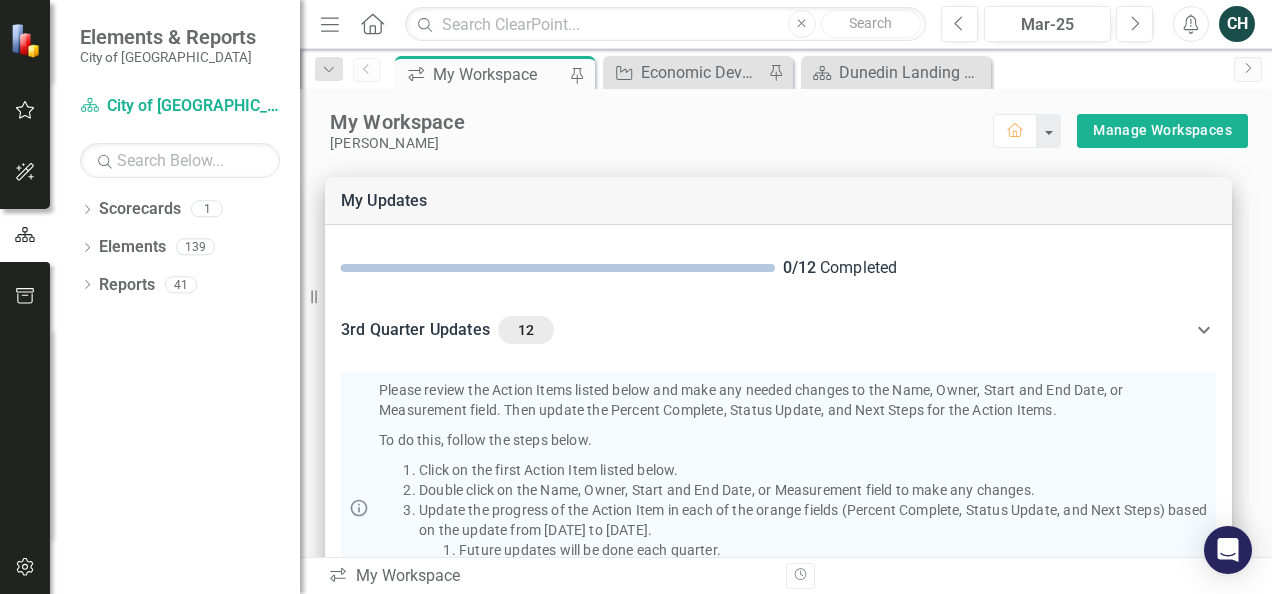 scroll, scrollTop: 0, scrollLeft: 0, axis: both 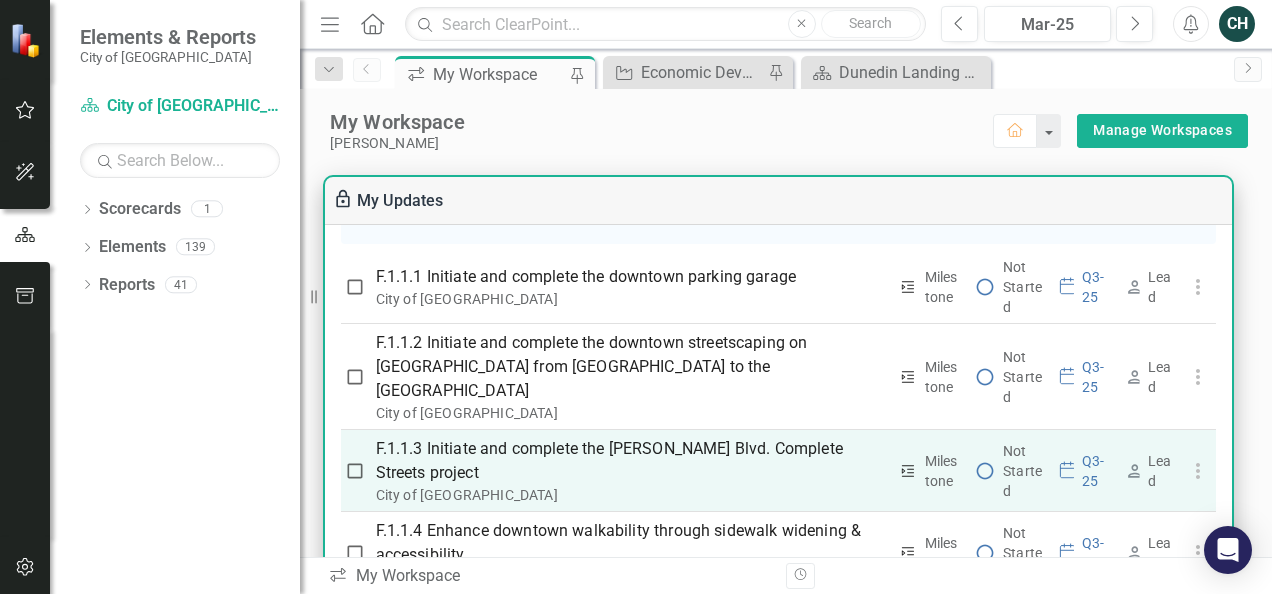click on "F.1.1.3  Initiate and complete the [PERSON_NAME] Blvd. Complete Streets project" at bounding box center (631, 461) 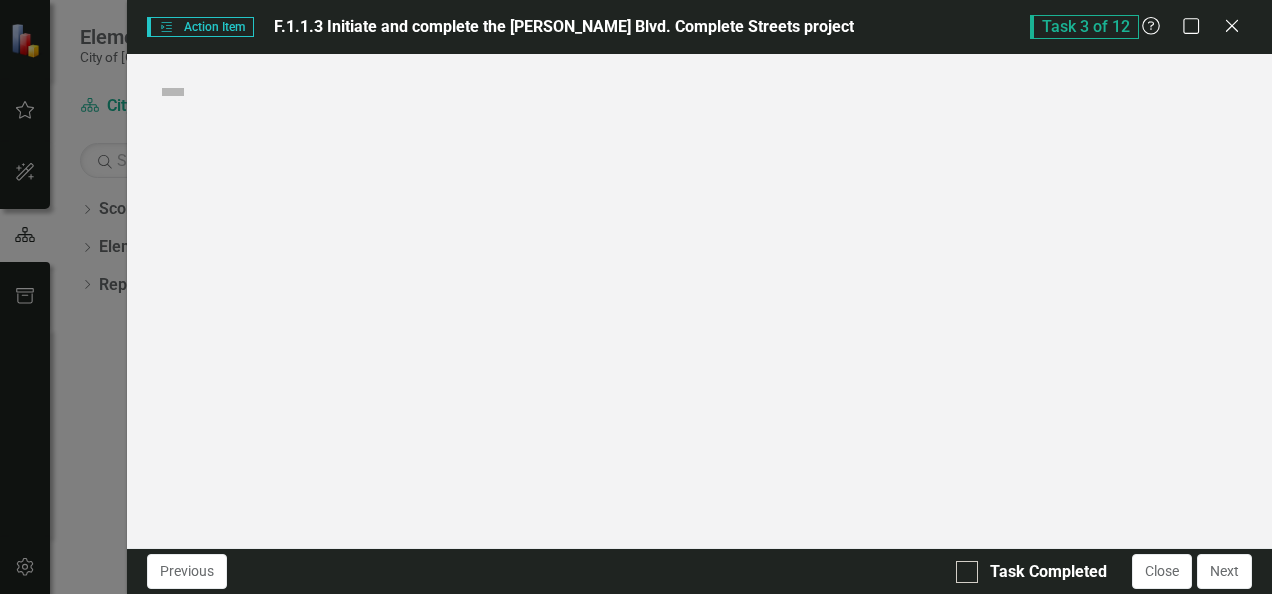 click on "Action Item Action Item F.1.1.3  Initiate and complete the [PERSON_NAME] Blvd. Complete Streets project Task 3 of 12 Help Maximize Close Score: N/A Completed  Previous Task Completed Close Next" at bounding box center (636, 297) 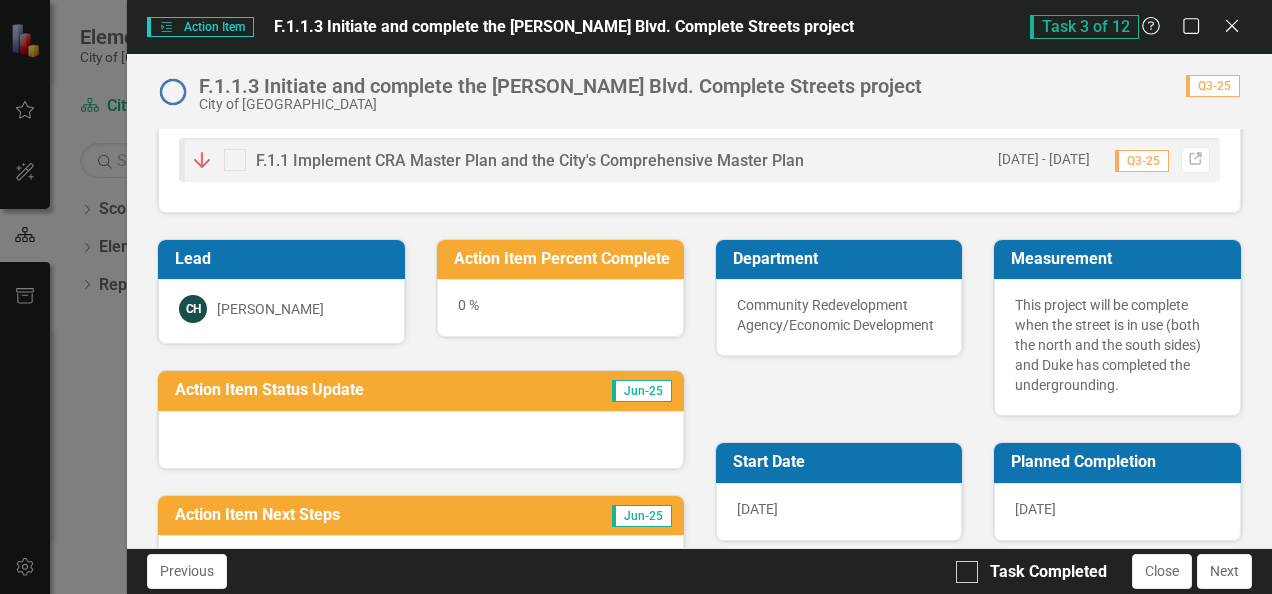scroll, scrollTop: 0, scrollLeft: 0, axis: both 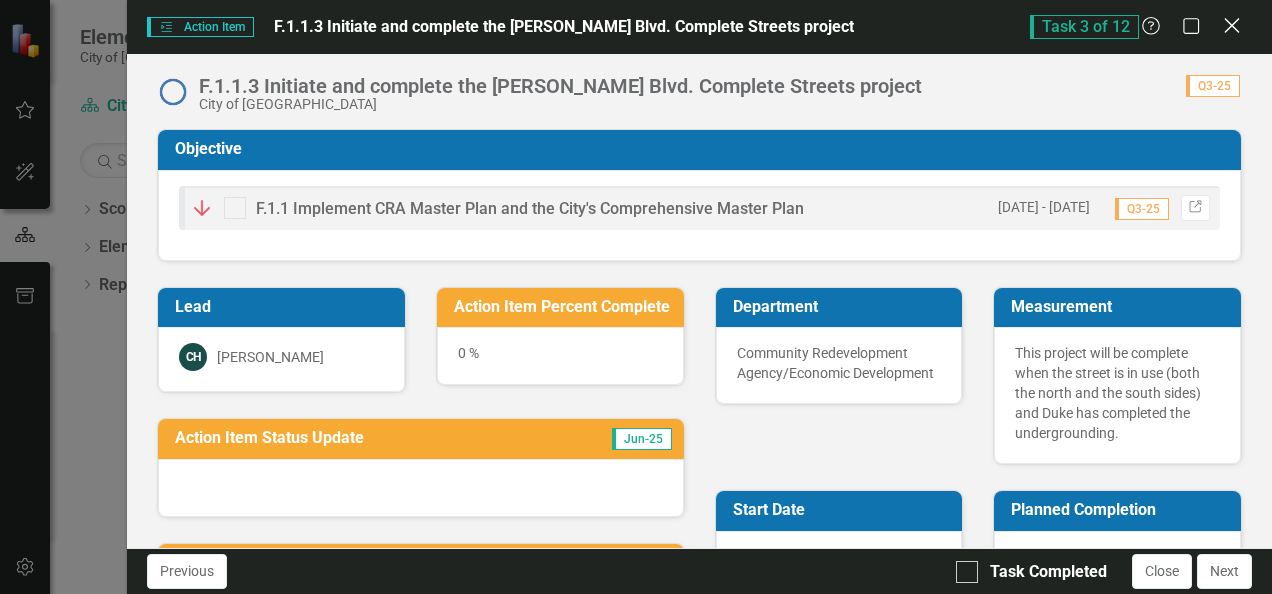 click on "Close" 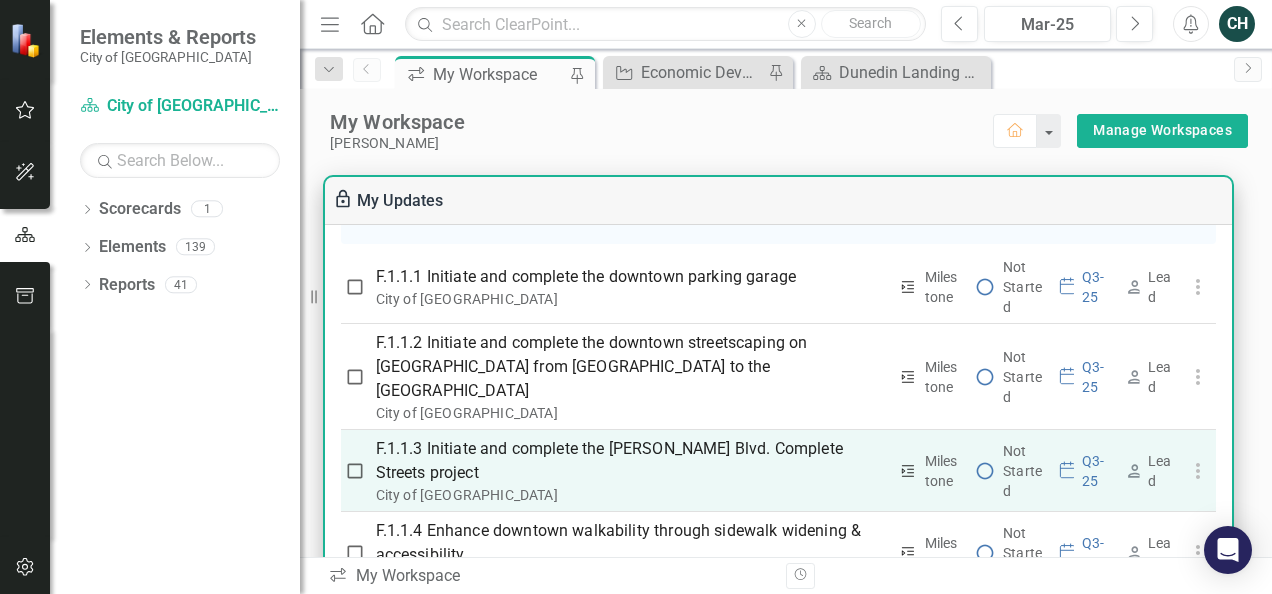 click on "F.1.1.3  Initiate and complete the [PERSON_NAME] Blvd. Complete Streets project" at bounding box center (631, 461) 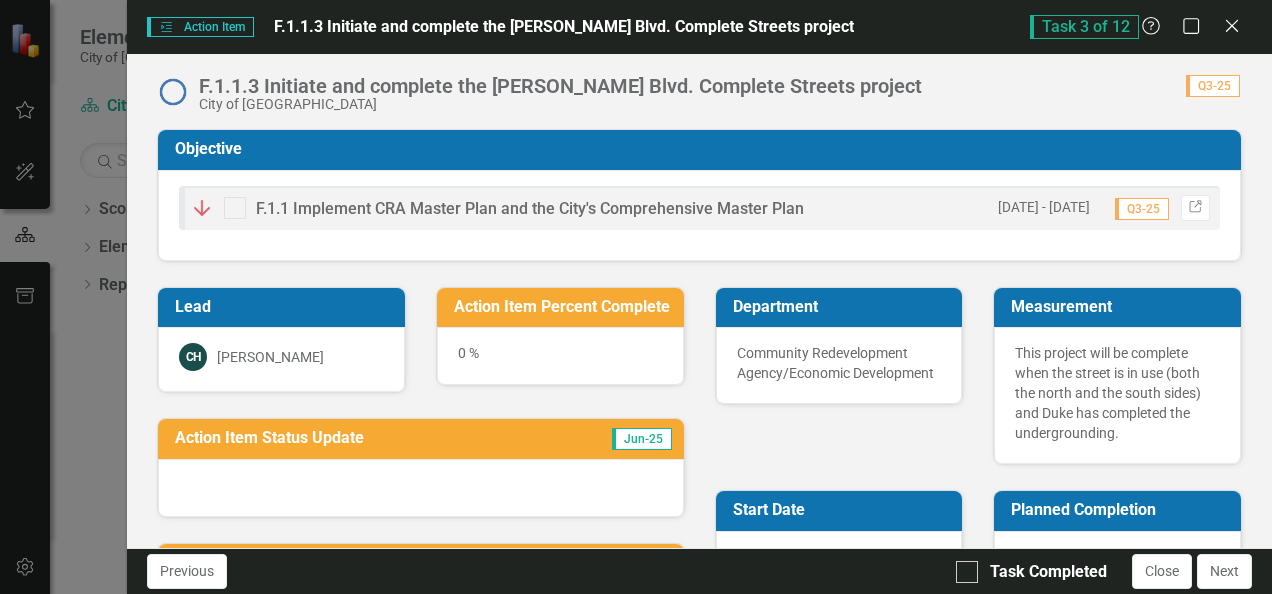 click on "0 %" at bounding box center [560, 356] 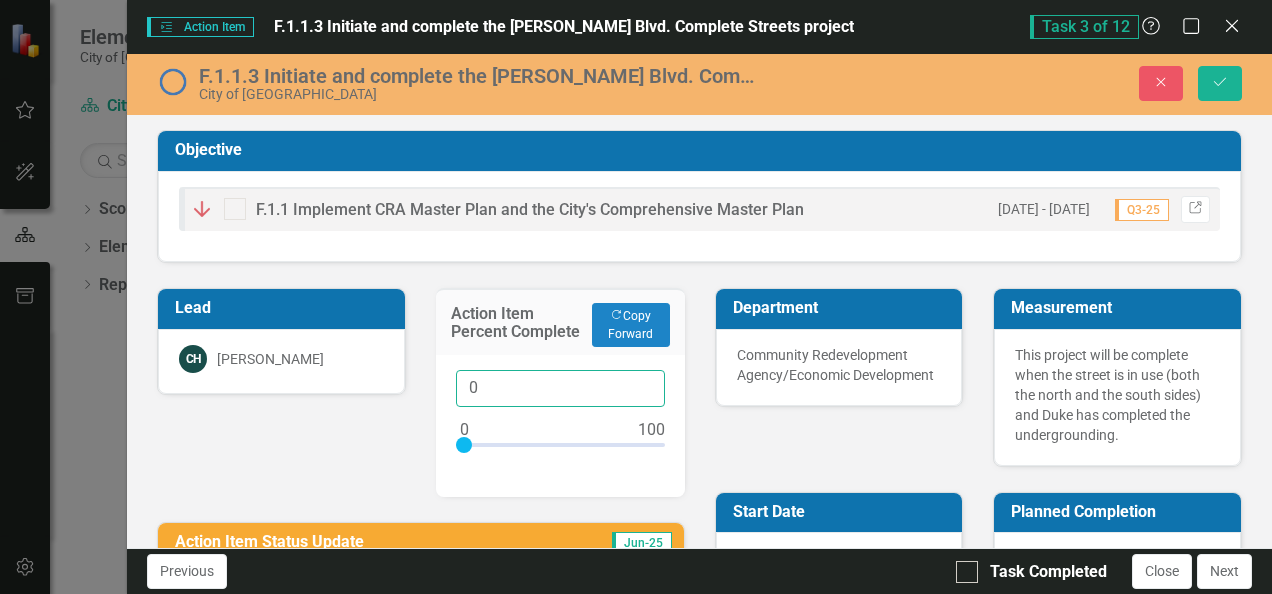 click on "0" at bounding box center [560, 388] 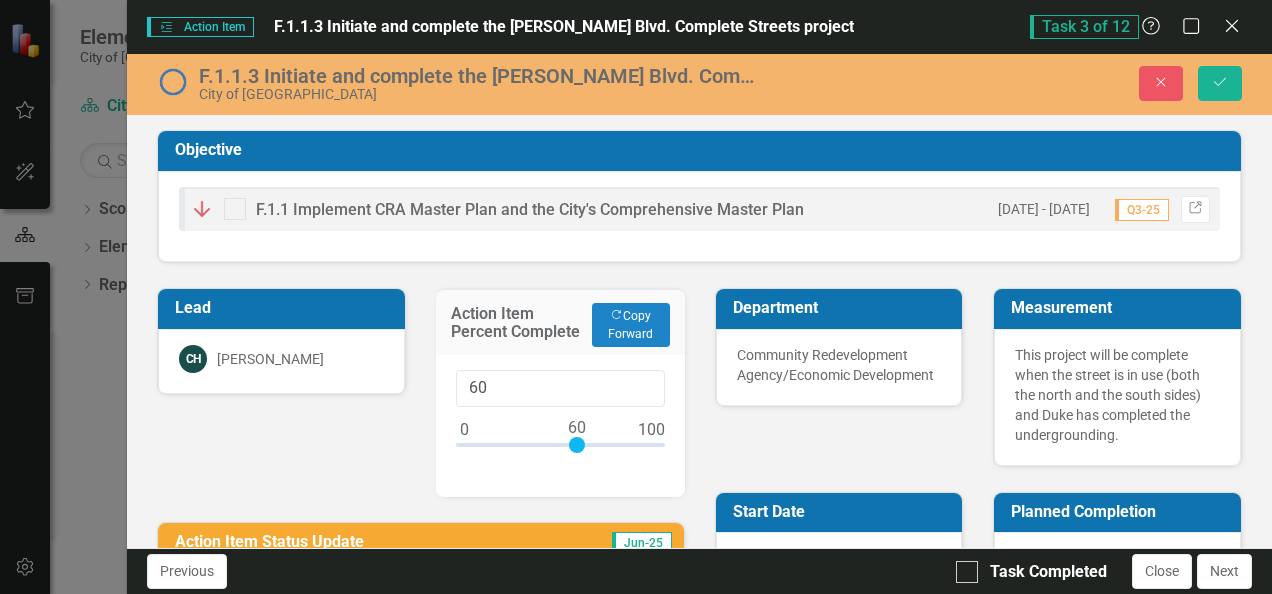 click on "Department Community Redevelopment Agency/Economic Development Measurement This project will be complete when the street is in use (both the north and the south sides) and [PERSON_NAME] has completed the undergrounding. Start Date [DATE] Planned Completion [DATE] Completed Completed Completed Date Not Completed" at bounding box center (978, 490) 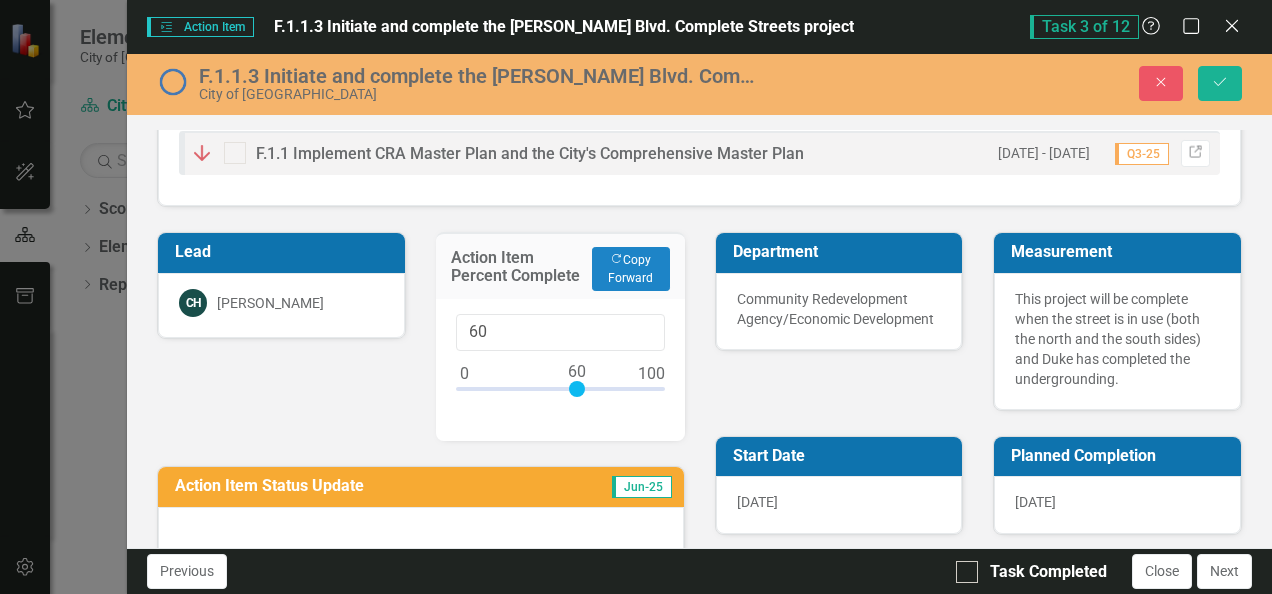 scroll, scrollTop: 100, scrollLeft: 0, axis: vertical 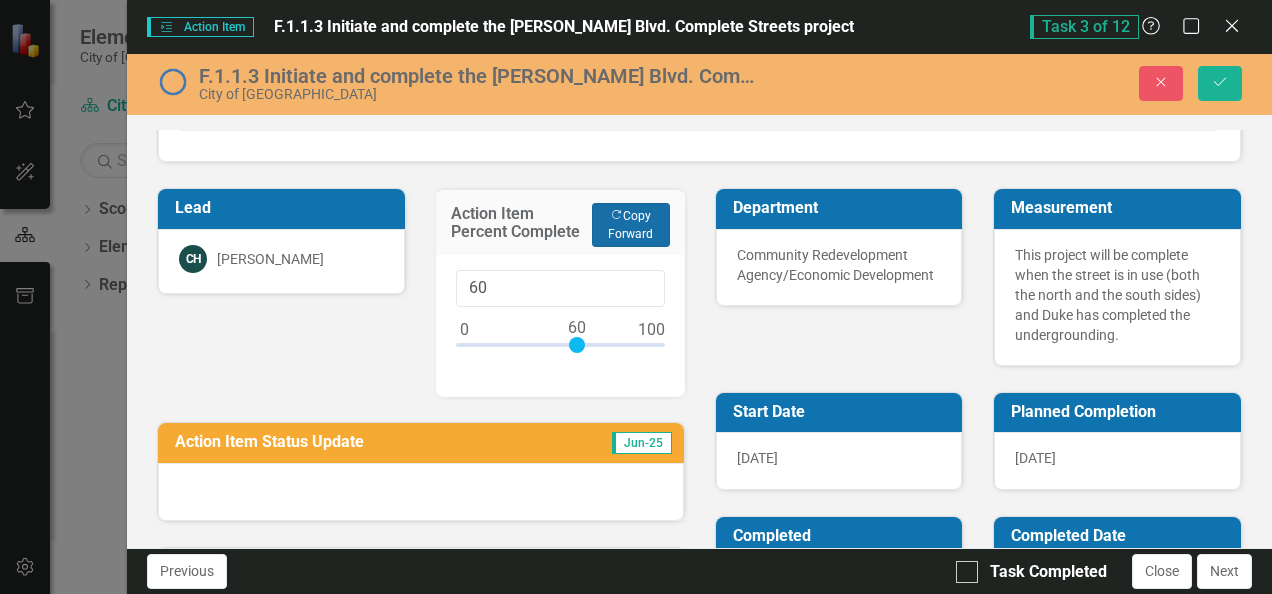 click on "Copy Forward  Copy Forward" at bounding box center (631, 225) 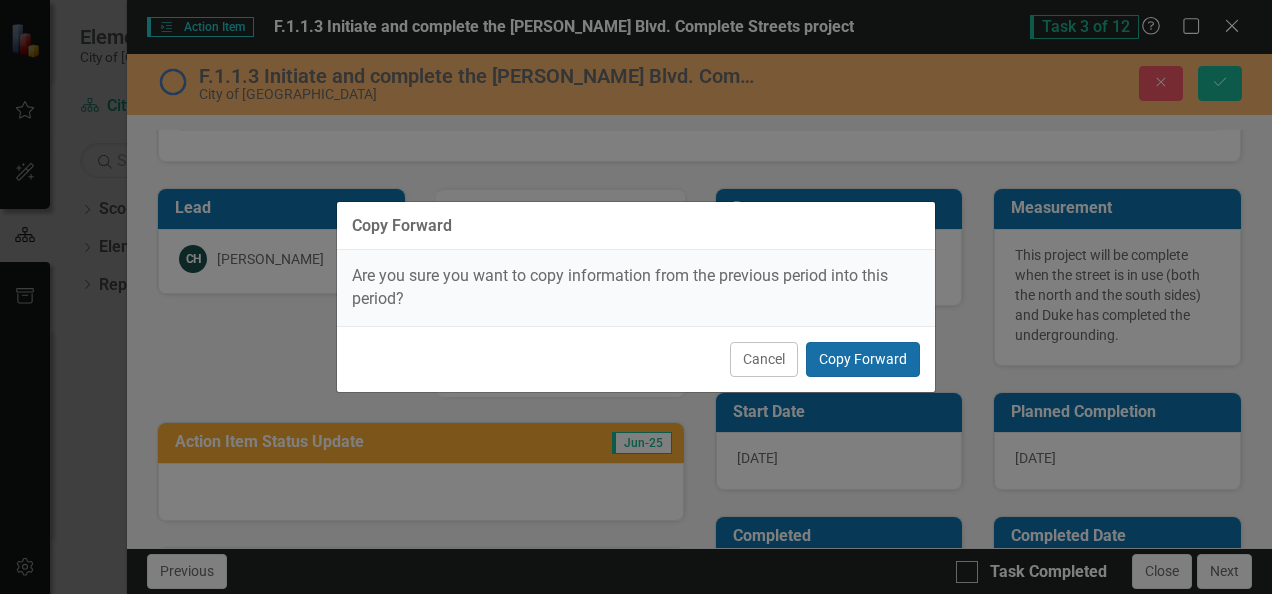 click on "Copy Forward" at bounding box center [863, 359] 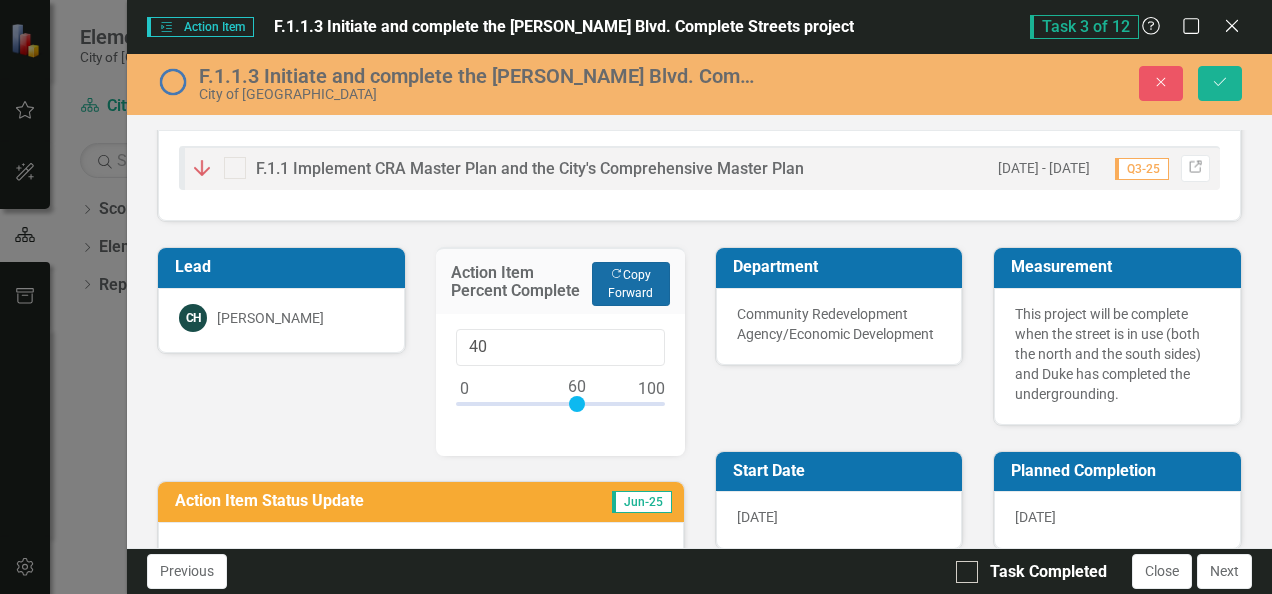 scroll, scrollTop: 0, scrollLeft: 0, axis: both 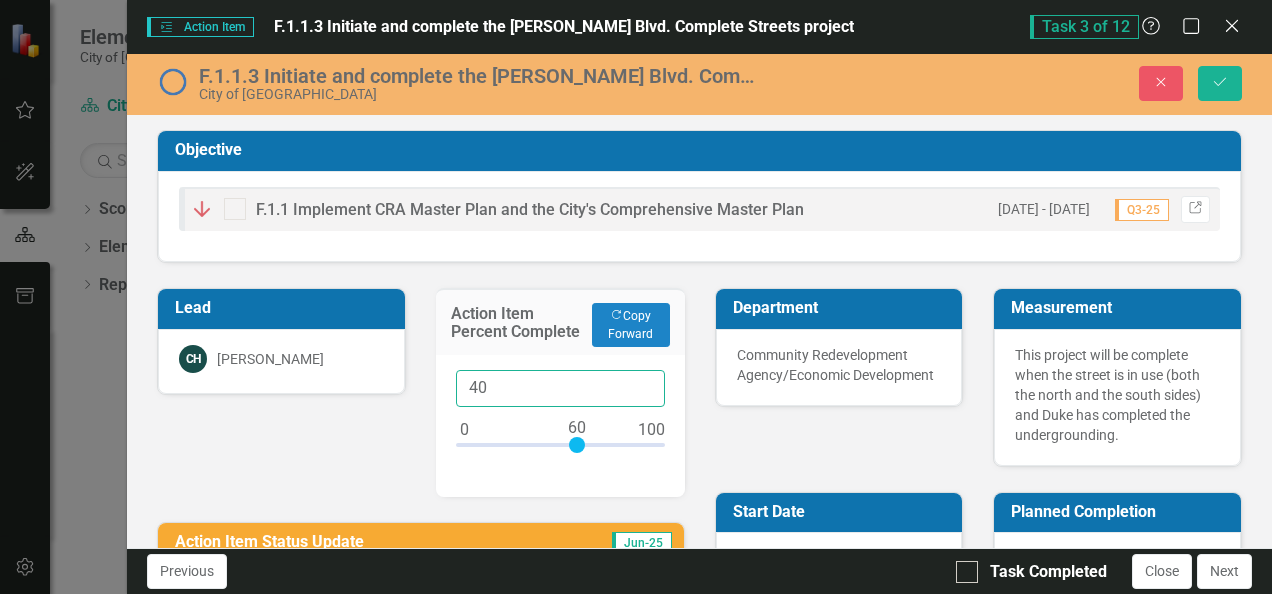 click on "40" at bounding box center (560, 388) 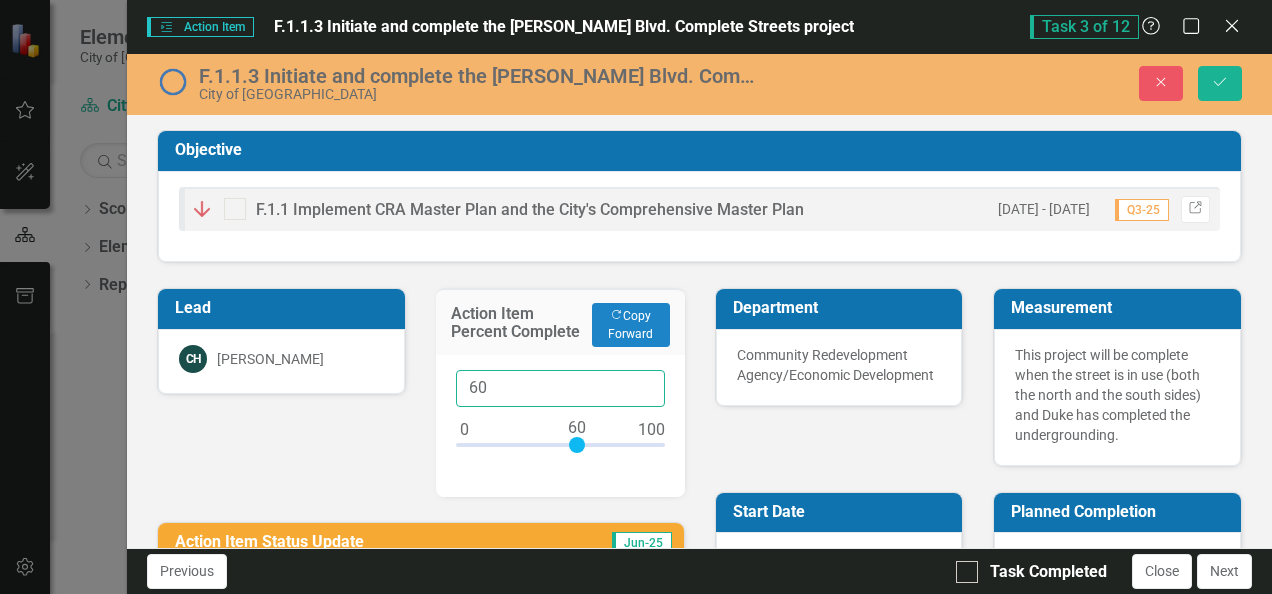 type on "60" 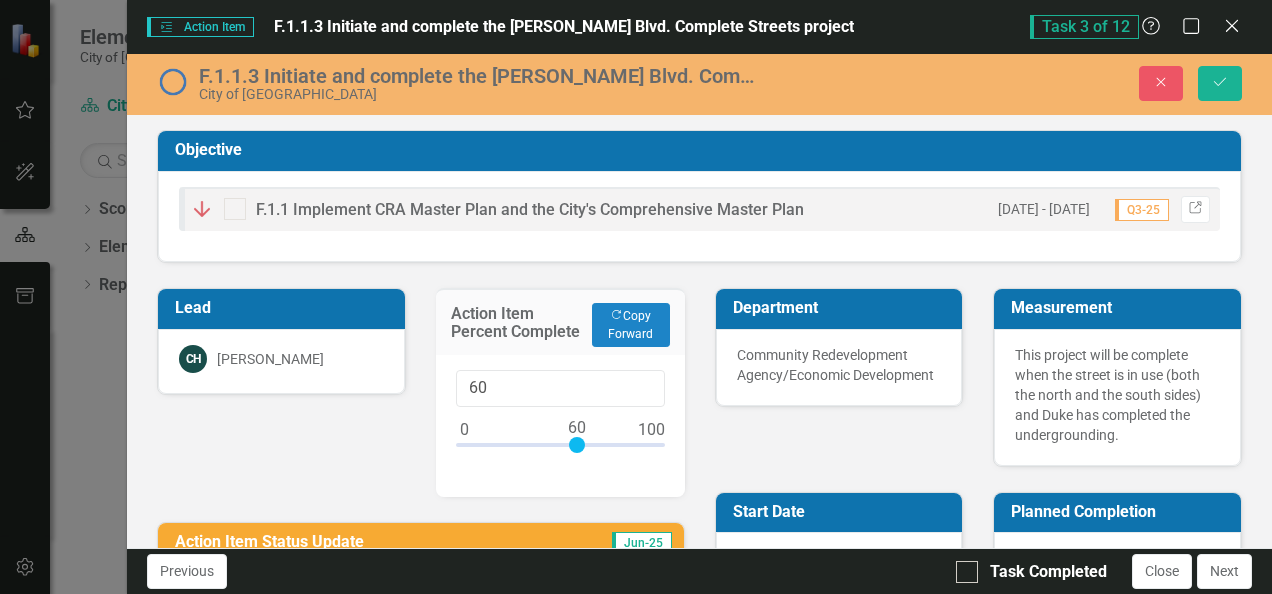 click on "Lead CH [PERSON_NAME] Action Item Percent Complete Copy Forward  Copy Forward  60 Action Item Status Update Jun-25 Action Item Next Steps Jun-25" at bounding box center (420, 504) 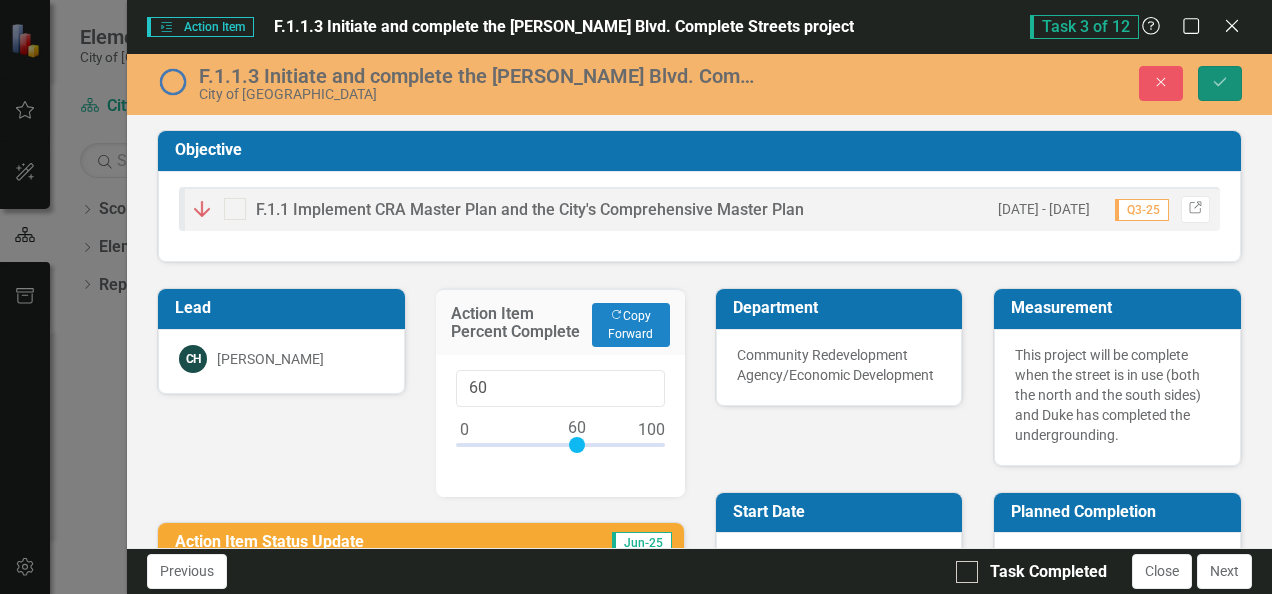 click on "Save" at bounding box center [1220, 83] 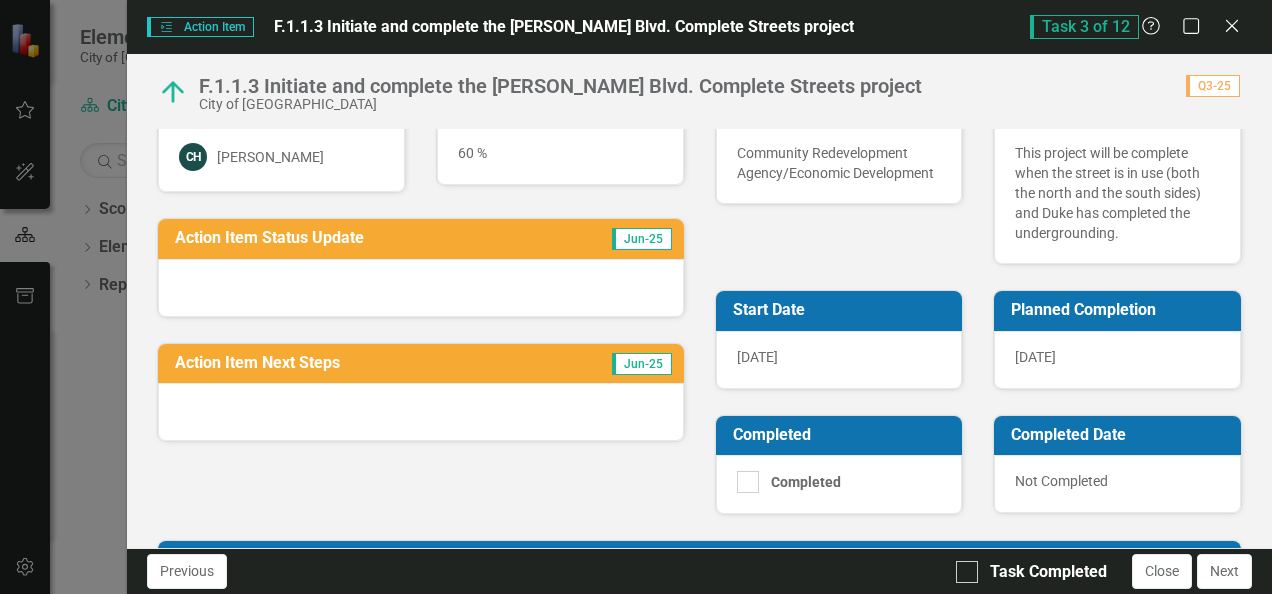 scroll, scrollTop: 100, scrollLeft: 0, axis: vertical 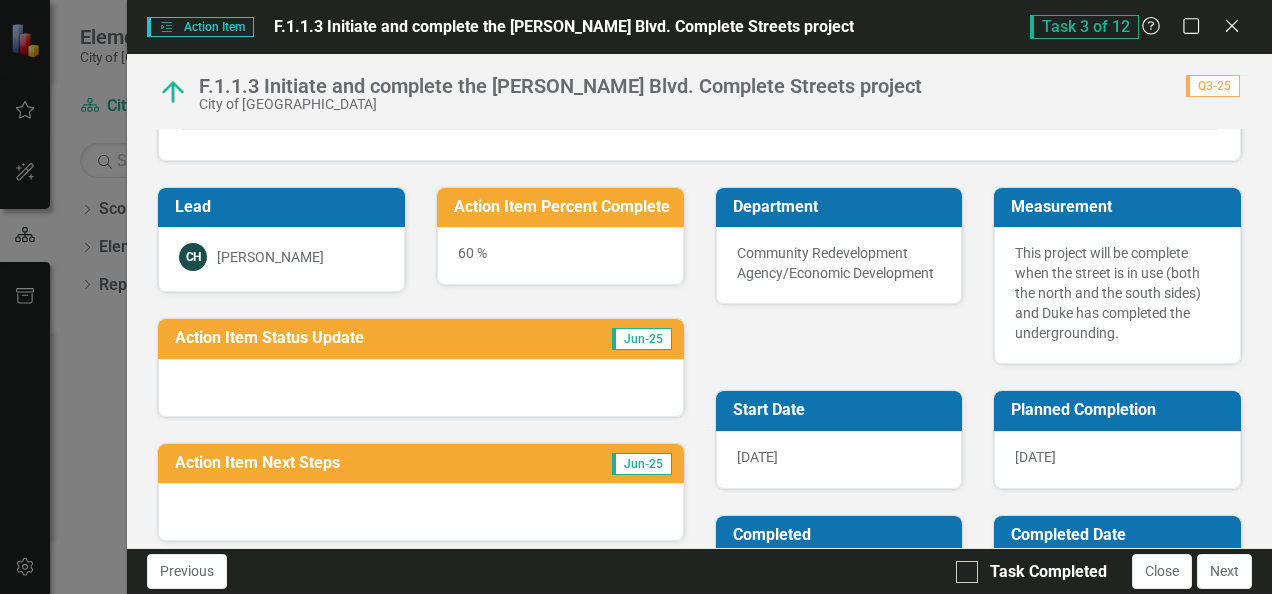 click at bounding box center [420, 388] 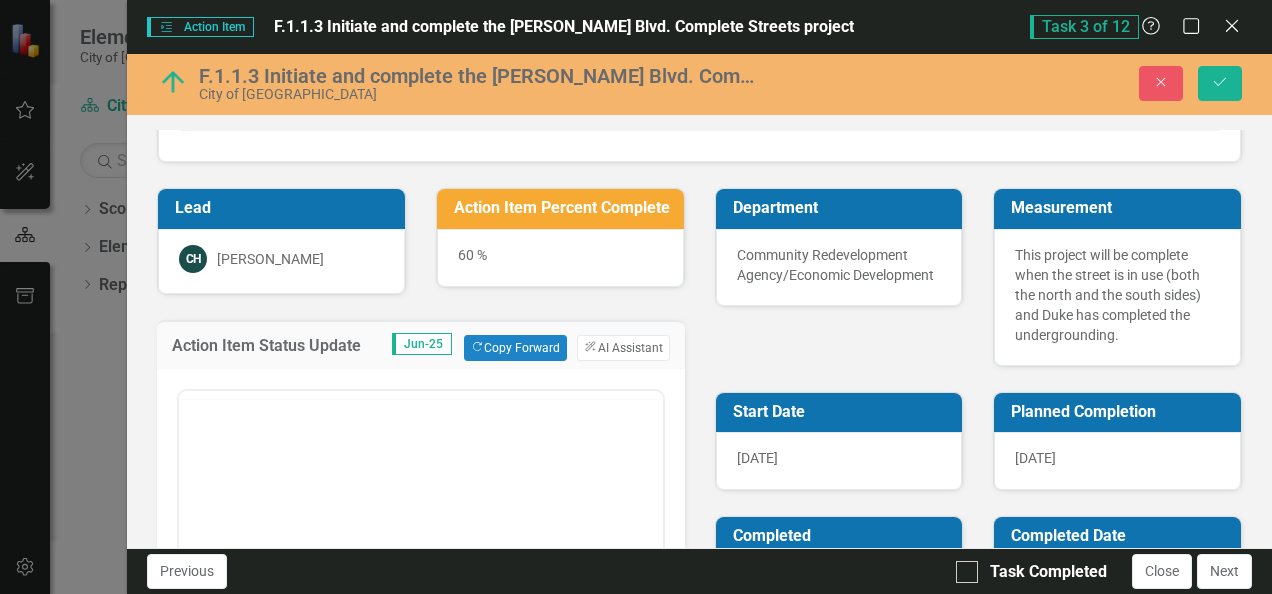scroll, scrollTop: 0, scrollLeft: 0, axis: both 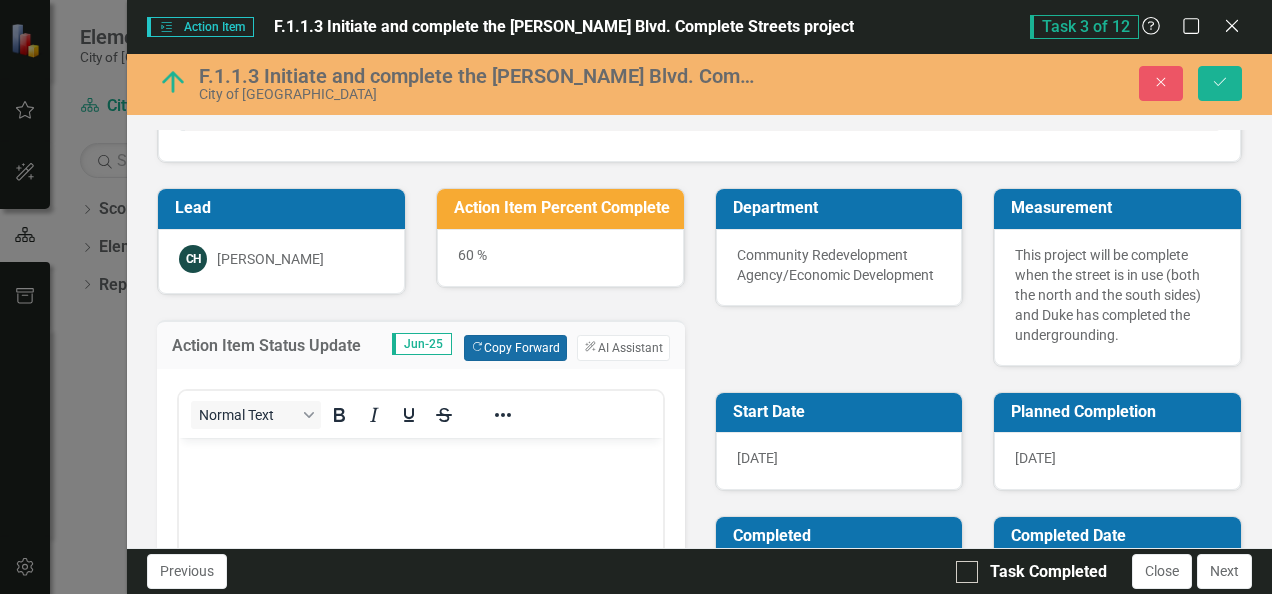 click on "Copy Forward  Copy Forward" at bounding box center (515, 348) 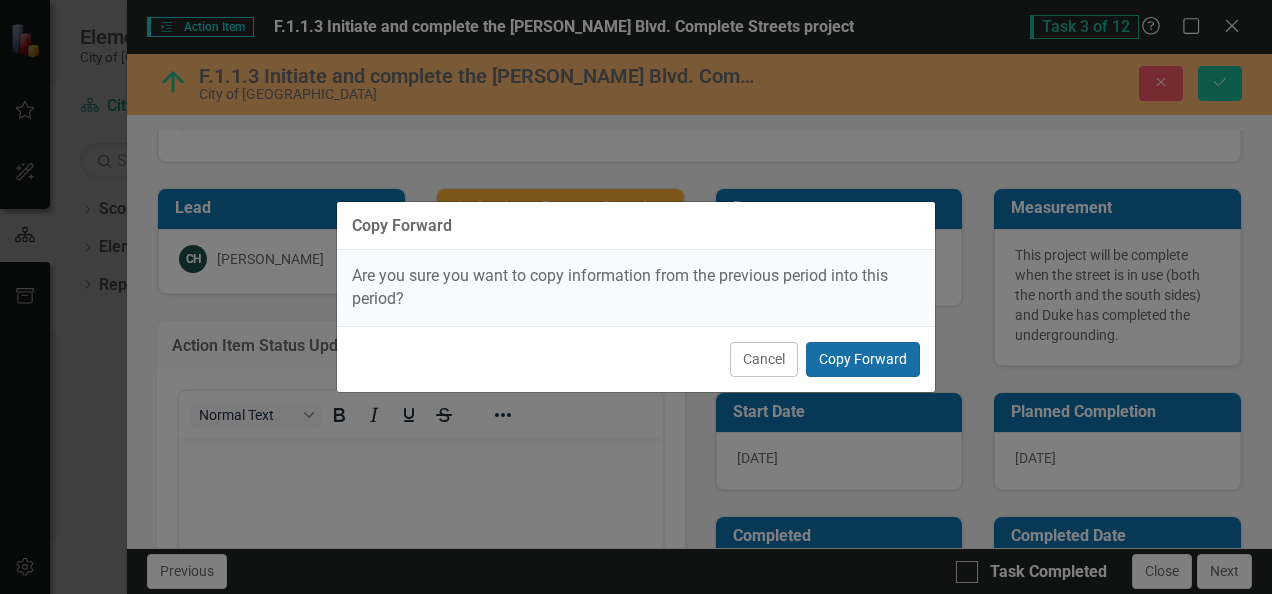click on "Copy Forward" at bounding box center [863, 359] 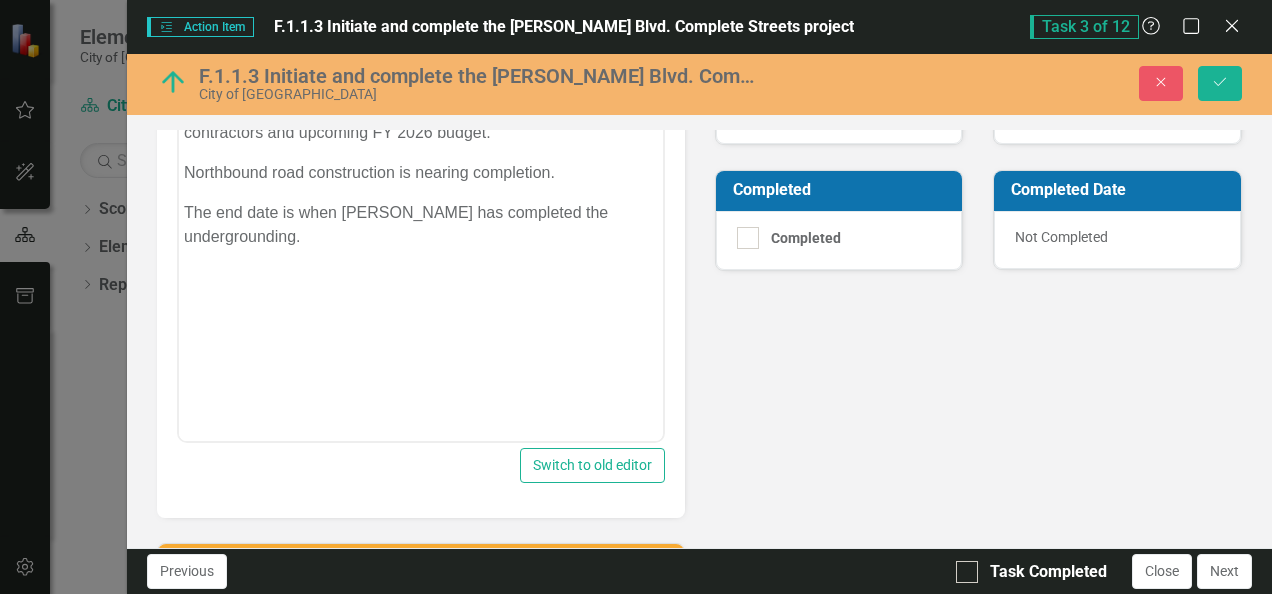 scroll, scrollTop: 300, scrollLeft: 0, axis: vertical 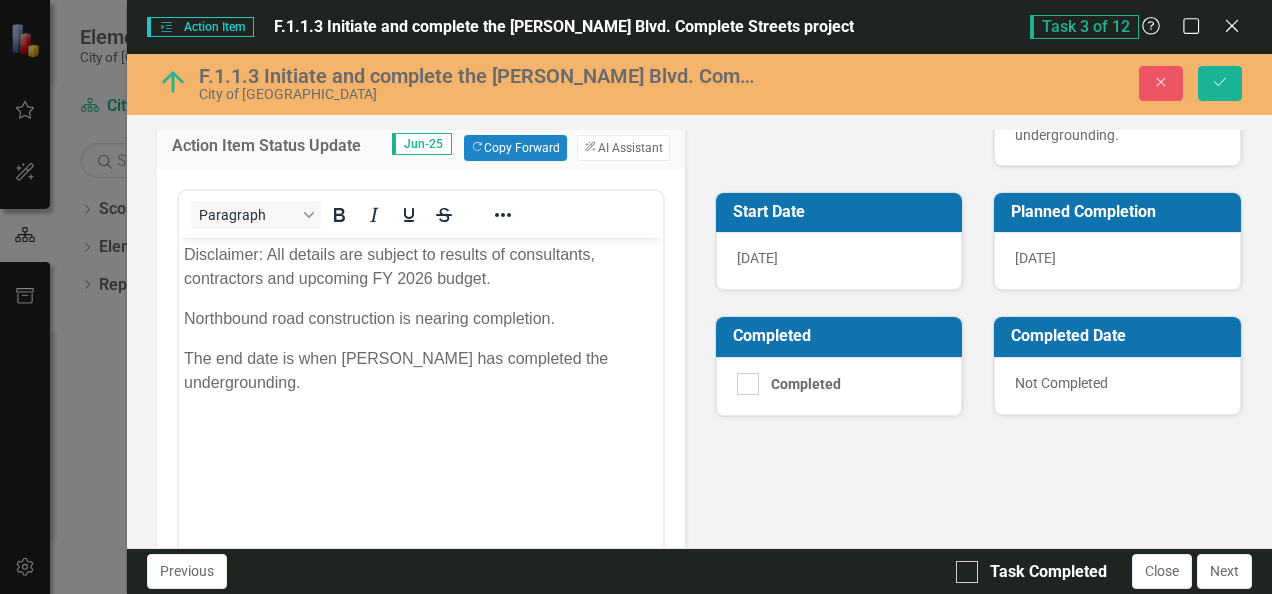 click on "Northbound road construction is nearing completion." at bounding box center (420, 318) 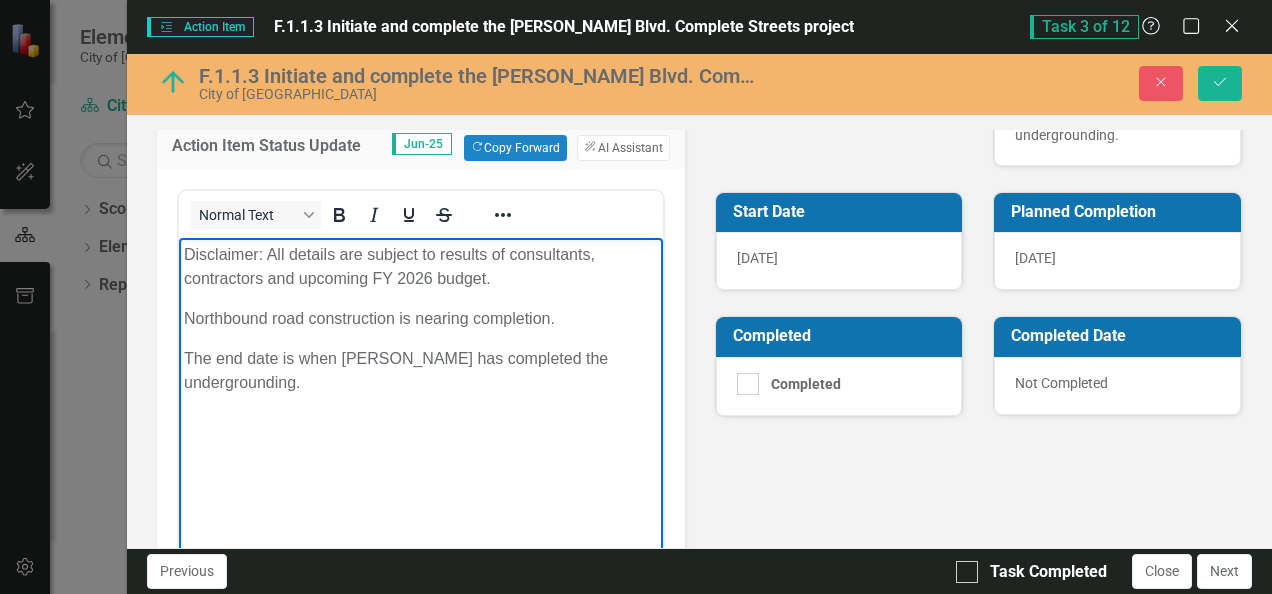 type 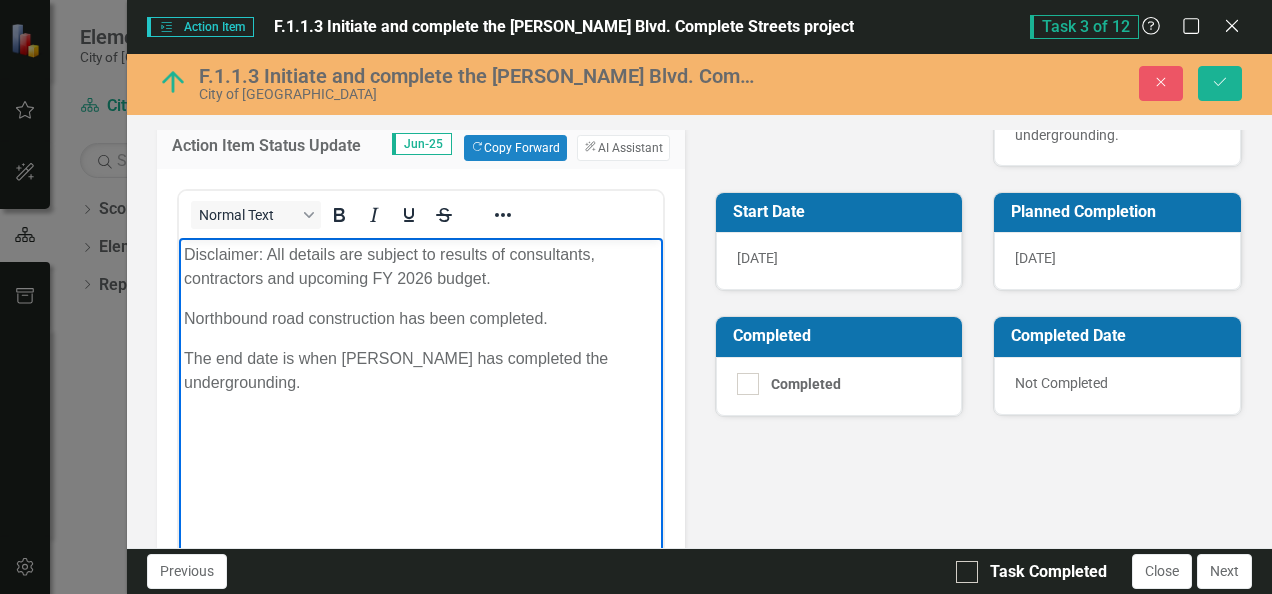 click on "The end date is when [PERSON_NAME] has completed the undergrounding." at bounding box center (420, 370) 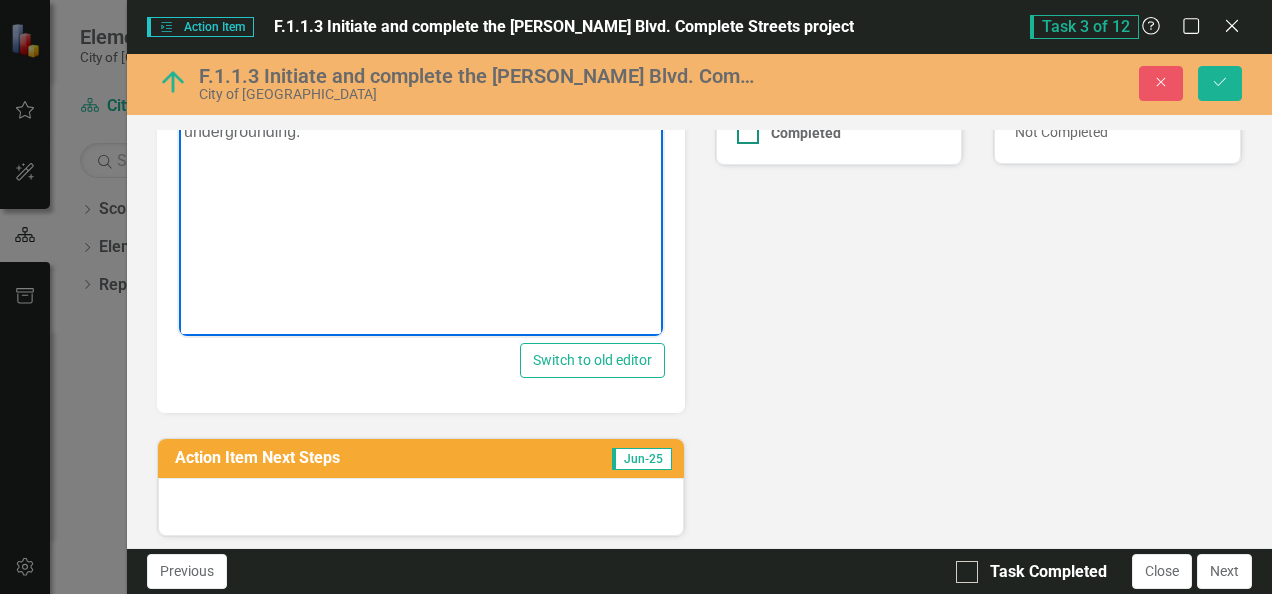 scroll, scrollTop: 600, scrollLeft: 0, axis: vertical 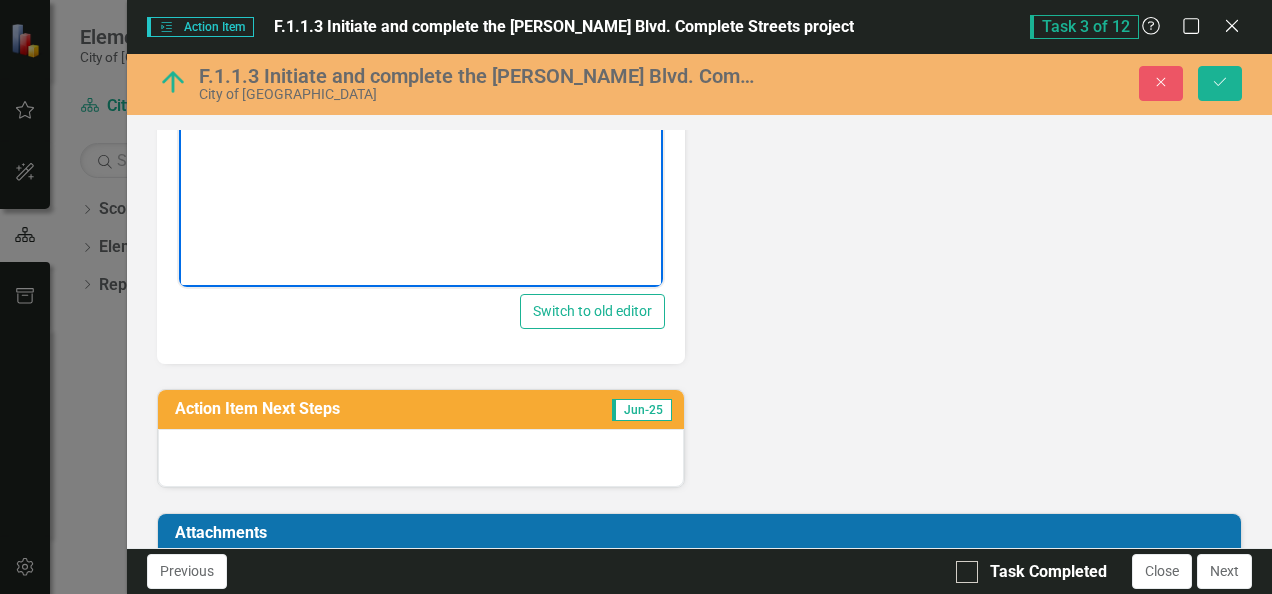 click at bounding box center [420, 458] 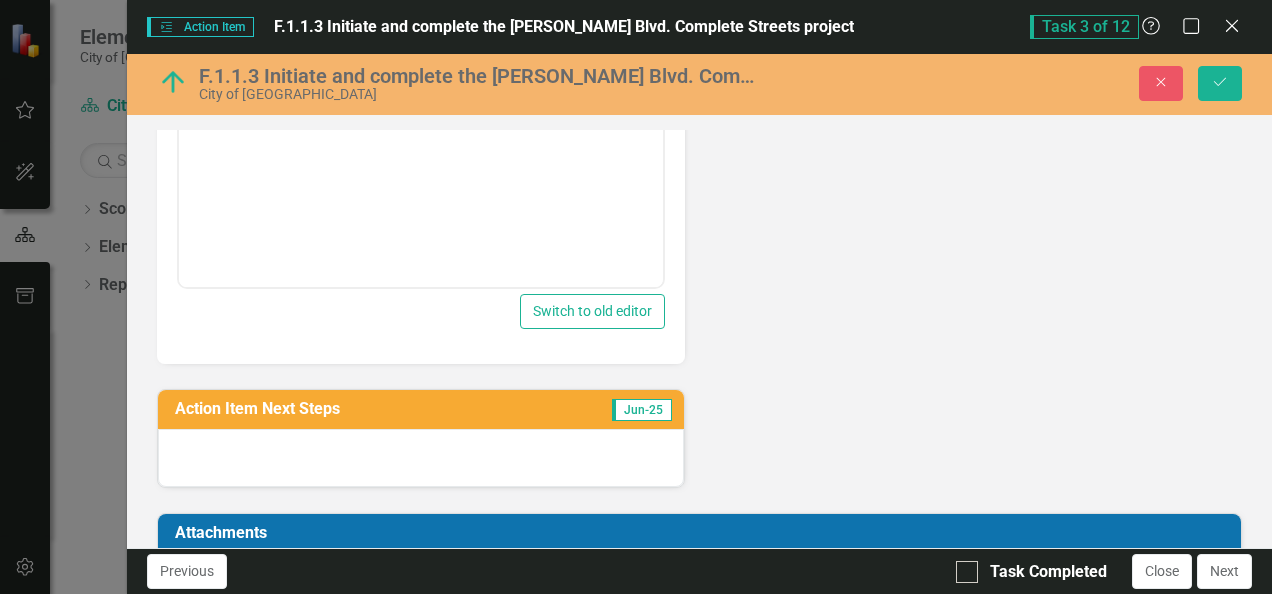 click at bounding box center [420, 458] 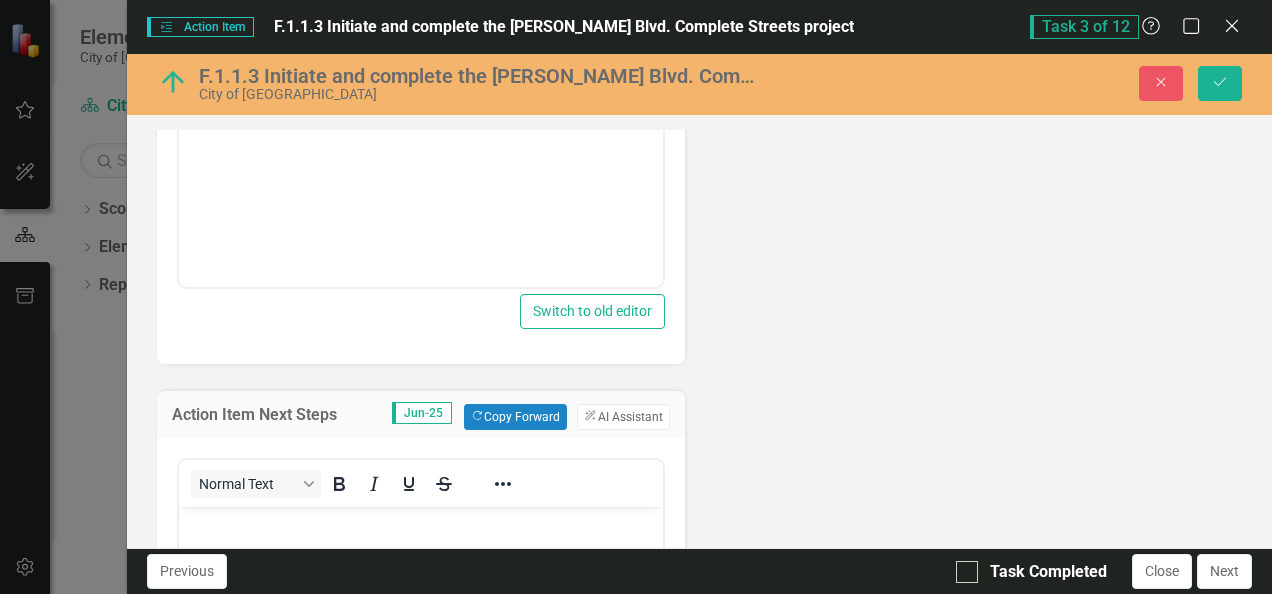 scroll, scrollTop: 0, scrollLeft: 0, axis: both 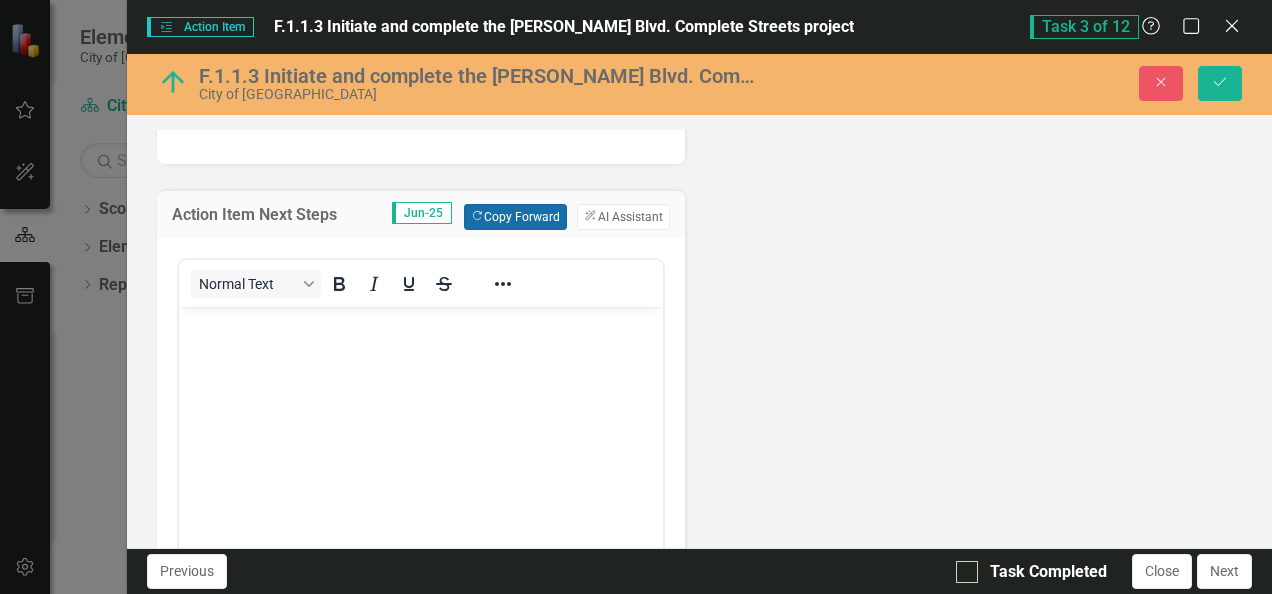click on "Copy Forward  Copy Forward" at bounding box center [515, 217] 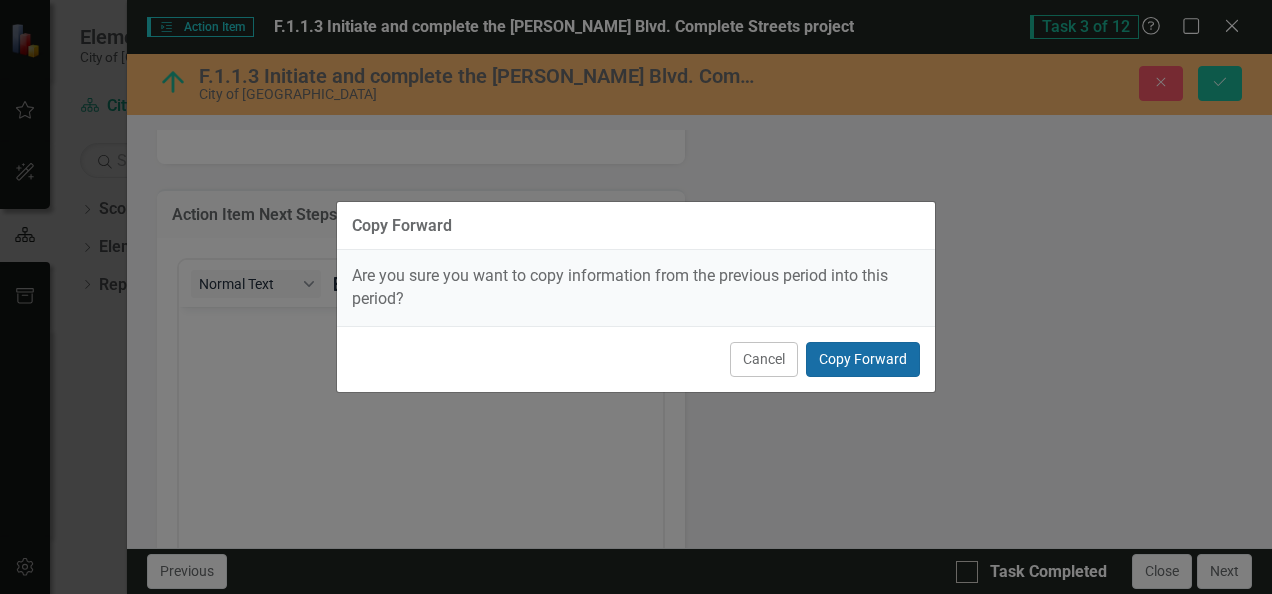 click on "Copy Forward" at bounding box center [863, 359] 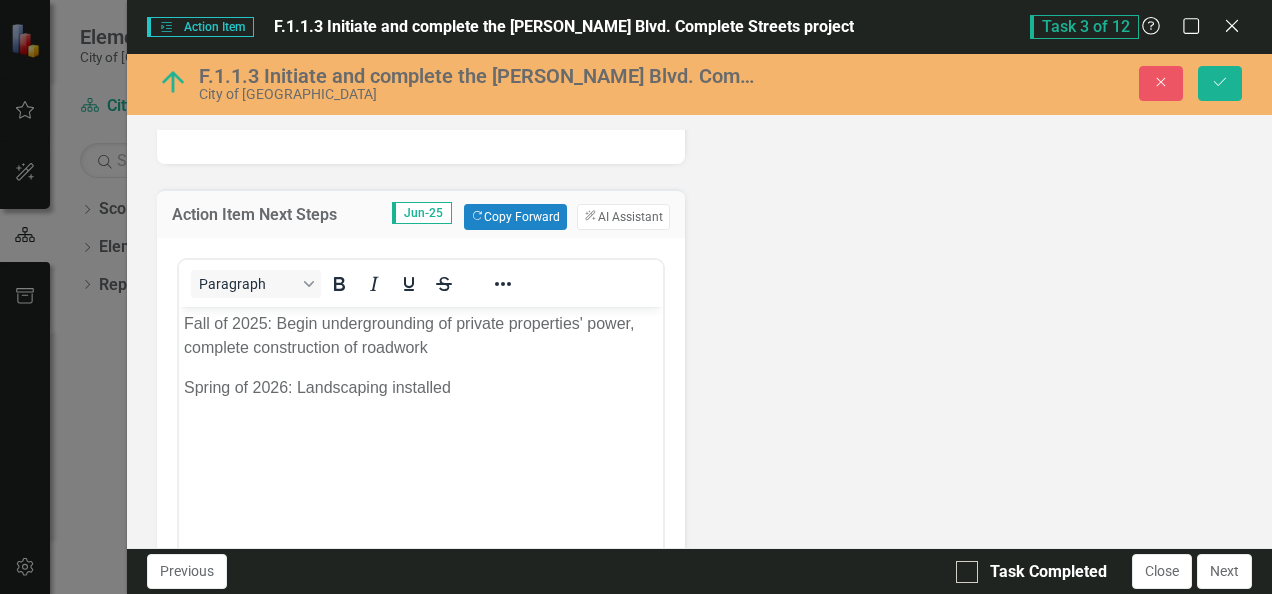 click on "Fall of 2025: Begin undergrounding of private properties' power, complete construction of roadwork Spring of 2026: Landscaping installed" at bounding box center (420, 456) 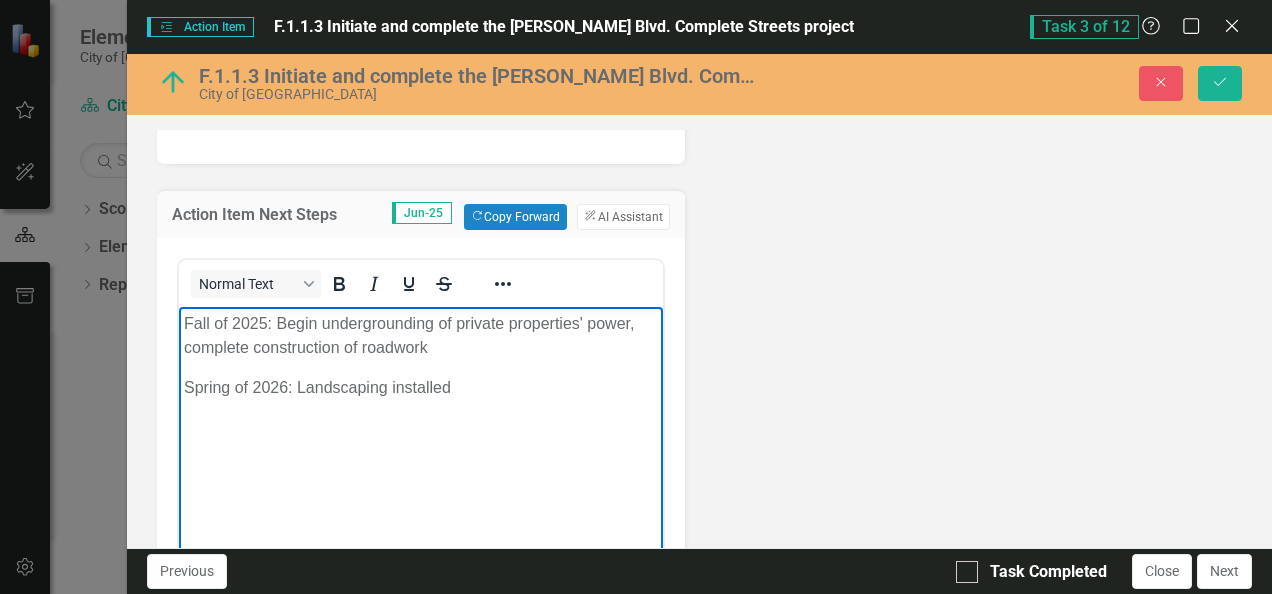 click on "Fall of 2025: Begin undergrounding of private properties' power, complete construction of roadwork" at bounding box center (420, 335) 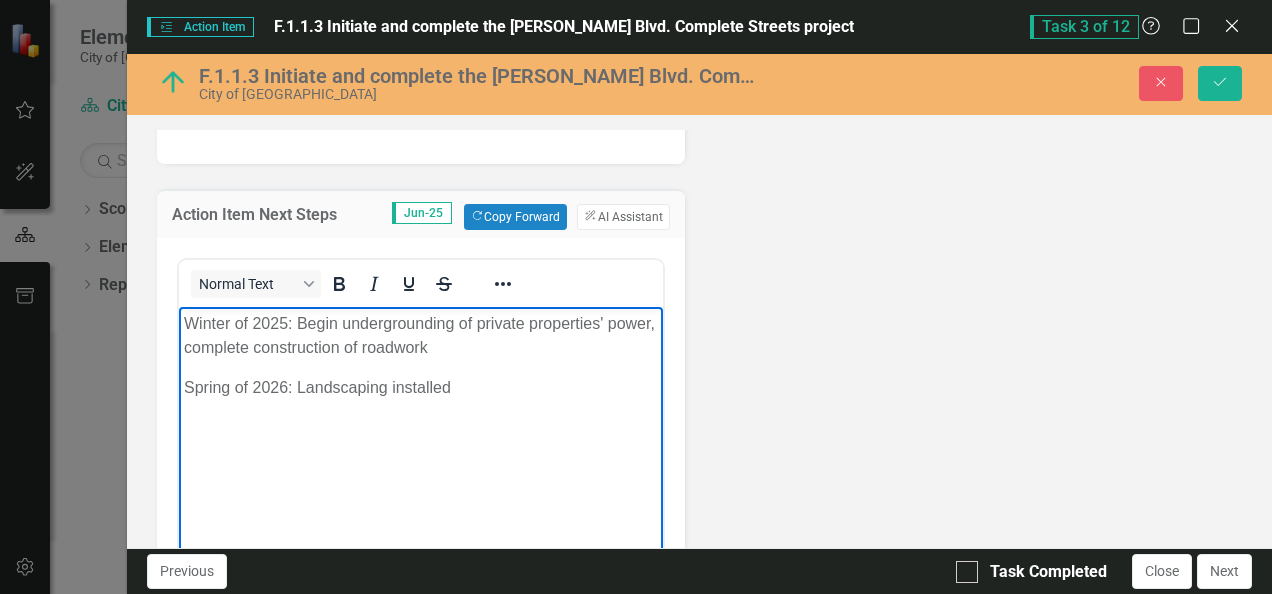 click on "Winter of 2025: Begin undergrounding of private properties' power, complete construction of roadwork Spring of 2026: Landscaping installed" at bounding box center [420, 456] 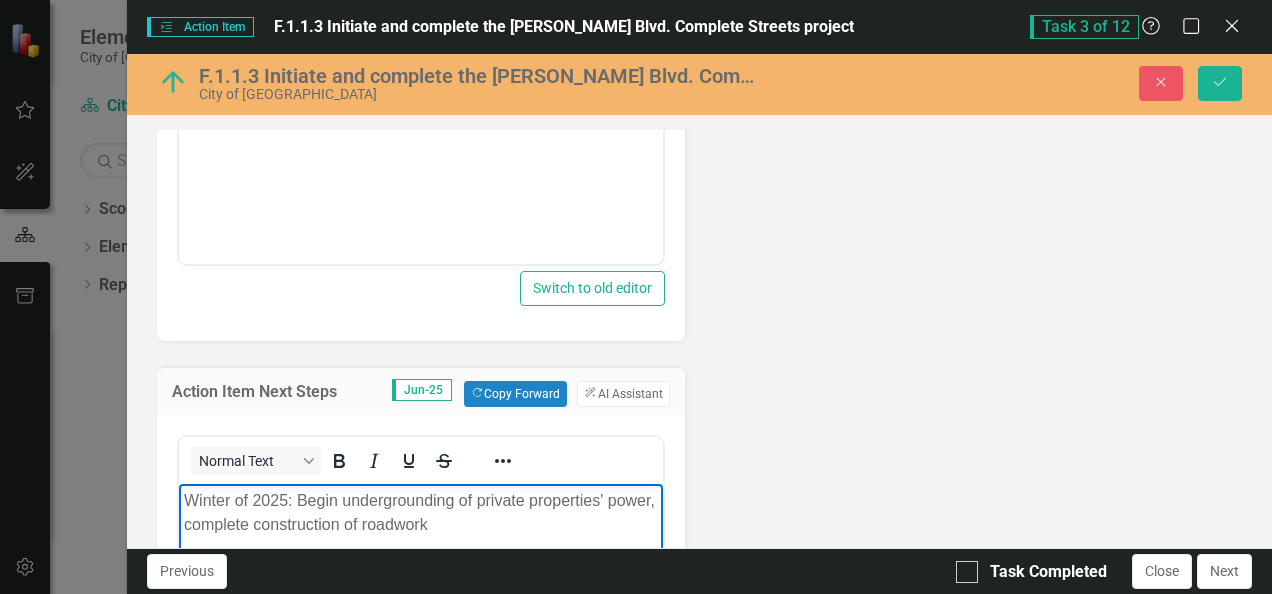scroll, scrollTop: 323, scrollLeft: 0, axis: vertical 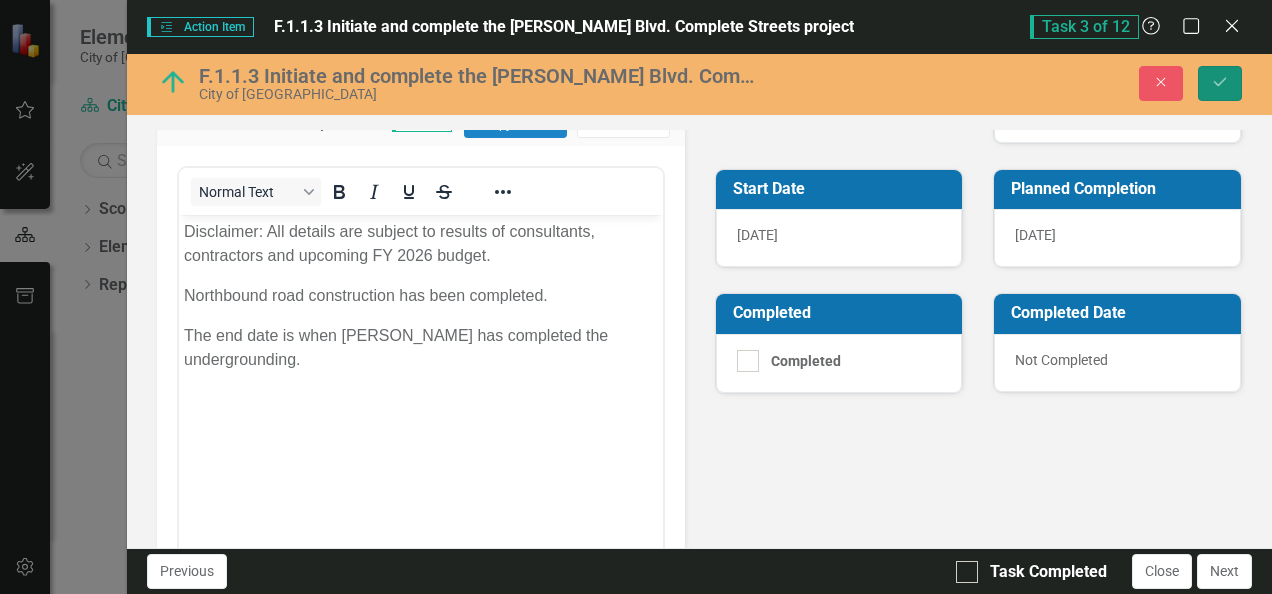 click on "Save" 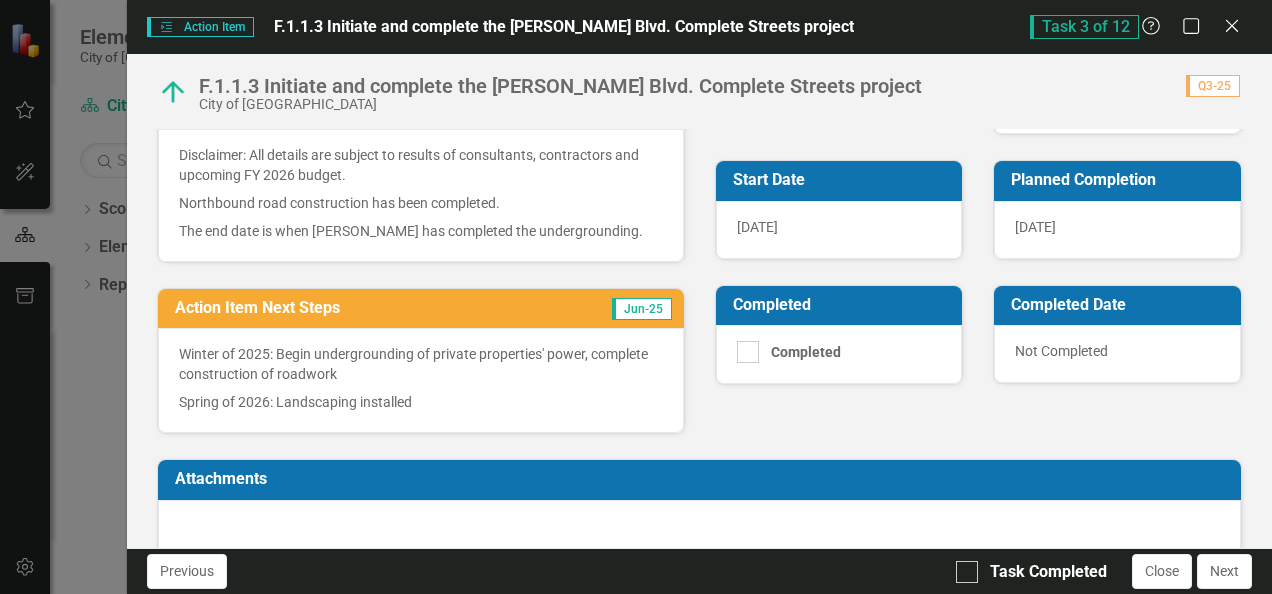 scroll, scrollTop: 354, scrollLeft: 0, axis: vertical 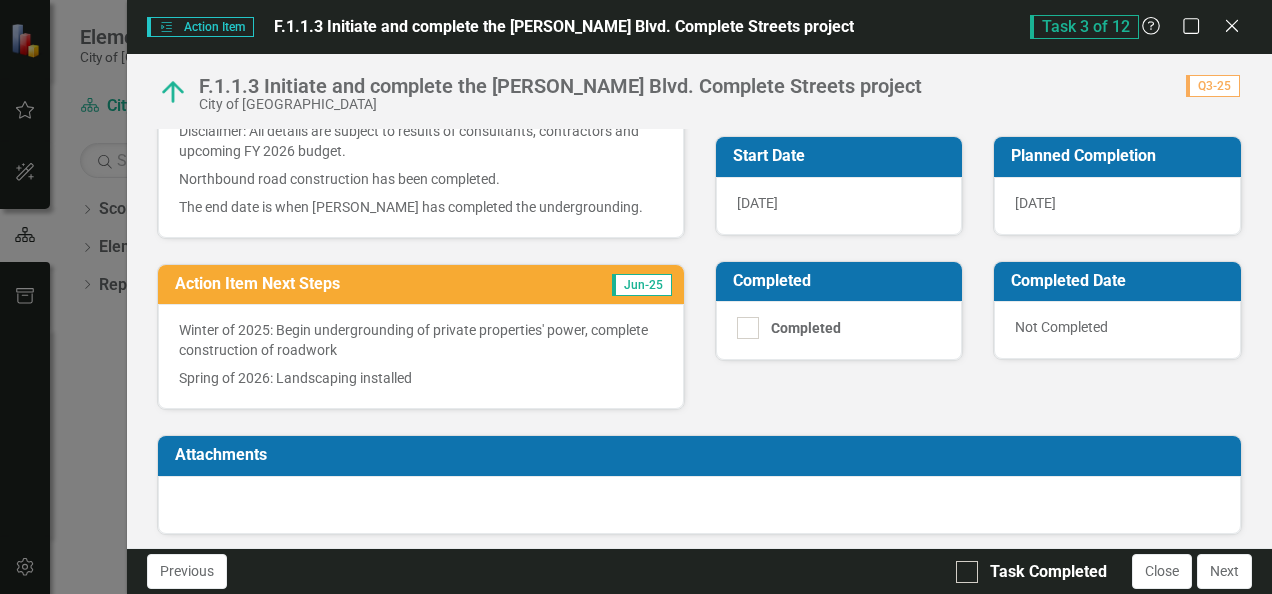 click at bounding box center (699, 505) 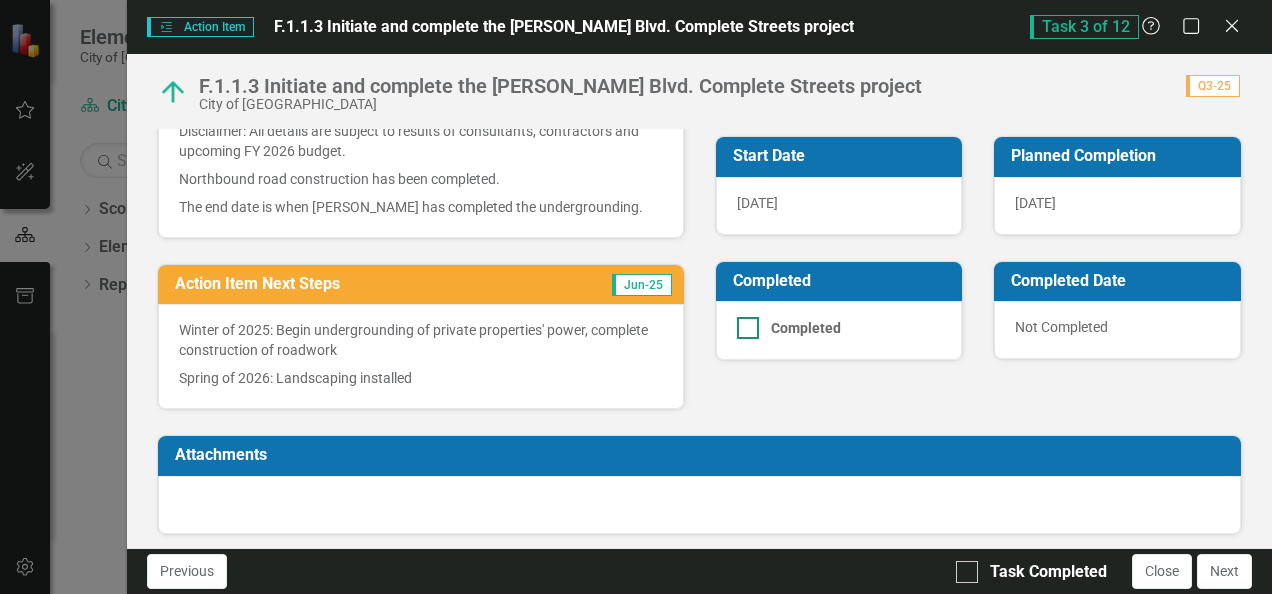 click at bounding box center [748, 328] 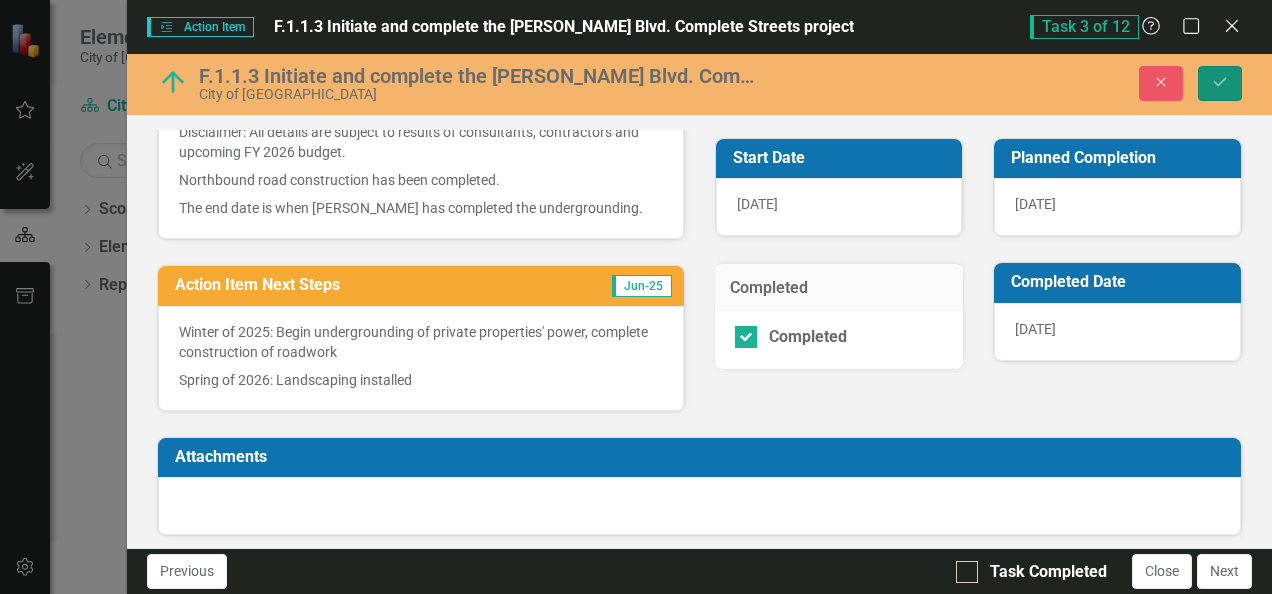 click on "Save" at bounding box center [1220, 83] 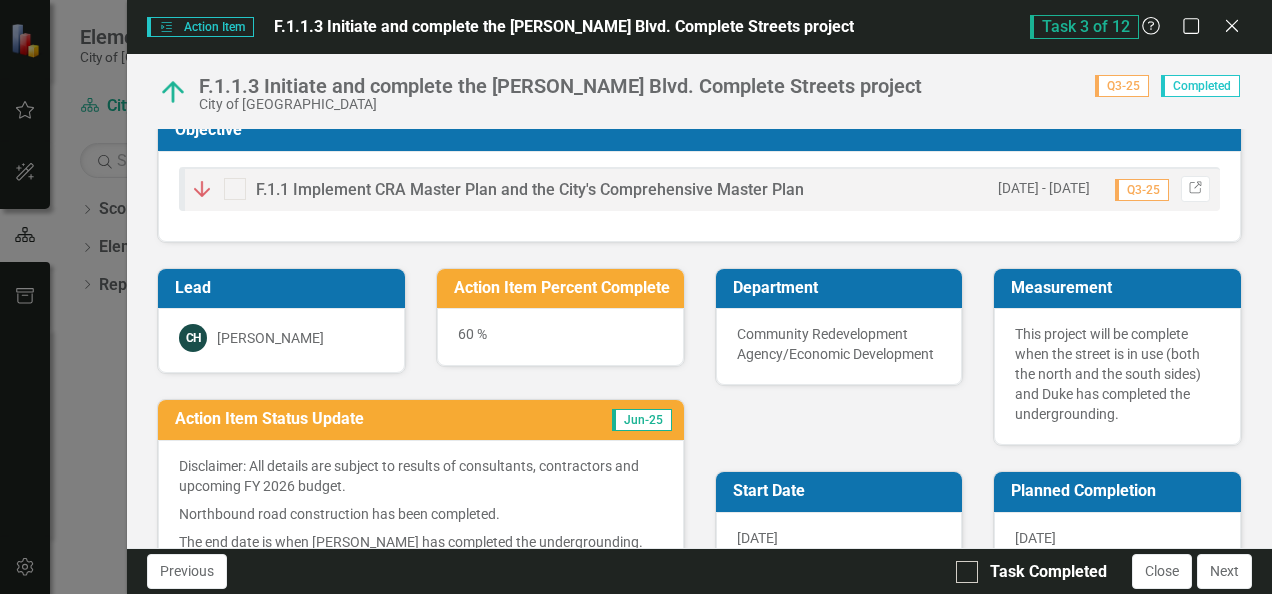 scroll, scrollTop: 0, scrollLeft: 0, axis: both 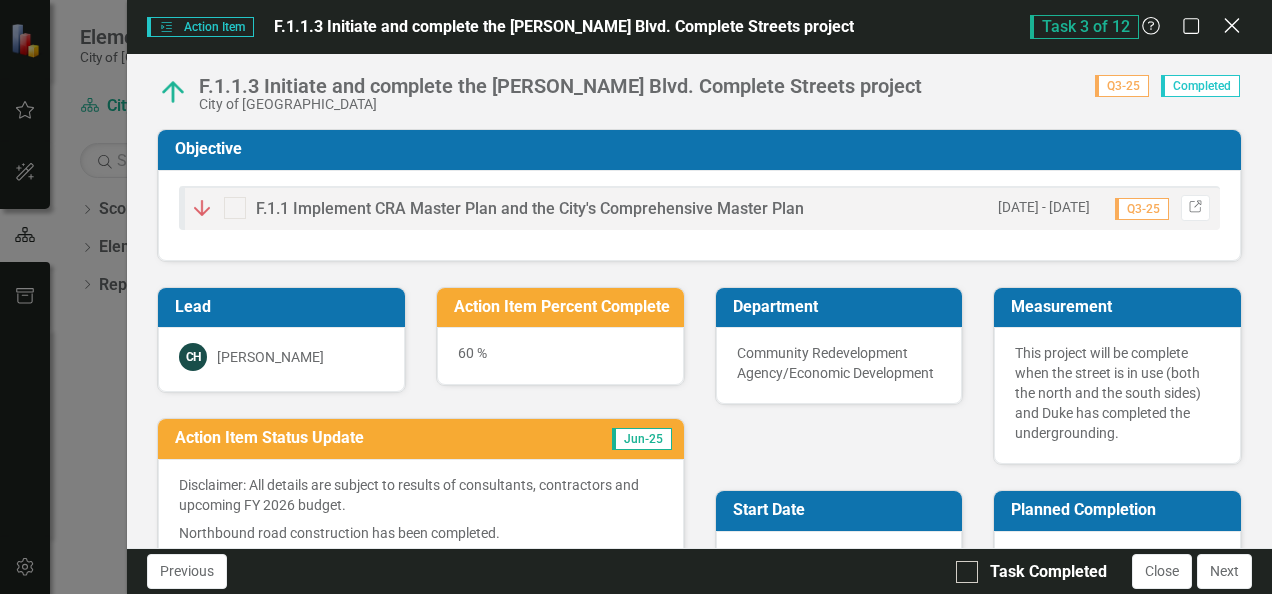 click on "Close" 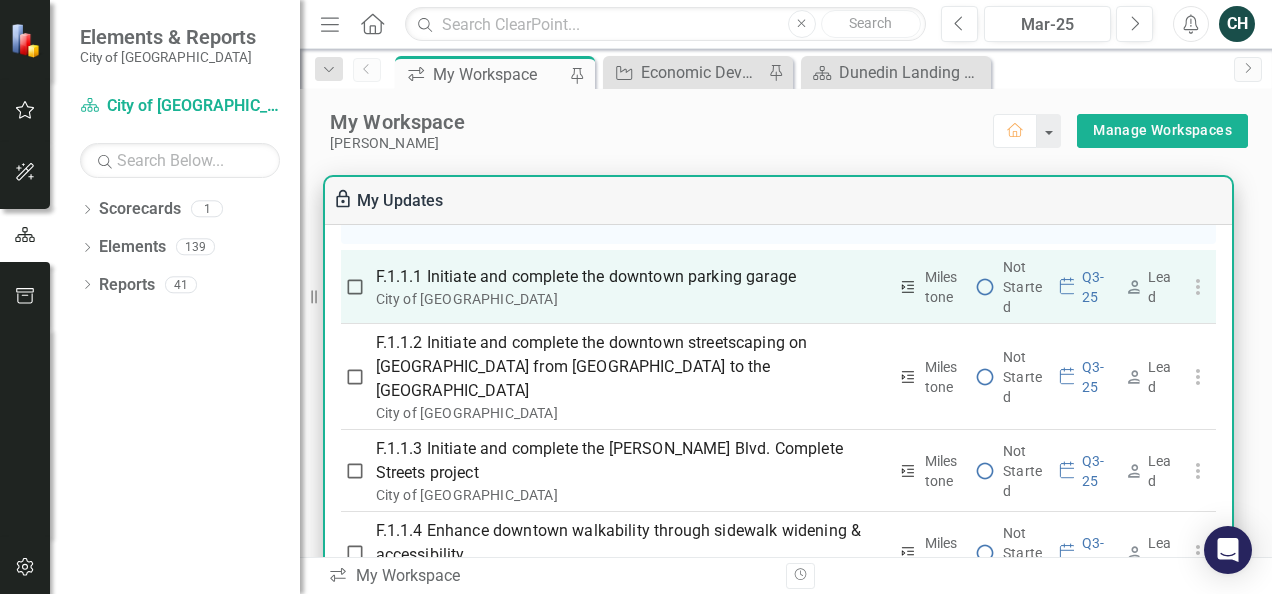 click on "F.1.1.1  Initiate and complete the downtown parking garage" at bounding box center [631, 277] 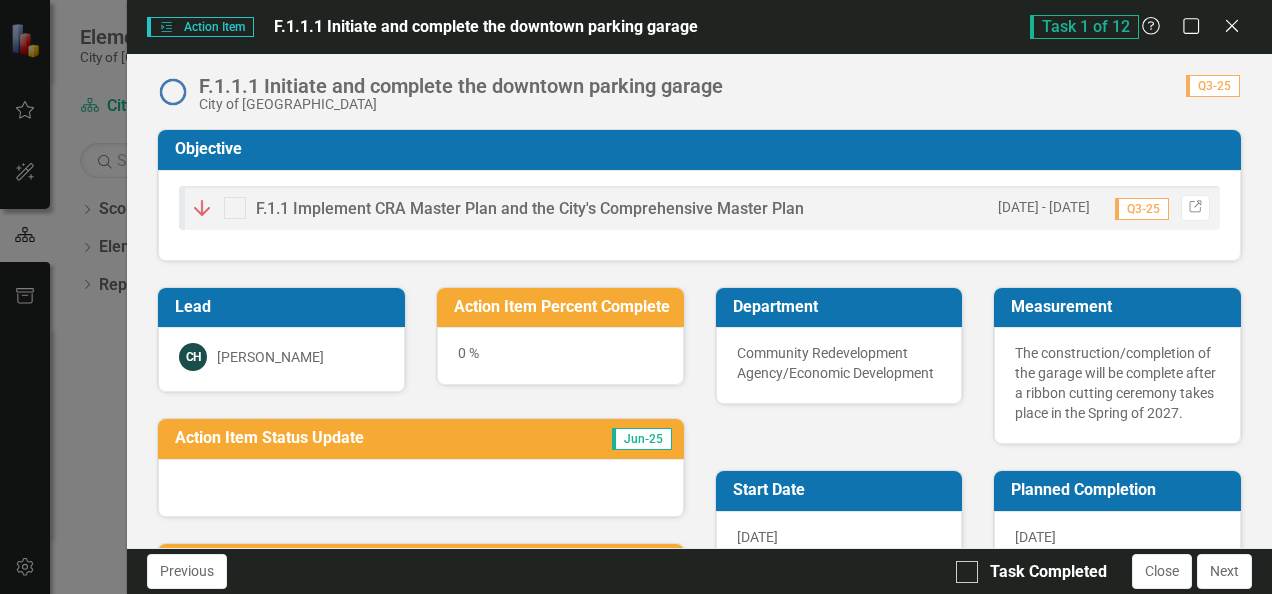 click on "0 %" at bounding box center (560, 356) 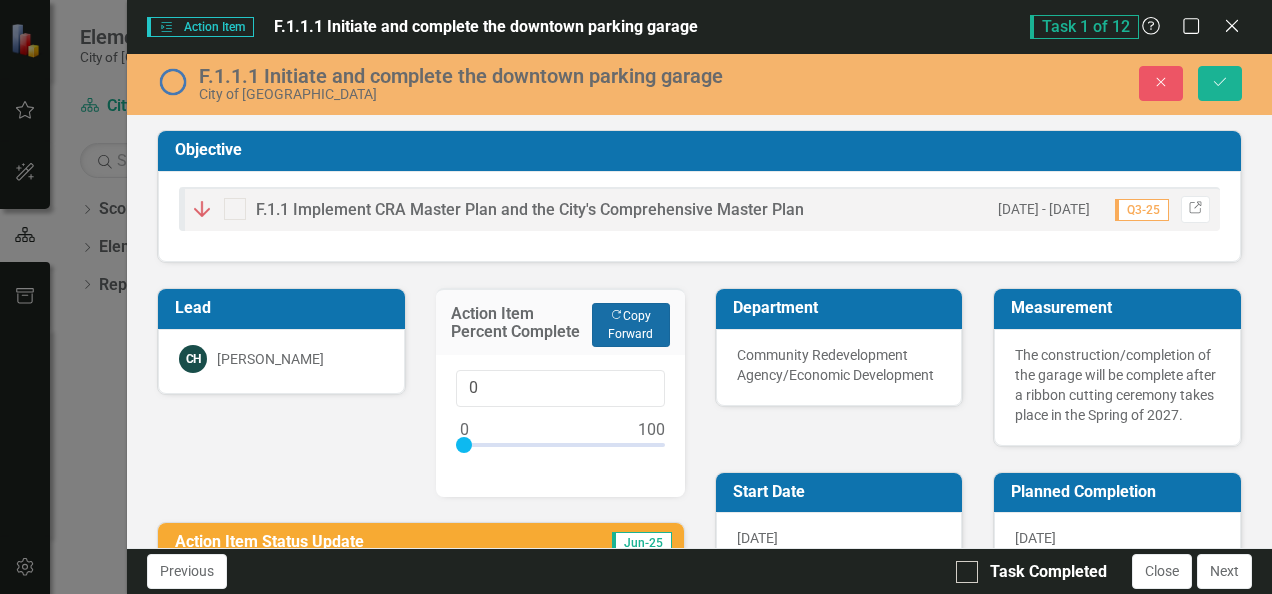 click on "Copy Forward  Copy Forward" at bounding box center (631, 325) 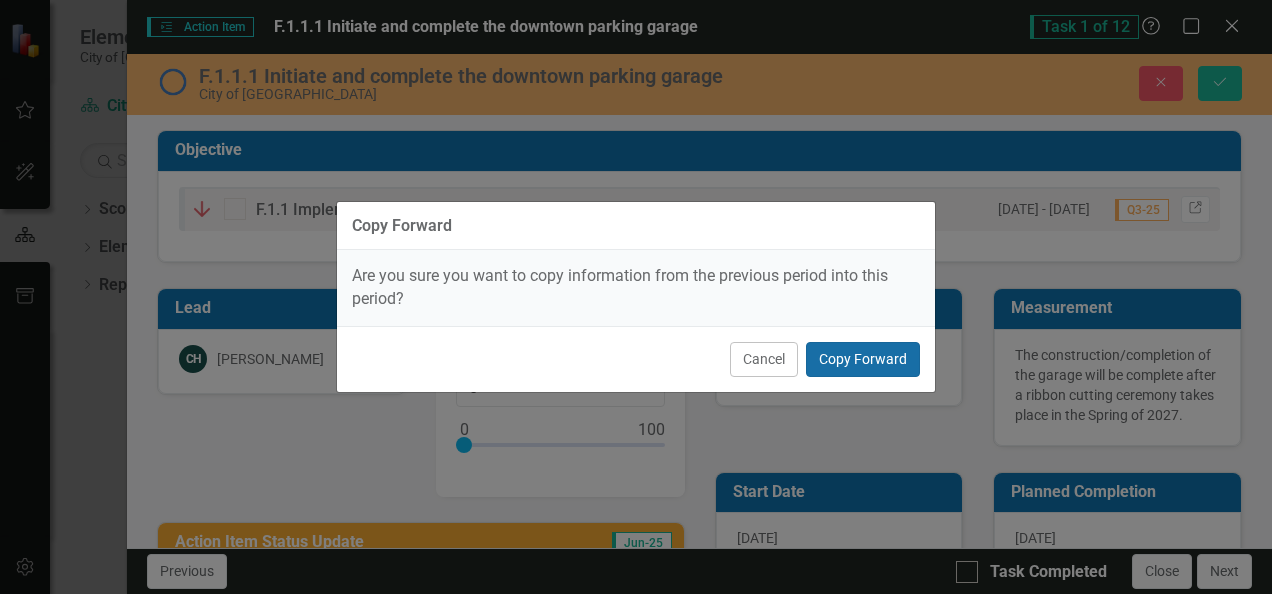 click on "Copy Forward" at bounding box center (863, 359) 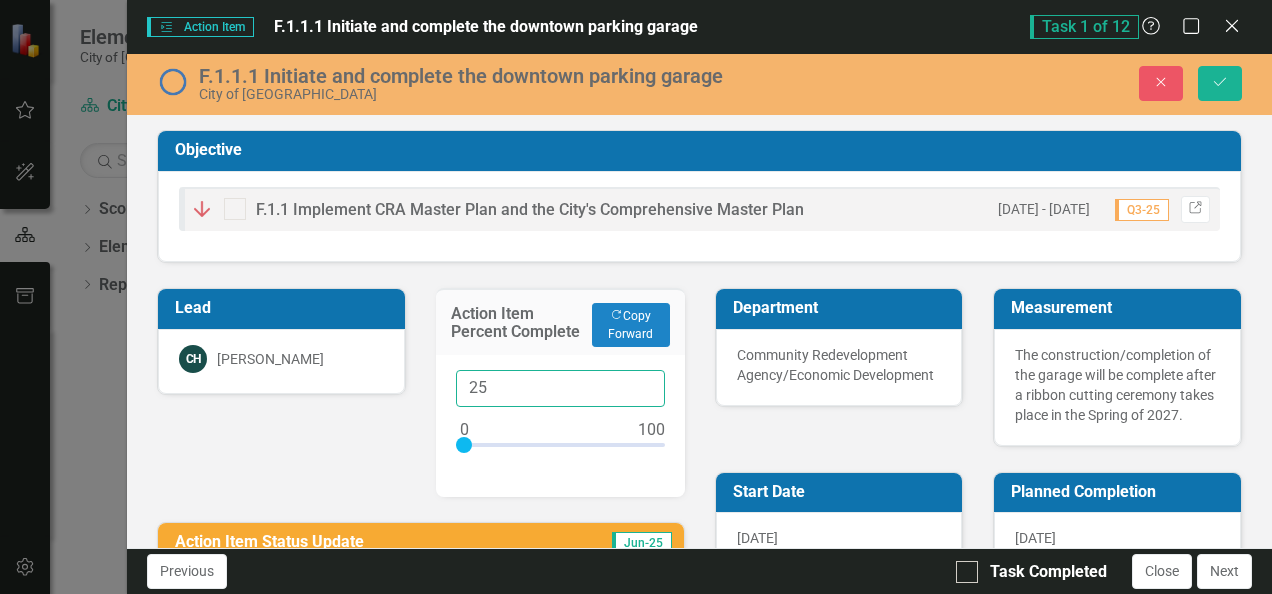 click on "25" at bounding box center (560, 388) 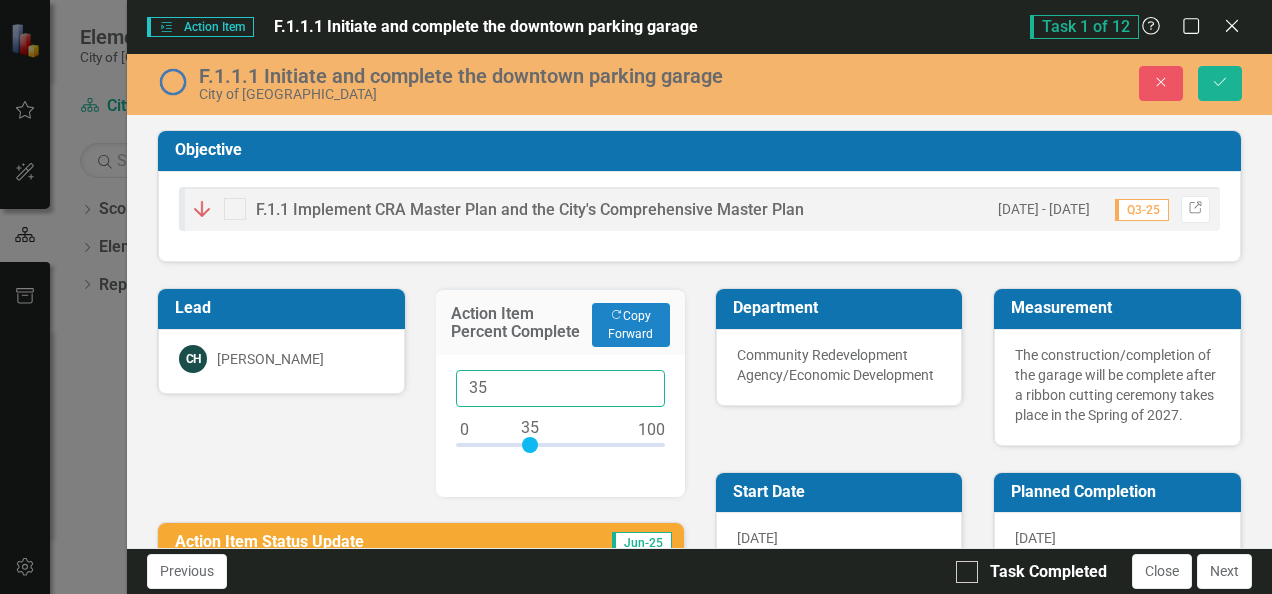 type on "35" 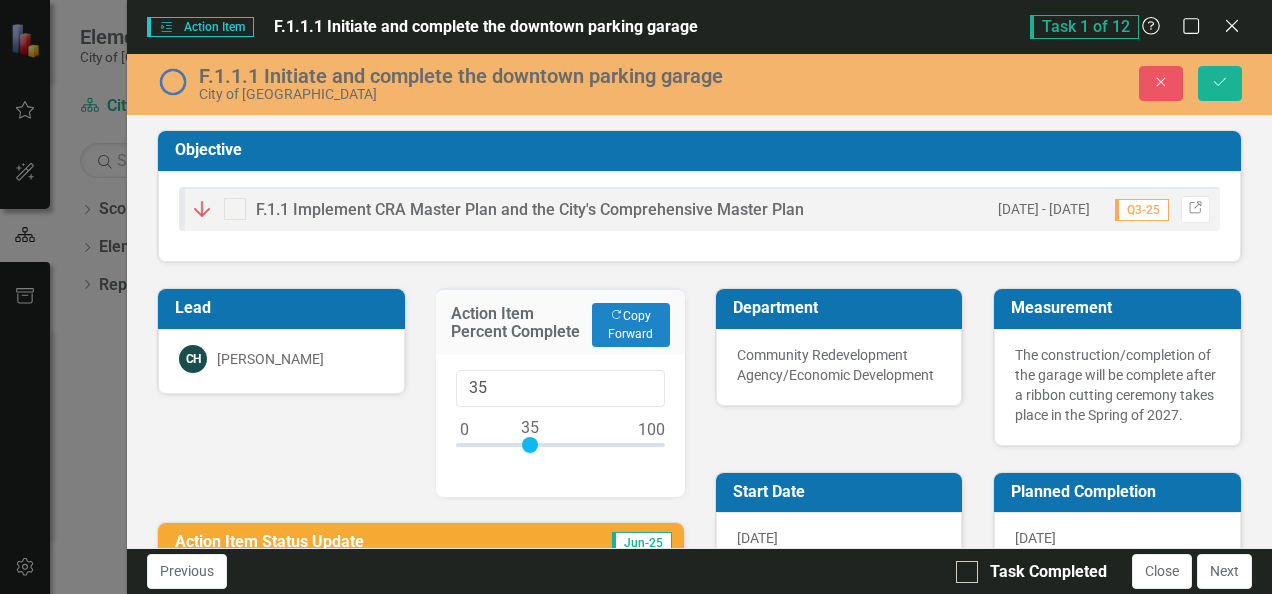 click on "Lead CH [PERSON_NAME] Action Item Percent Complete Copy Forward  Copy Forward  35 Action Item Status Update Jun-25 Action Item Next Steps Jun-25" at bounding box center (420, 504) 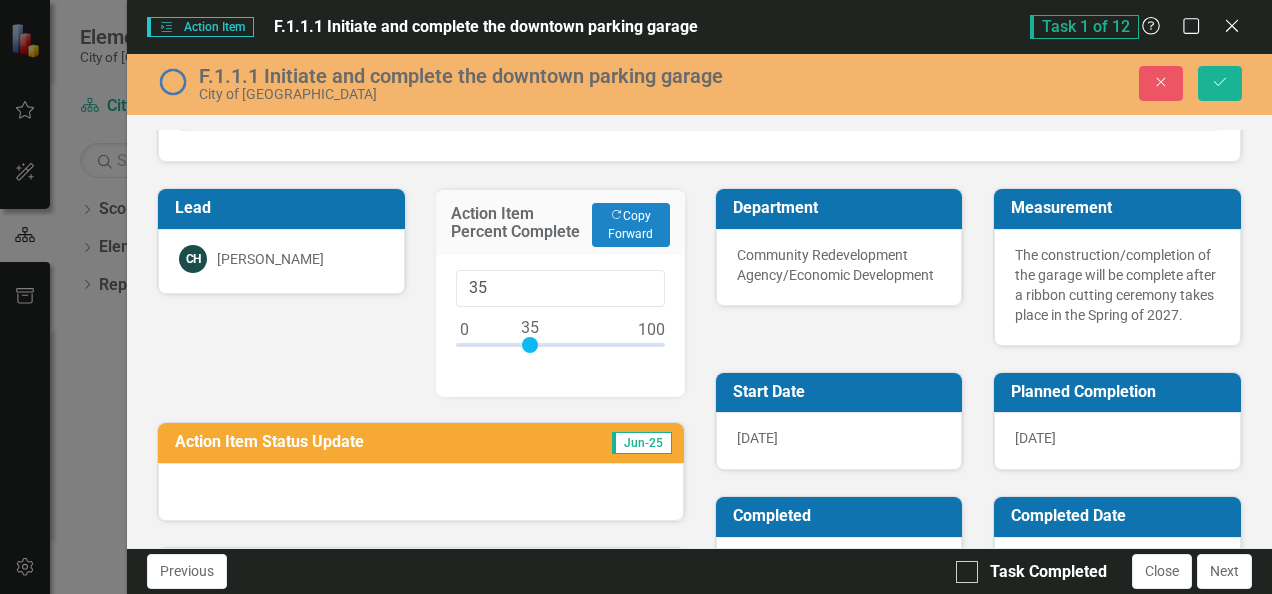 scroll, scrollTop: 300, scrollLeft: 0, axis: vertical 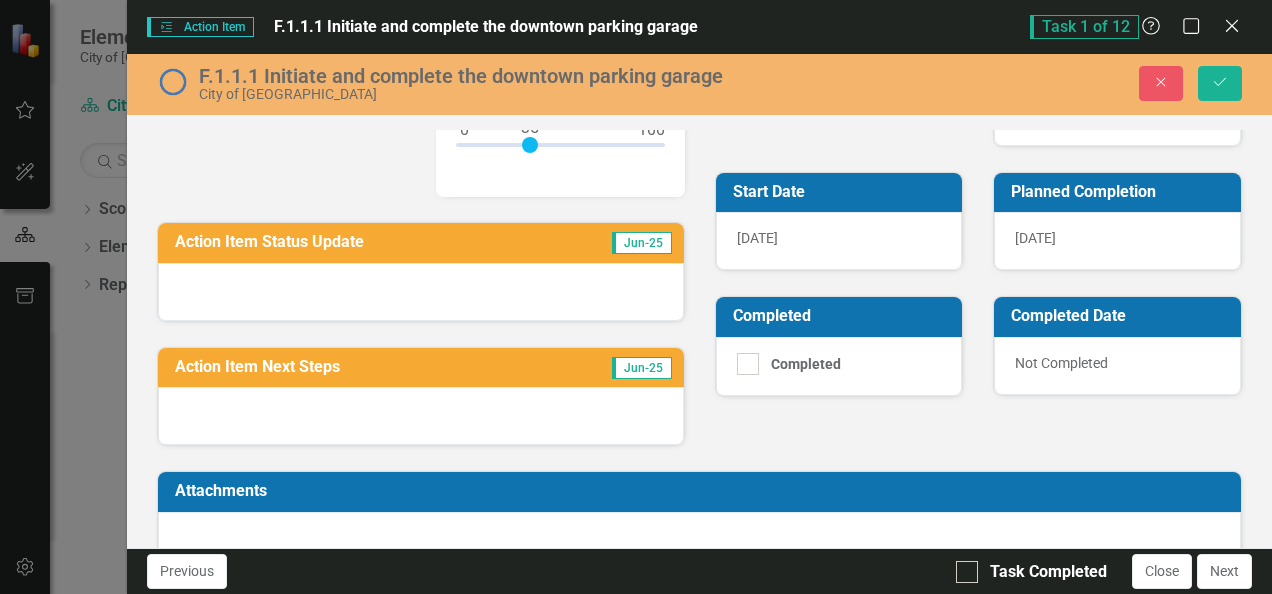 click at bounding box center (420, 292) 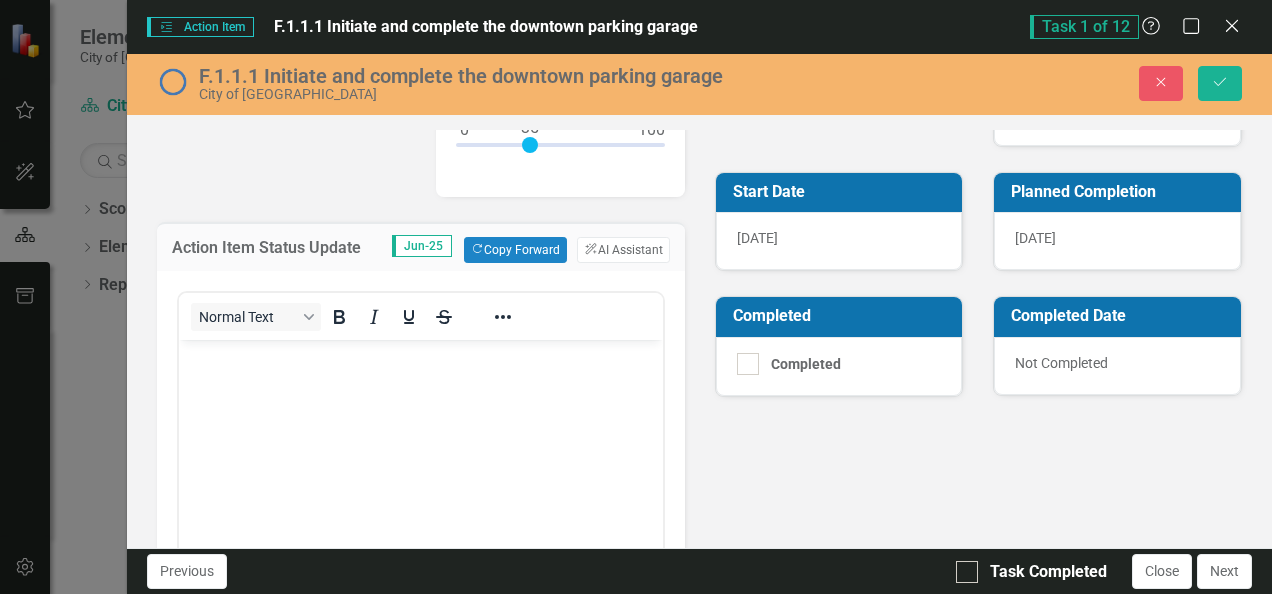 scroll, scrollTop: 0, scrollLeft: 0, axis: both 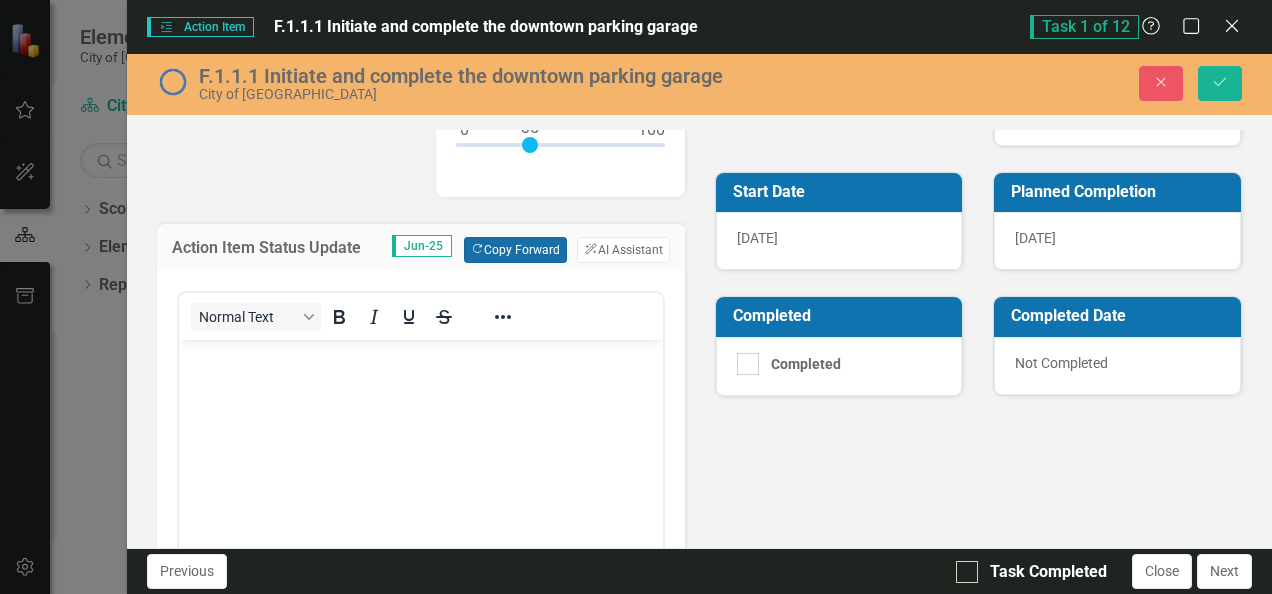 click on "Copy Forward  Copy Forward" at bounding box center [515, 250] 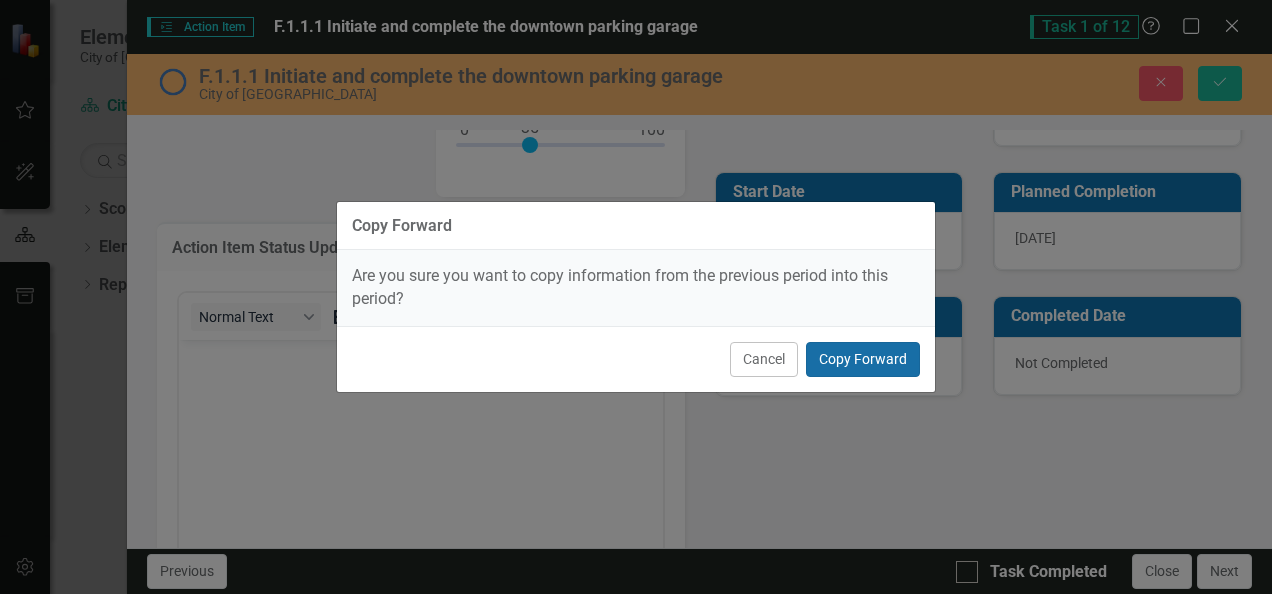 click on "Copy Forward" at bounding box center [863, 359] 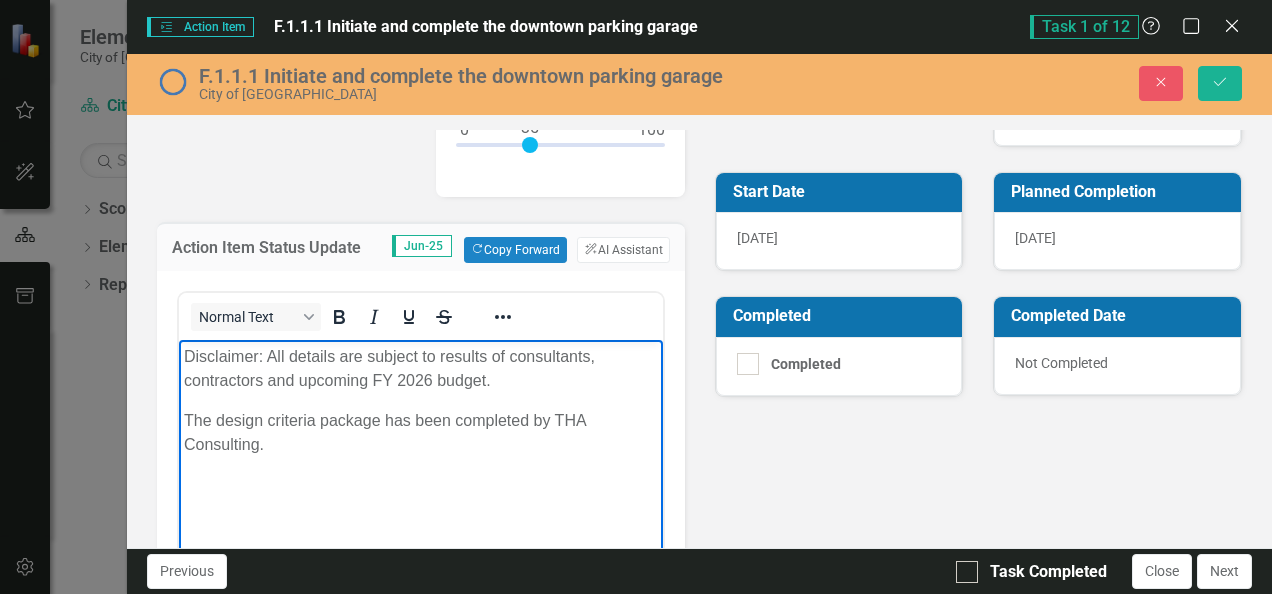 click on "The design criteria package has been completed by THA Consulting." at bounding box center [420, 433] 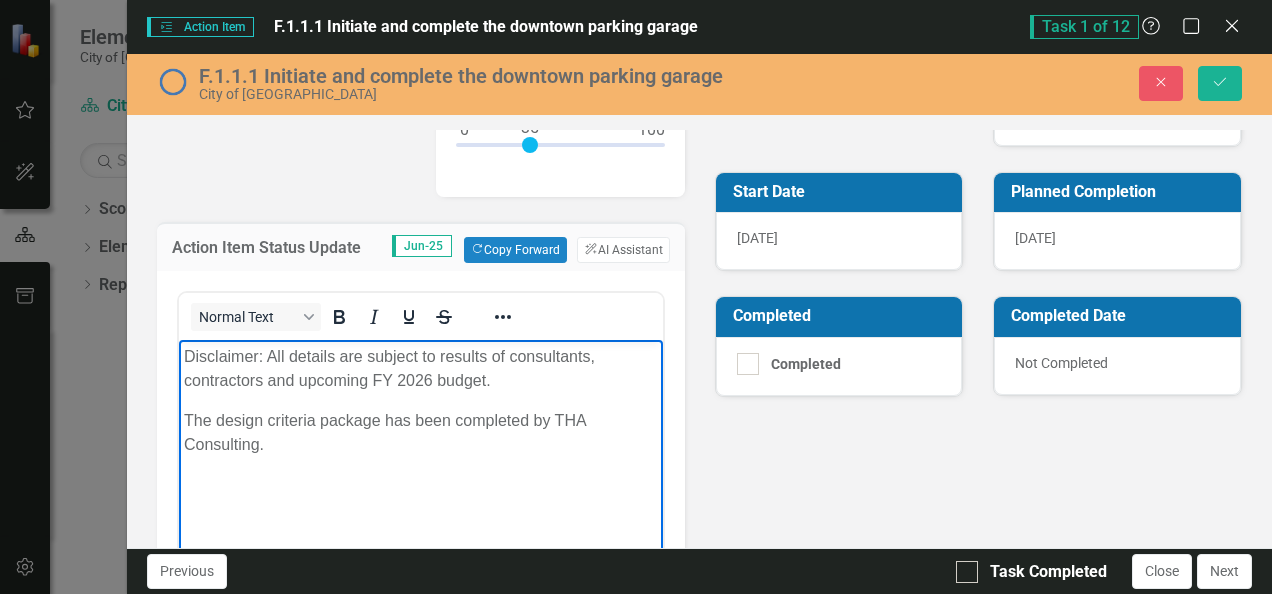 click on "The design criteria package has been completed by THA Consulting." at bounding box center [420, 433] 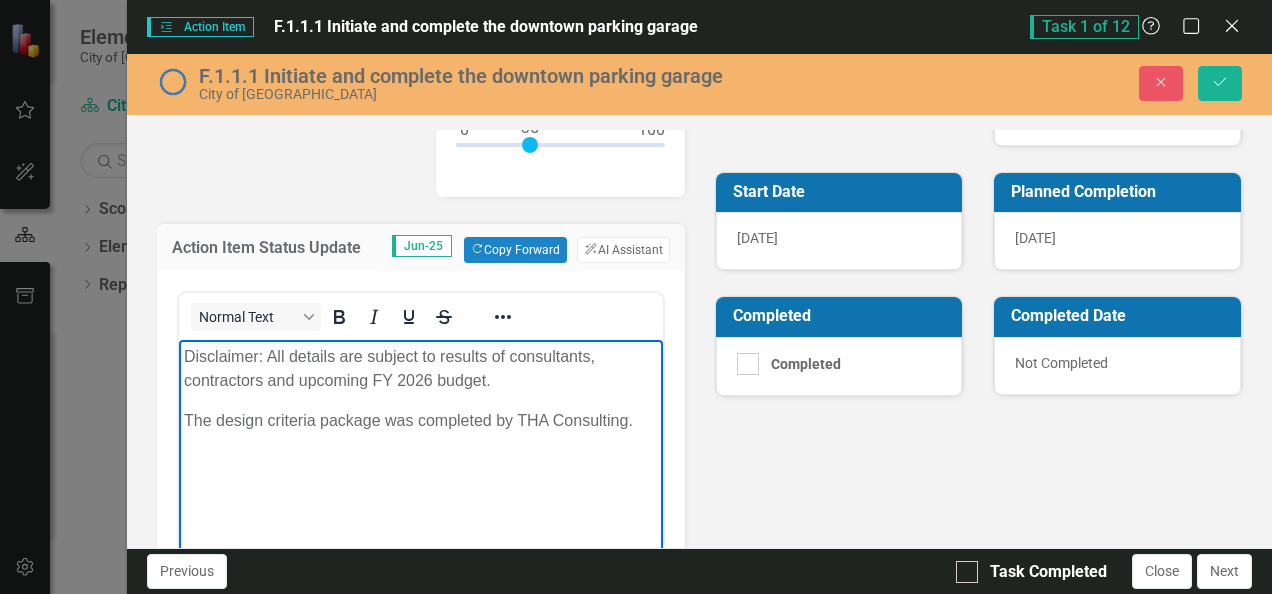 click on "The design criteria package was completed by THA Consulting." at bounding box center (420, 421) 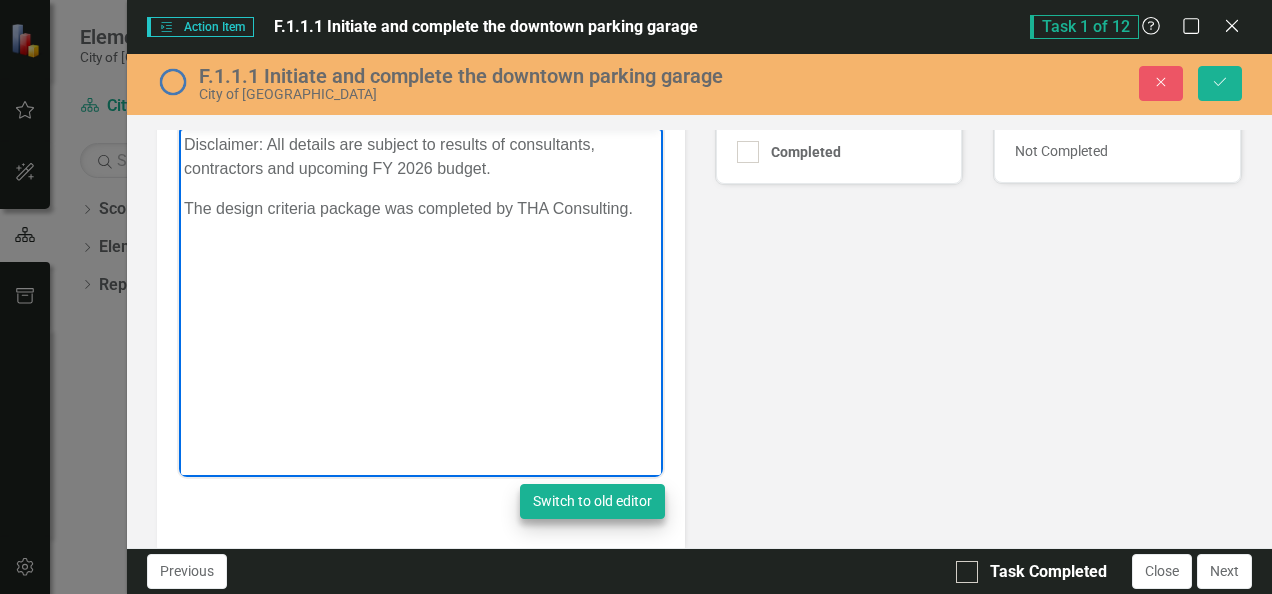 scroll, scrollTop: 300, scrollLeft: 0, axis: vertical 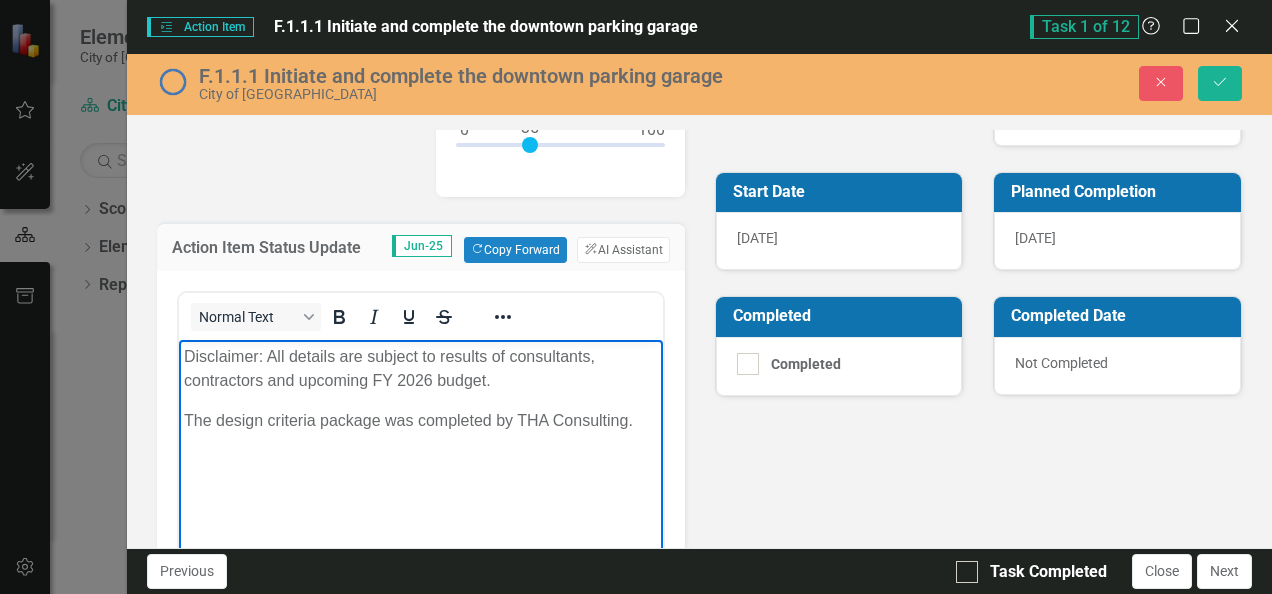 click on "The design criteria package was completed by THA Consulting." at bounding box center (420, 421) 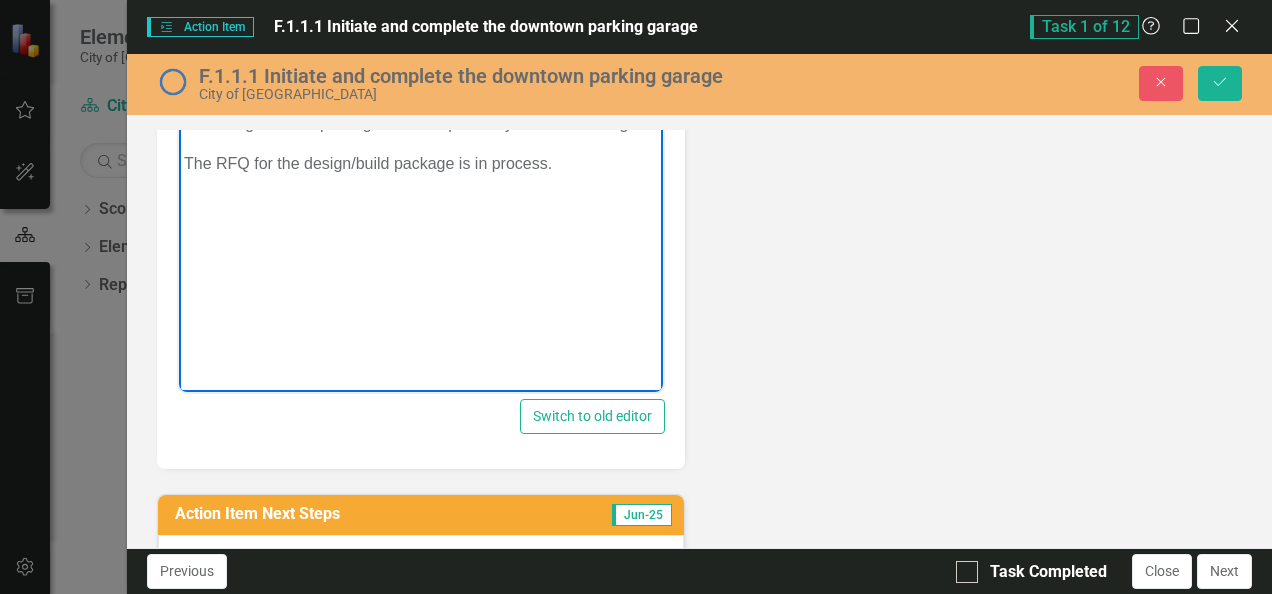 scroll, scrollTop: 781, scrollLeft: 0, axis: vertical 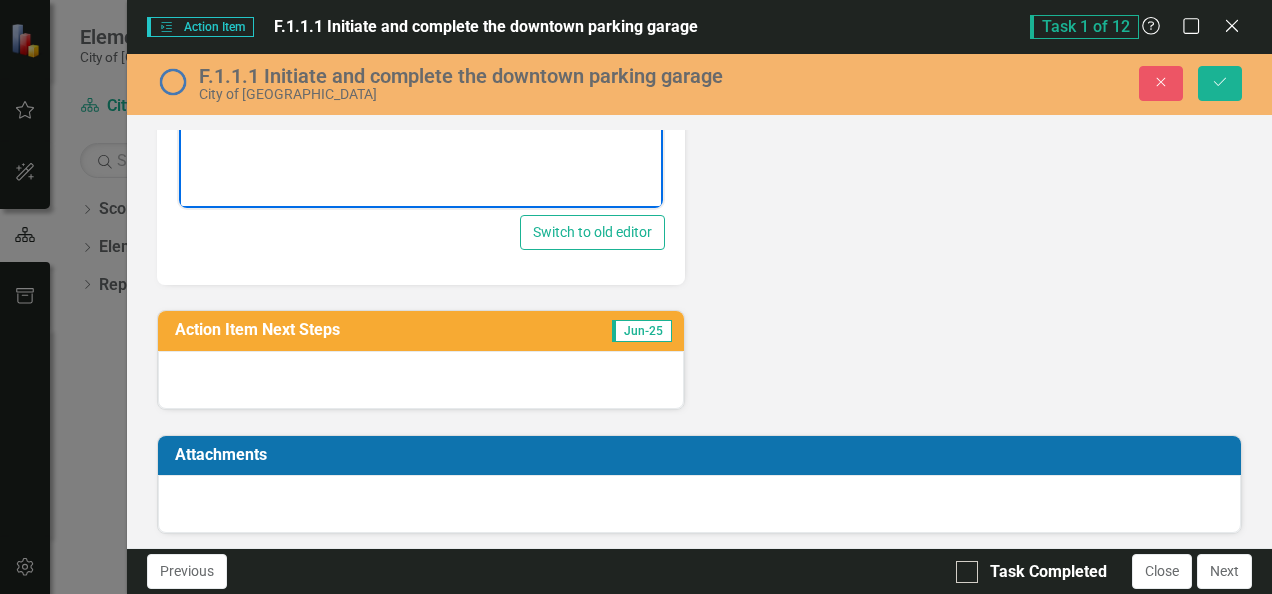click at bounding box center (420, 380) 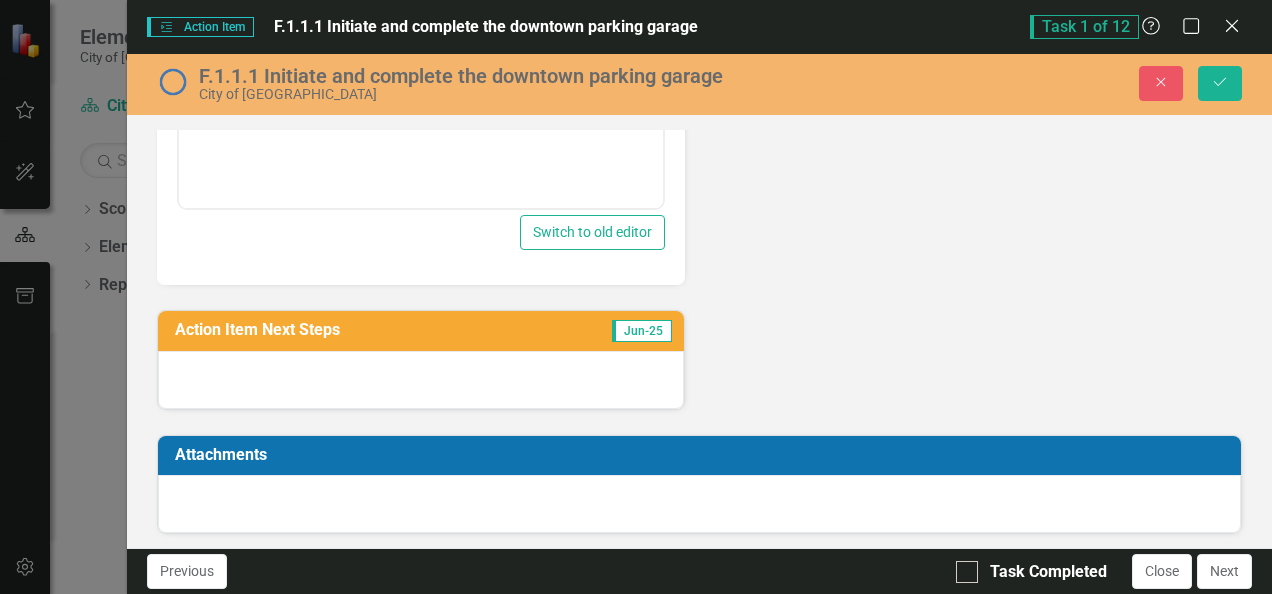 click at bounding box center (420, 380) 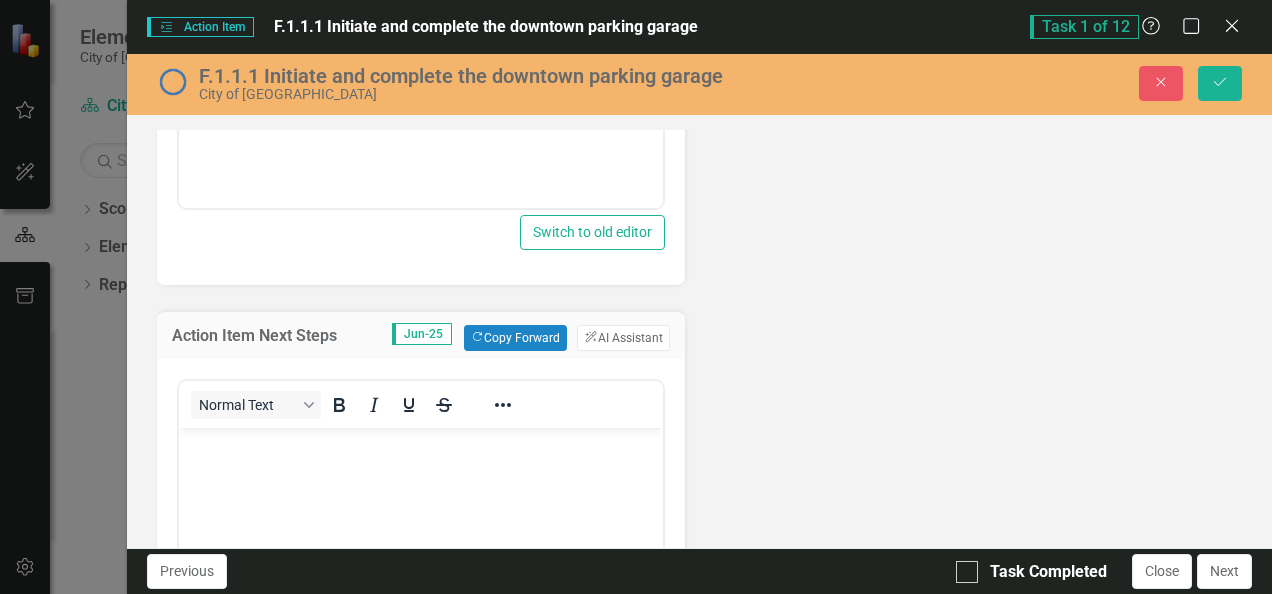 scroll, scrollTop: 0, scrollLeft: 0, axis: both 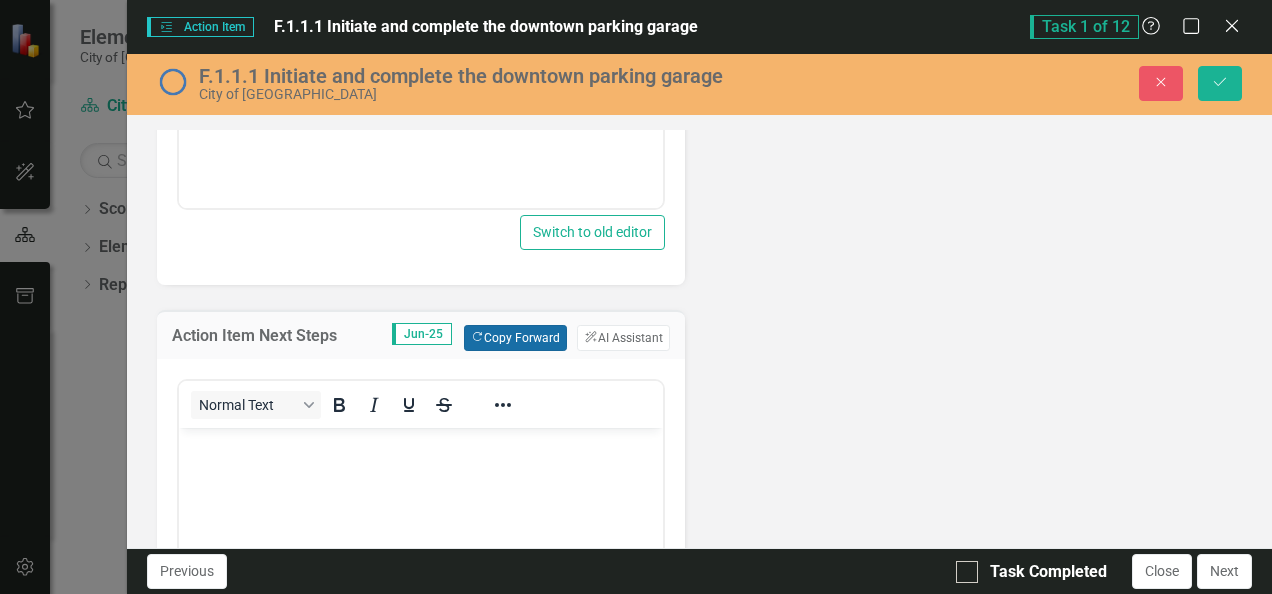 click on "Copy Forward  Copy Forward" at bounding box center (515, 338) 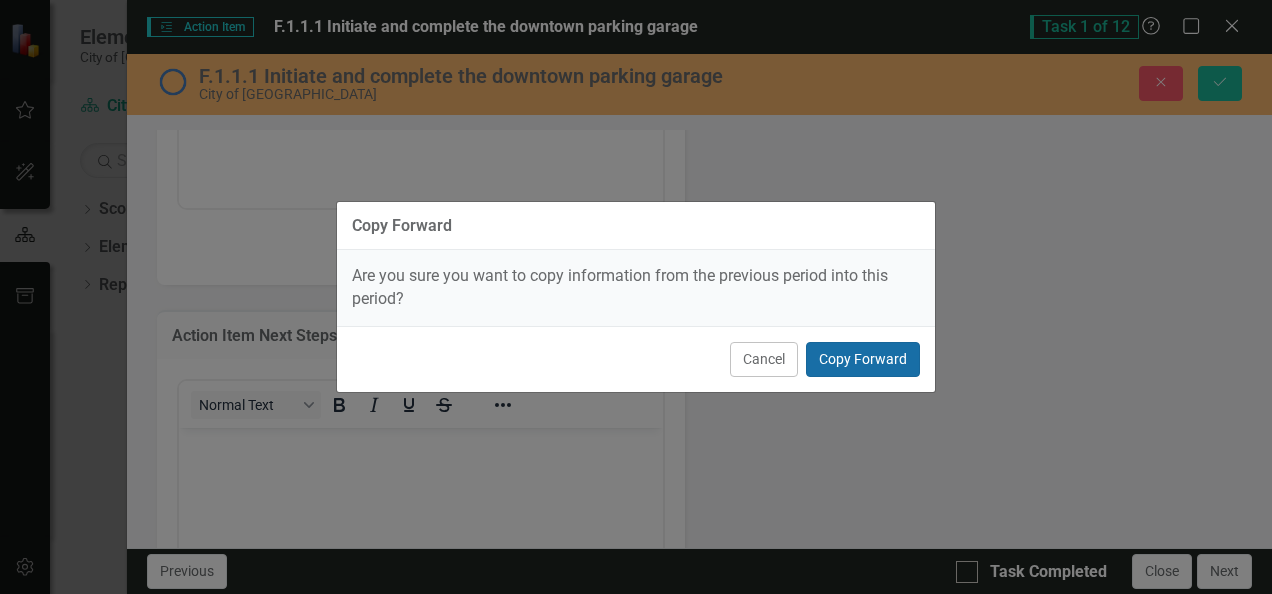 click on "Copy Forward" at bounding box center (863, 359) 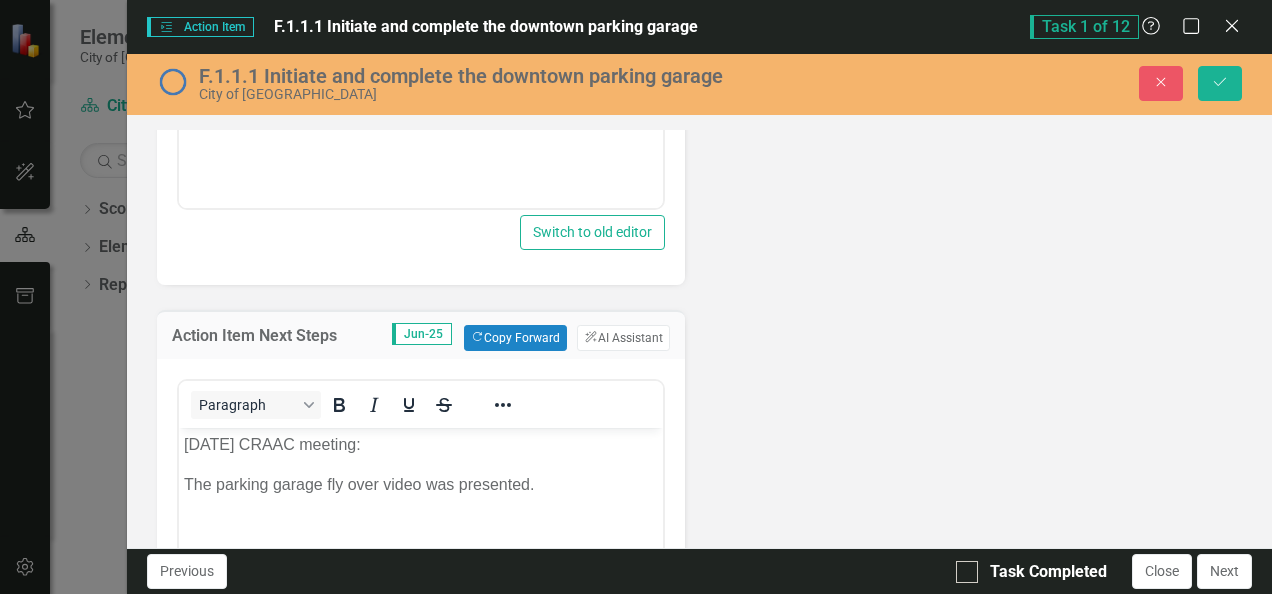click on "[DATE] CRAAC meeting:" at bounding box center [420, 445] 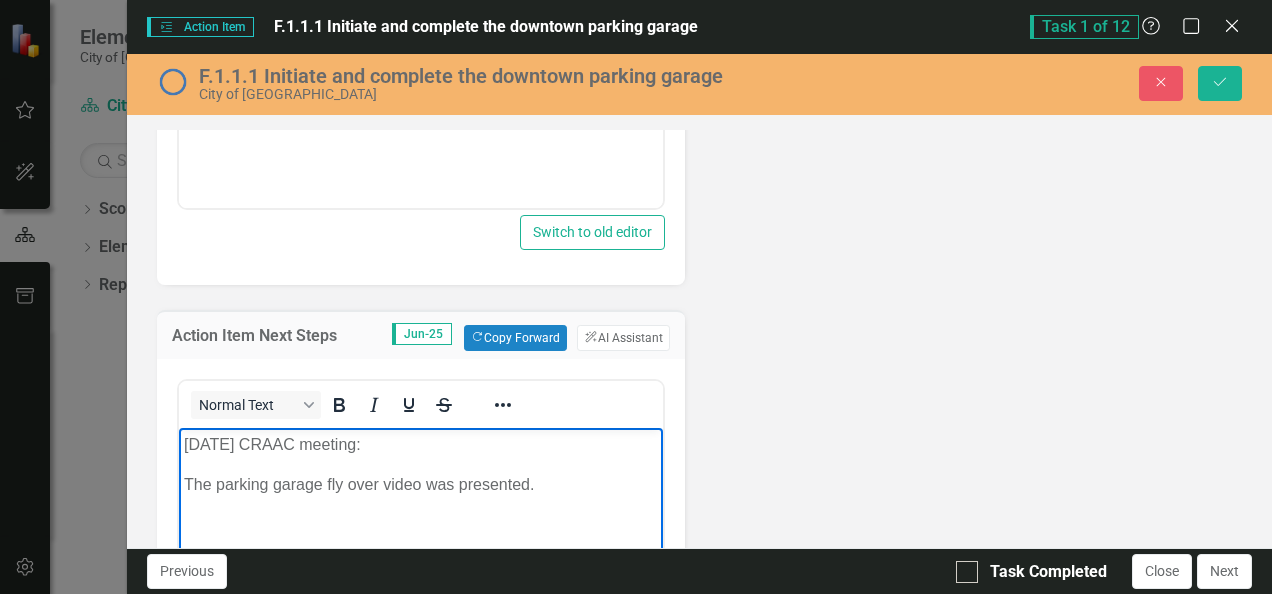 click on "The parking garage fly over video was presented." at bounding box center [420, 485] 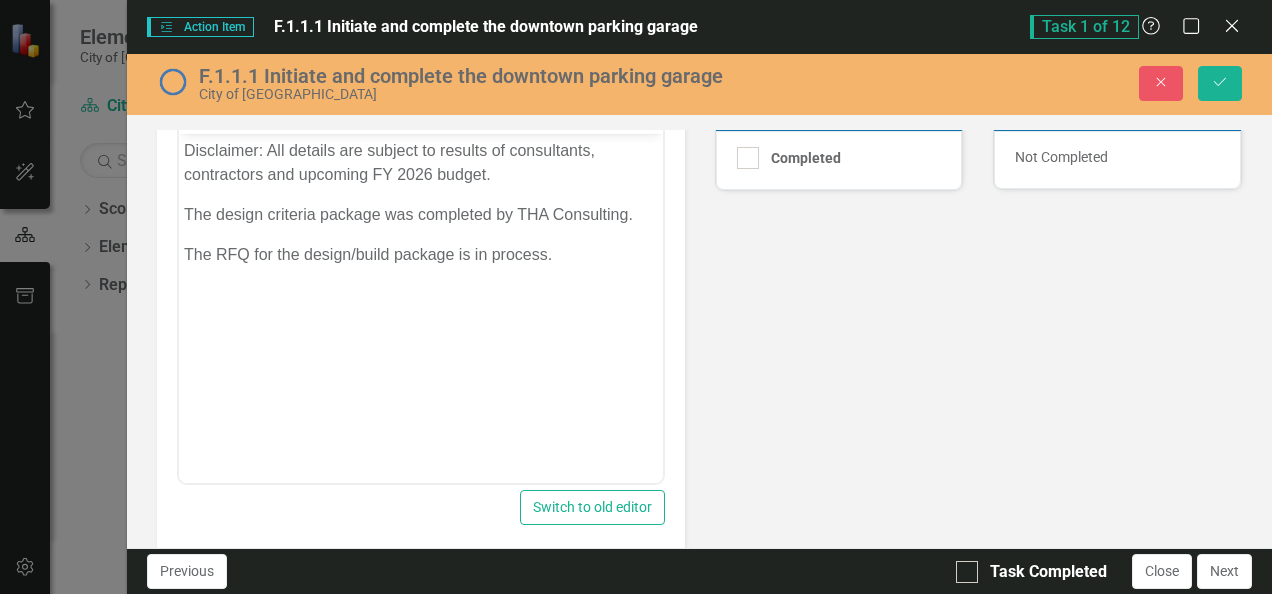 scroll, scrollTop: 381, scrollLeft: 0, axis: vertical 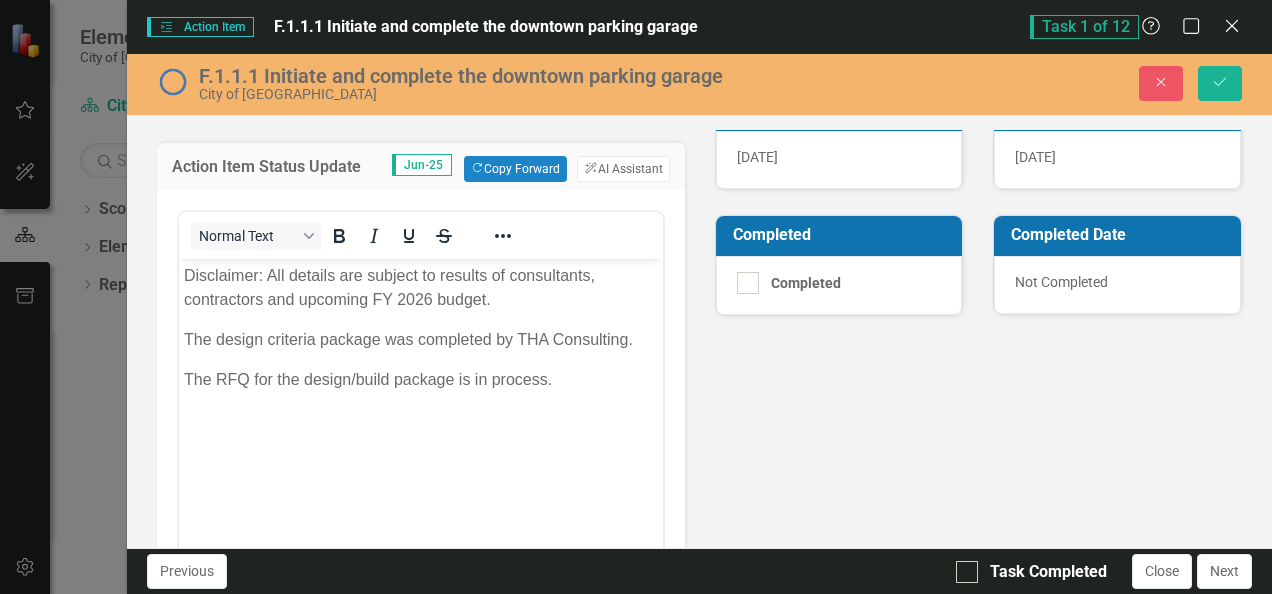 click on "Disclaimer: All details are subject to results of consultants, contractors and upcoming FY 2026 budget. The design criteria package was completed by THA Consulting. The RFQ for the design/build package is in process." at bounding box center [420, 409] 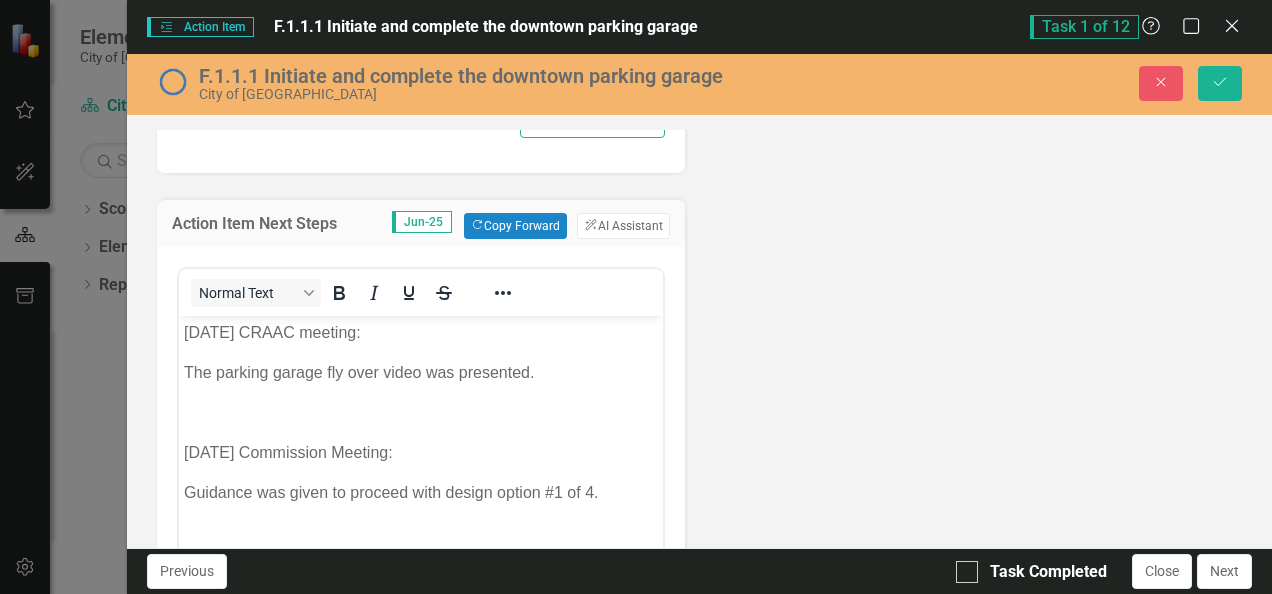 scroll, scrollTop: 781, scrollLeft: 0, axis: vertical 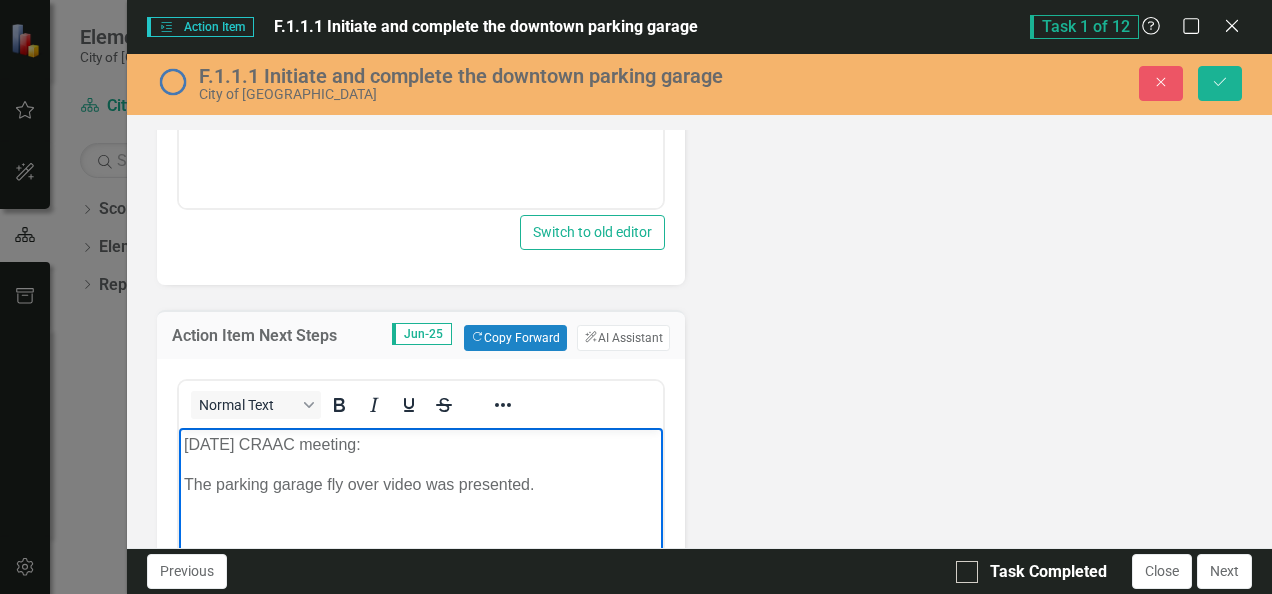 click on "[DATE] CRAAC meeting: The parking garage fly over video was presented. [DATE] Commission Meeting: Guidance was given to proceed with design option #1 of 4. We are prepping the RFQ for advertisement." at bounding box center [420, 578] 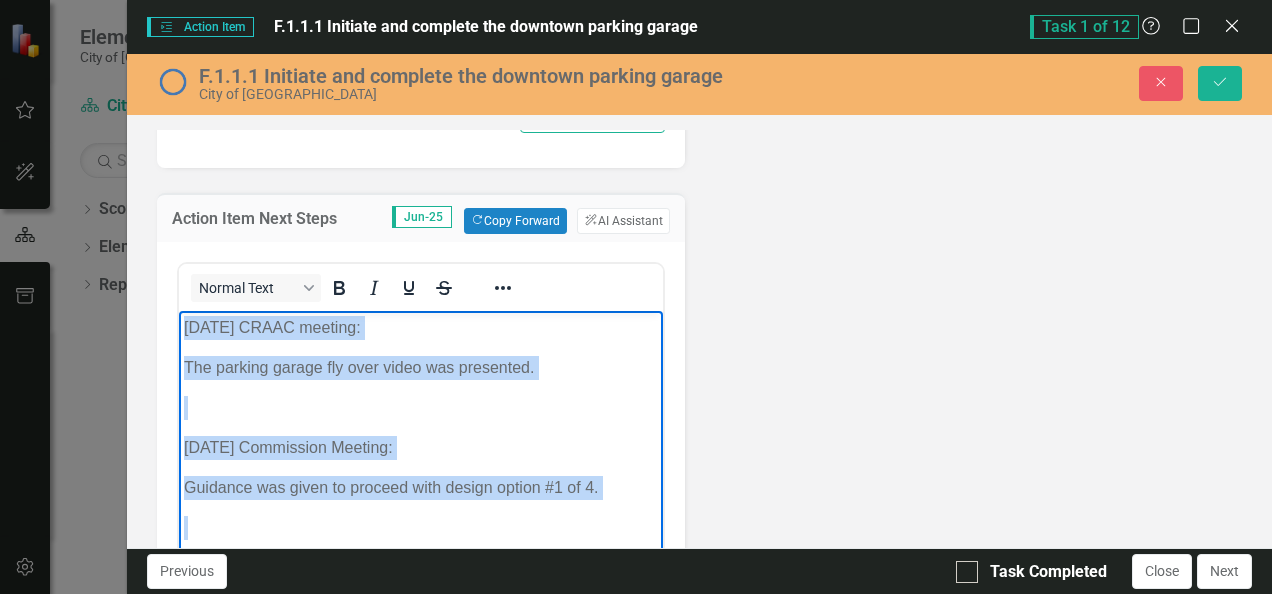 scroll, scrollTop: 1014, scrollLeft: 0, axis: vertical 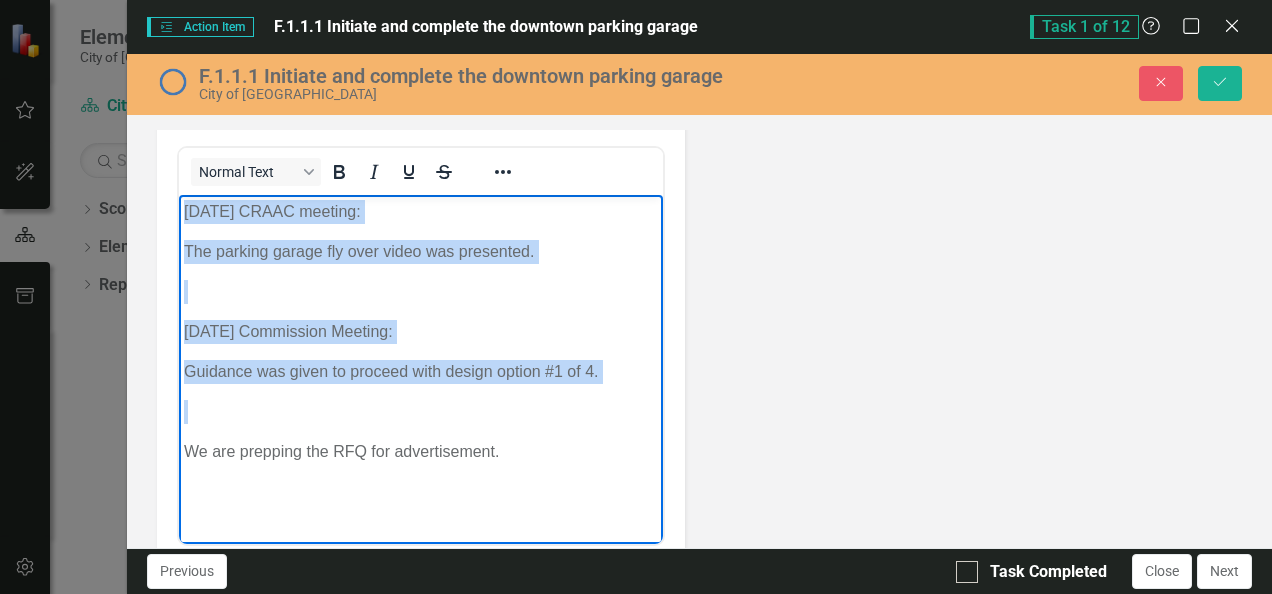 drag, startPoint x: 183, startPoint y: 205, endPoint x: 592, endPoint y: 391, distance: 449.30725 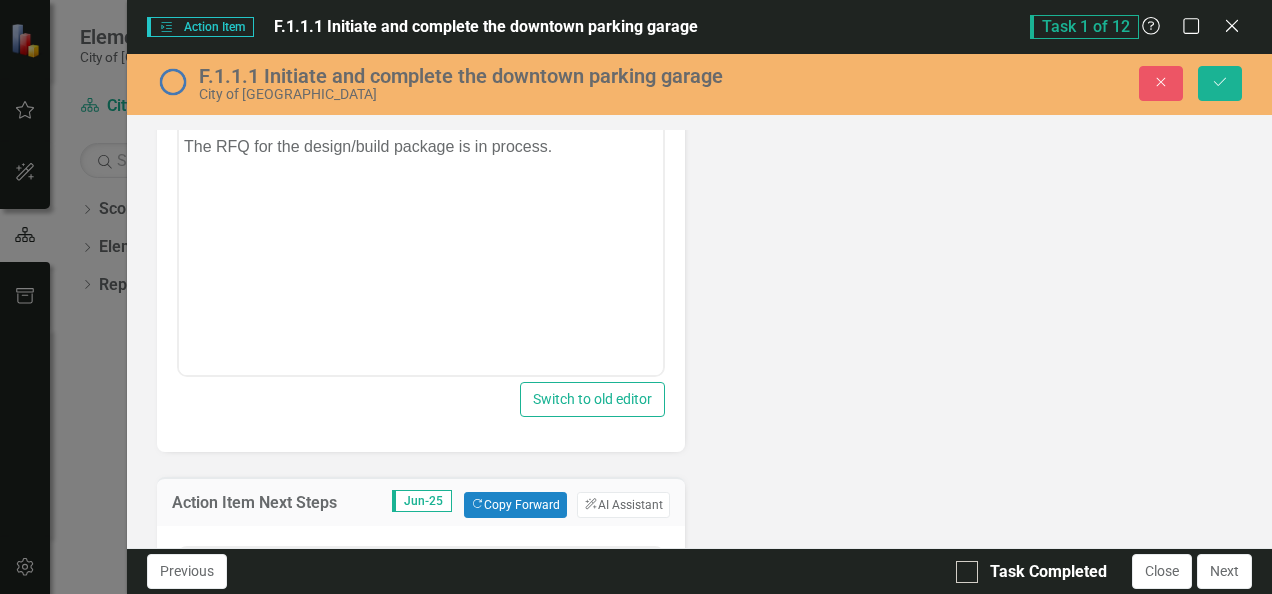 scroll, scrollTop: 514, scrollLeft: 0, axis: vertical 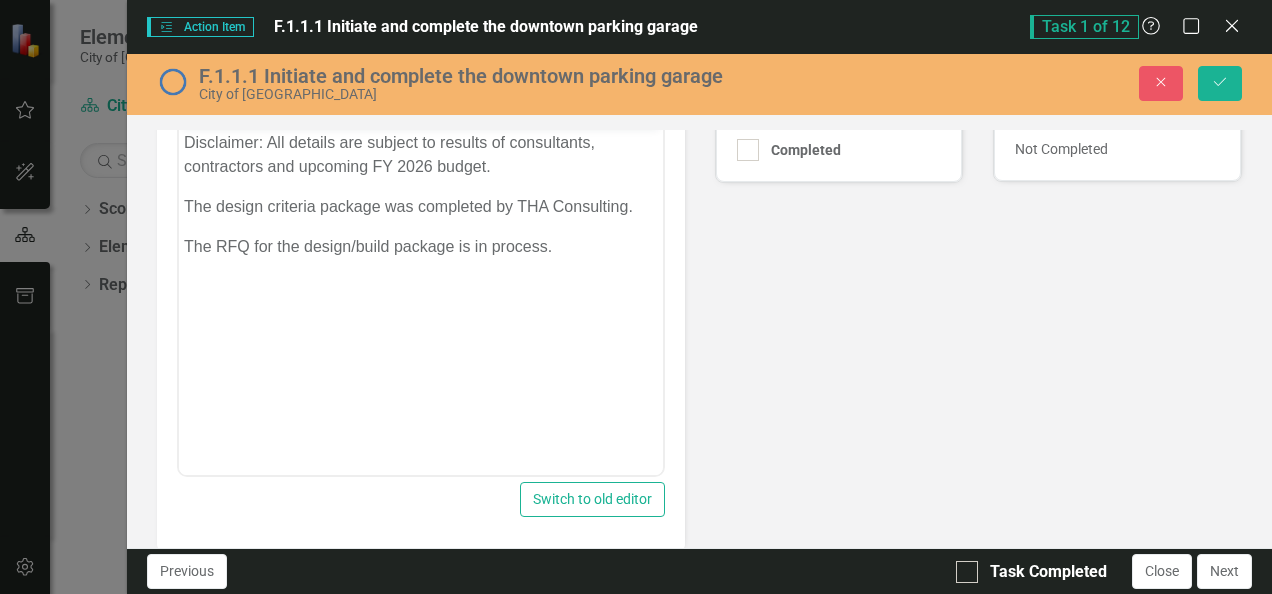 click on "The RFQ for the design/build package is in process." at bounding box center [420, 247] 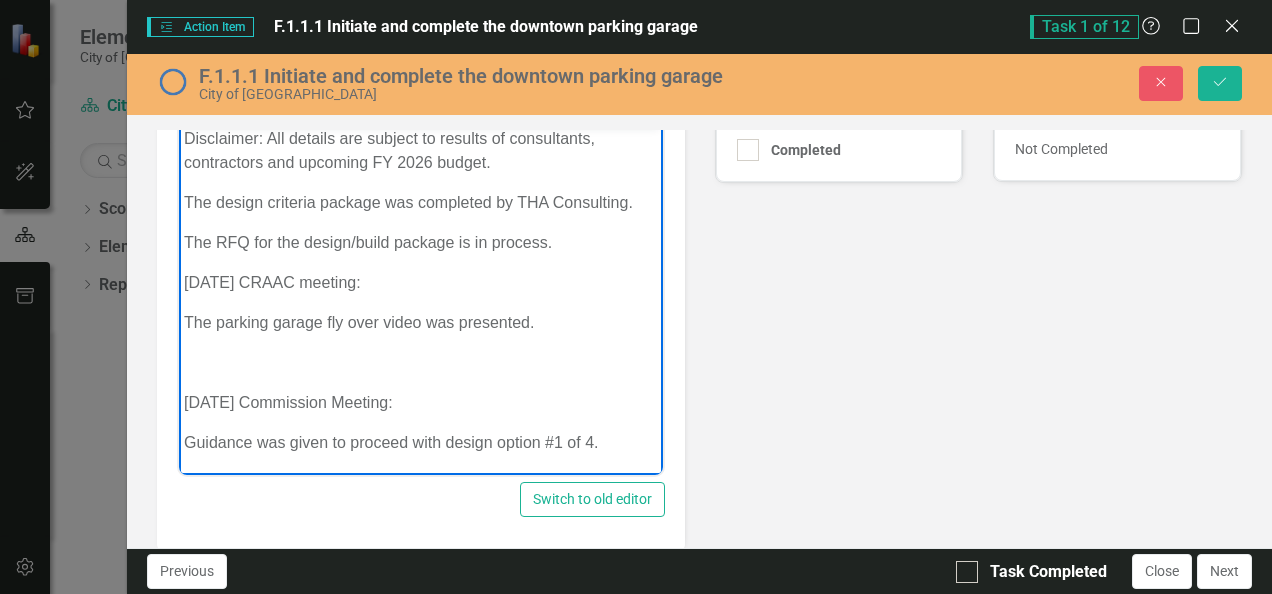 scroll, scrollTop: 0, scrollLeft: 0, axis: both 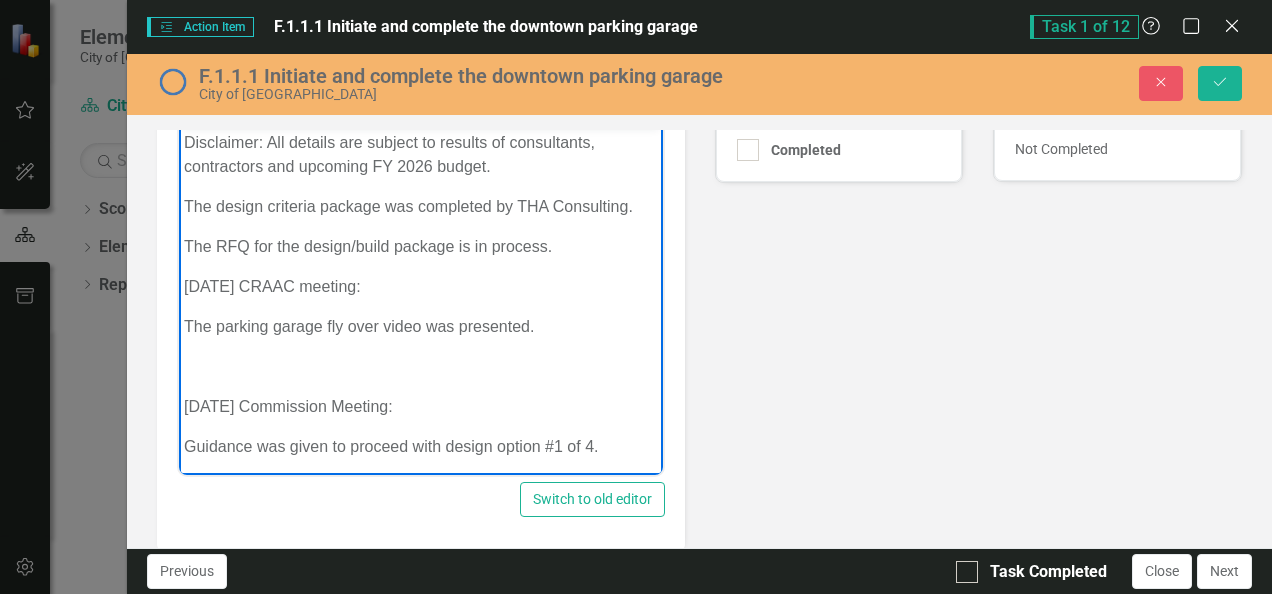 click on "Disclaimer: All details are subject to results of consultants, contractors and upcoming FY 2026 budget. The design criteria package was completed by THA Consulting. The RFQ for the design/build package is in process. [DATE] CRAAC meeting: The parking garage fly over video was presented. [DATE] Commission Meeting: Guidance was given to proceed with design option #1 of 4." at bounding box center [420, 343] 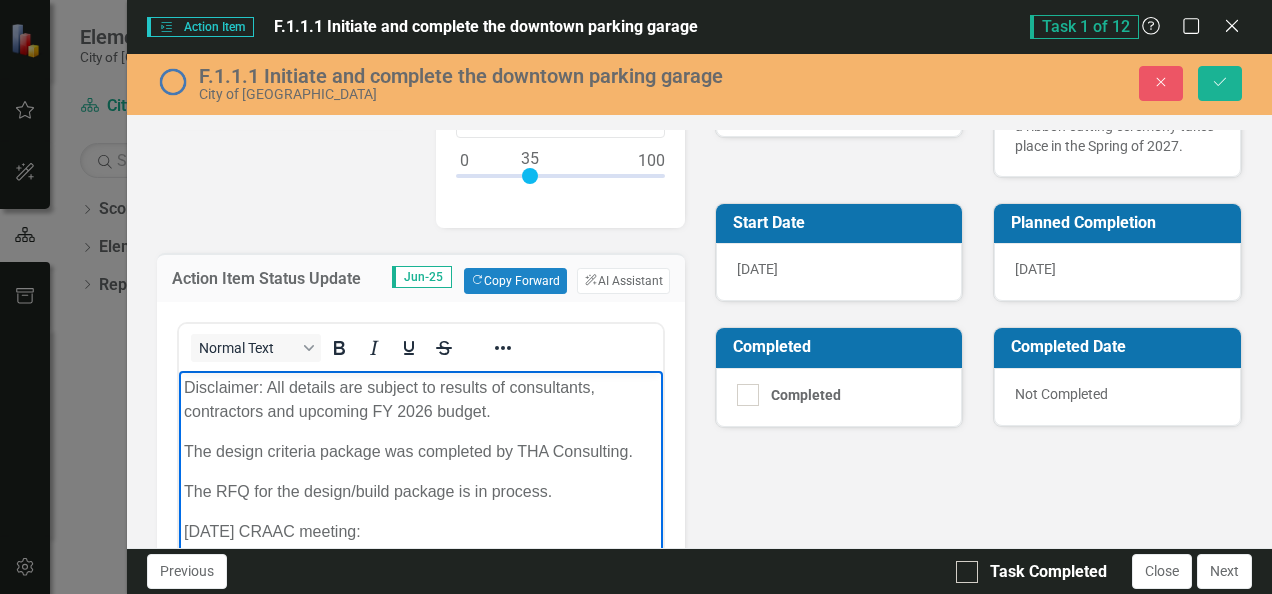 scroll, scrollTop: 300, scrollLeft: 0, axis: vertical 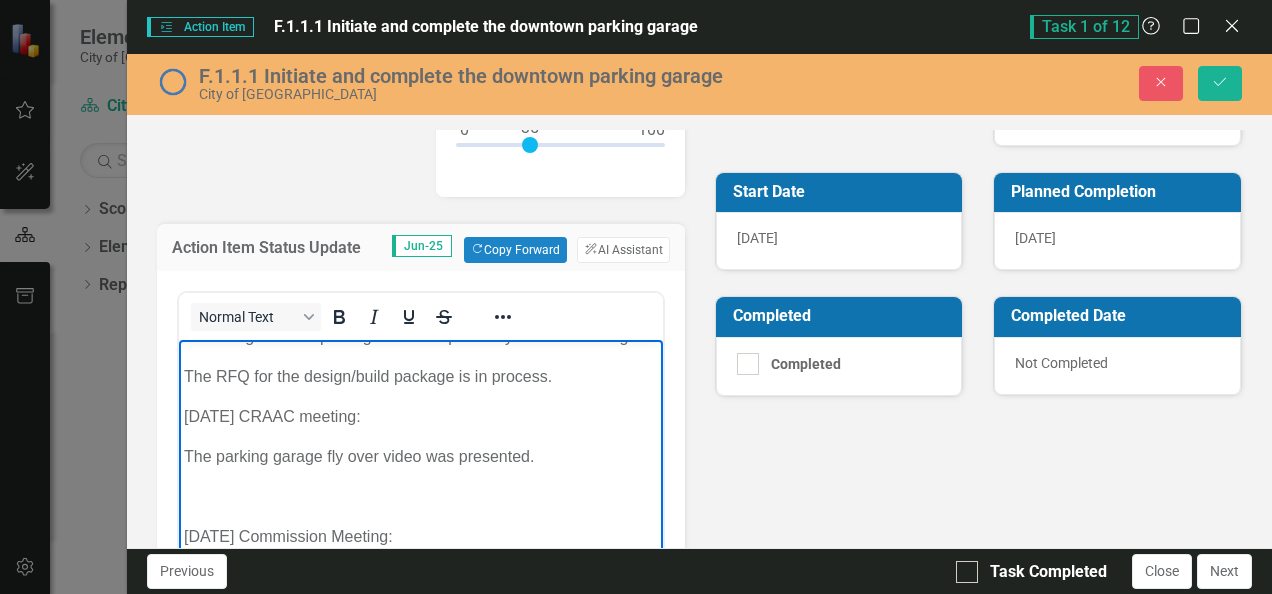 click on "[DATE] CRAAC meeting:" at bounding box center [420, 417] 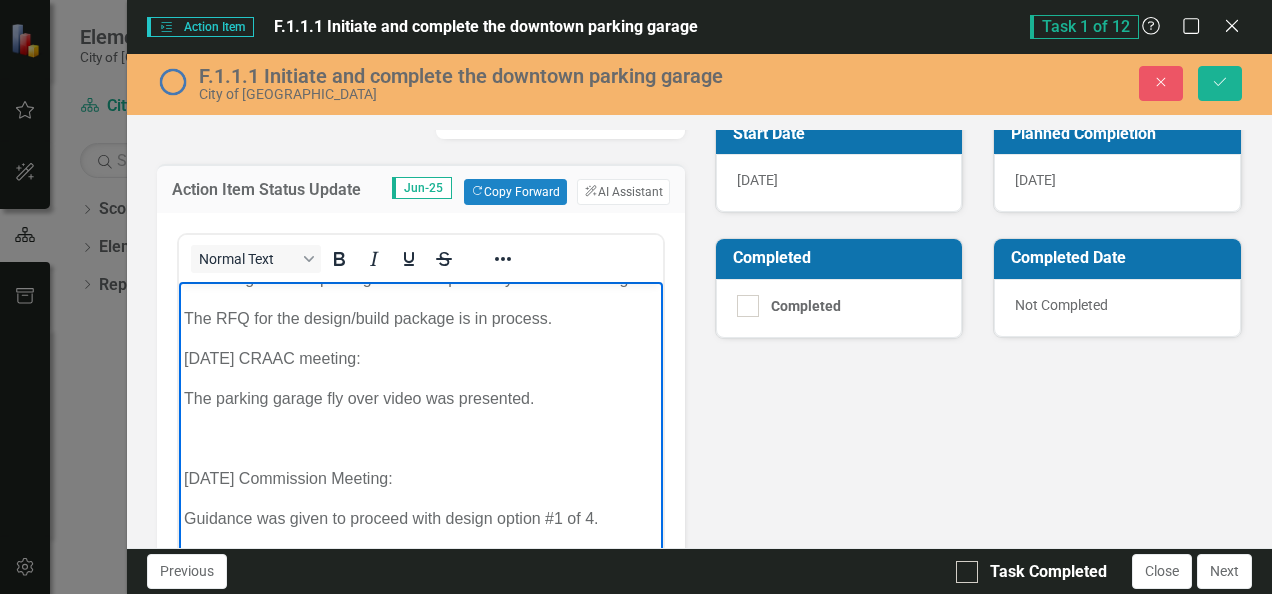 scroll, scrollTop: 400, scrollLeft: 0, axis: vertical 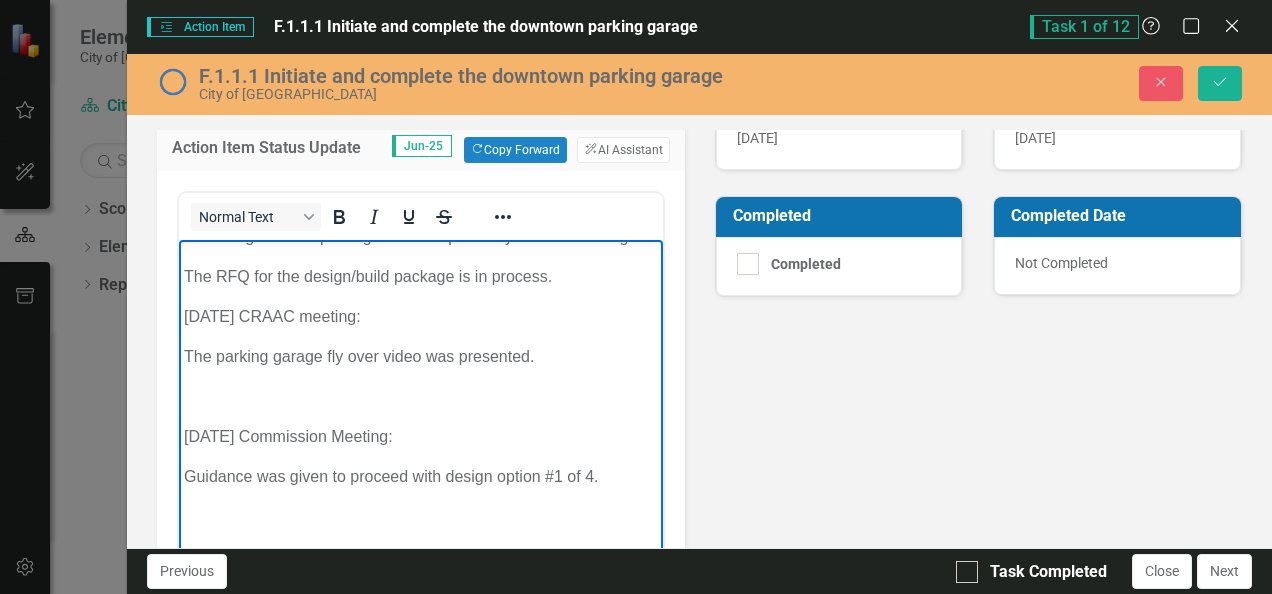 click on "[DATE] Commission Meeting:" at bounding box center [420, 437] 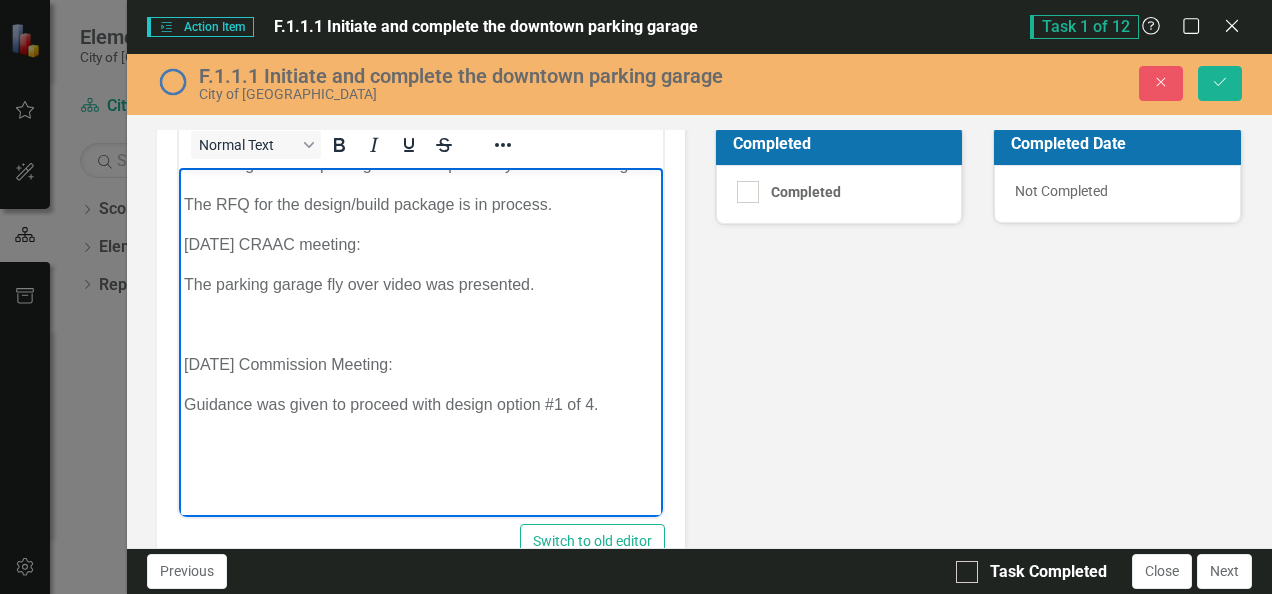 scroll, scrollTop: 500, scrollLeft: 0, axis: vertical 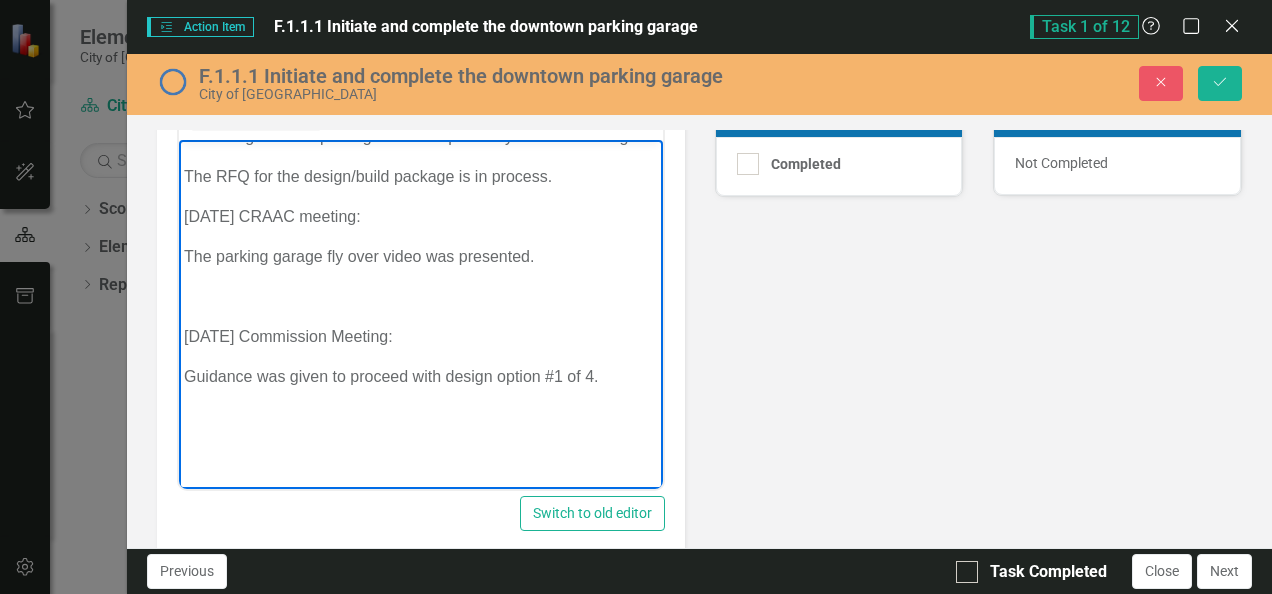 click on "Guidance was given to proceed with design option #1 of 4." at bounding box center [420, 377] 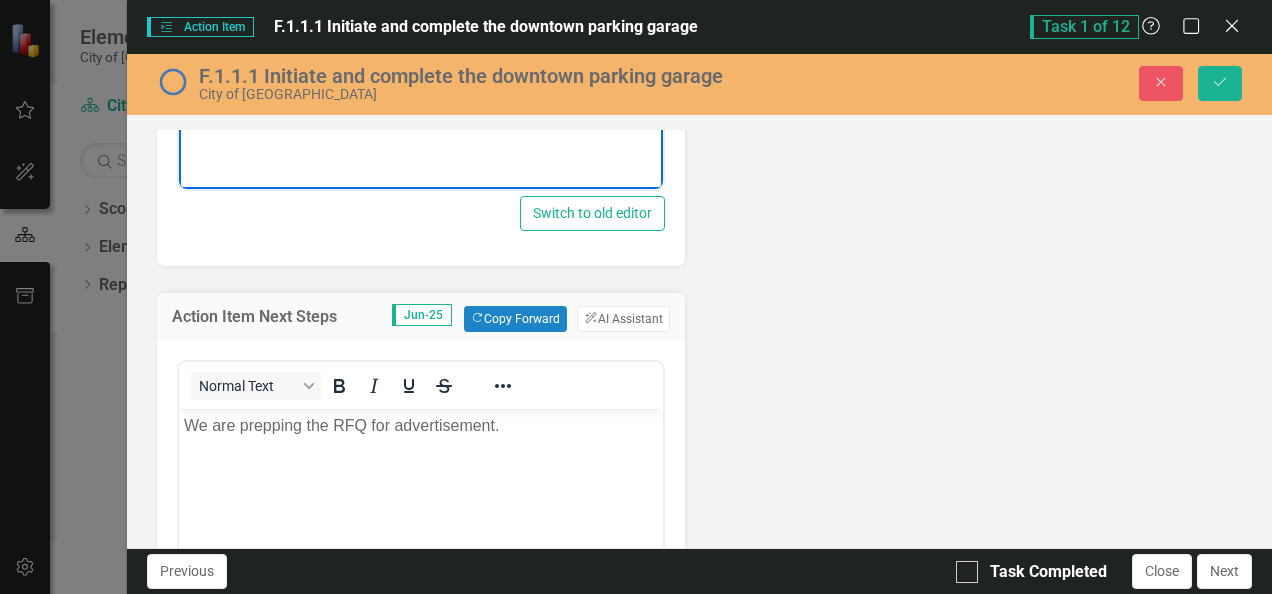 scroll, scrollTop: 900, scrollLeft: 0, axis: vertical 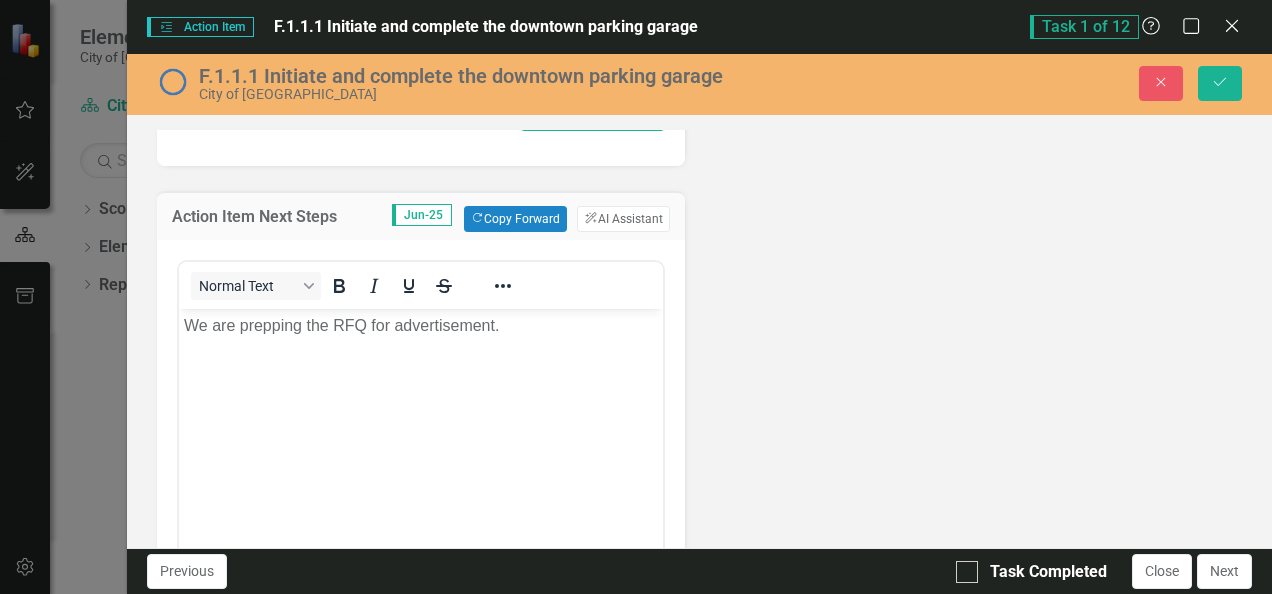 click on "We are prepping the RFQ for advertisement." at bounding box center [420, 326] 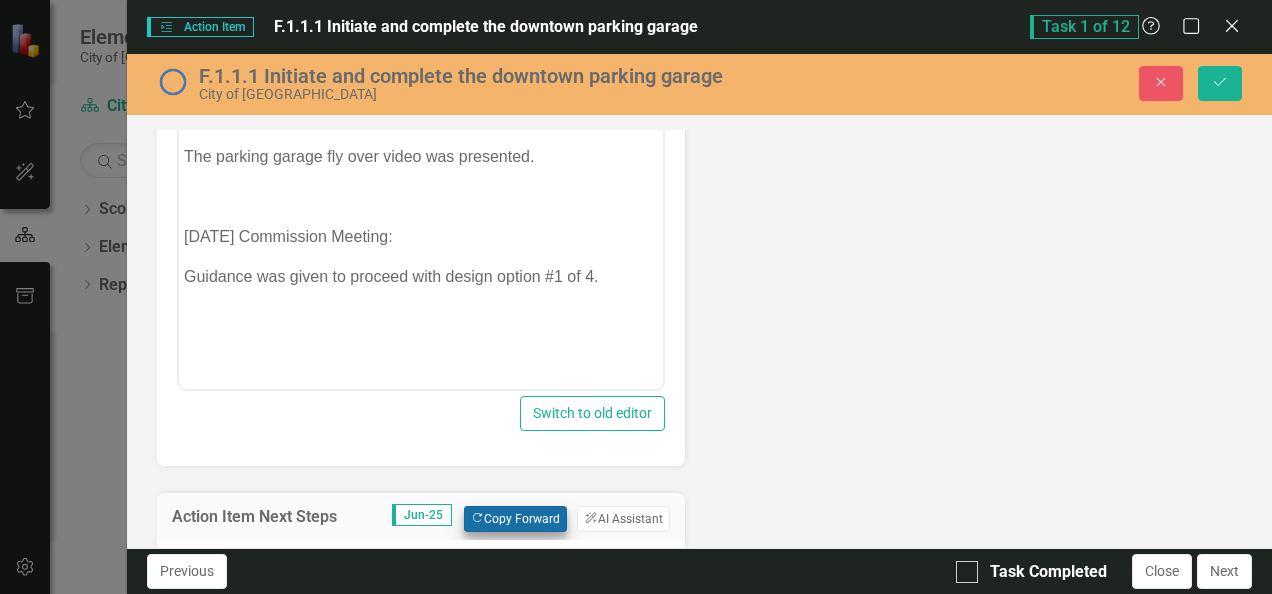 scroll, scrollTop: 400, scrollLeft: 0, axis: vertical 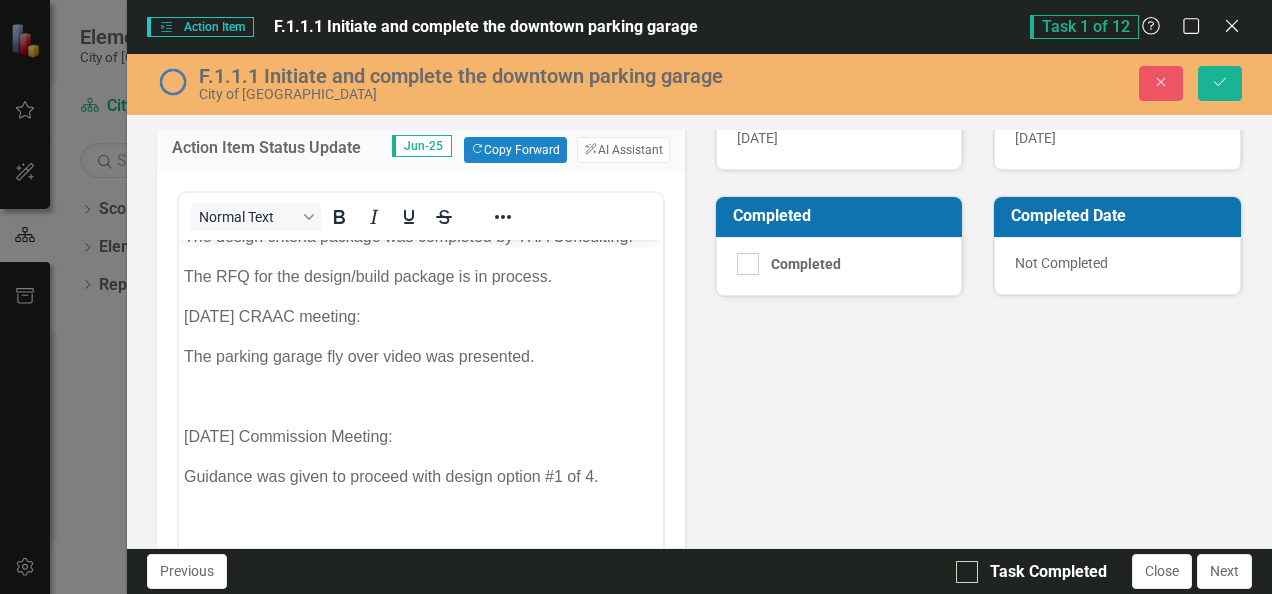 click on "[DATE] Commission Meeting:" at bounding box center [420, 437] 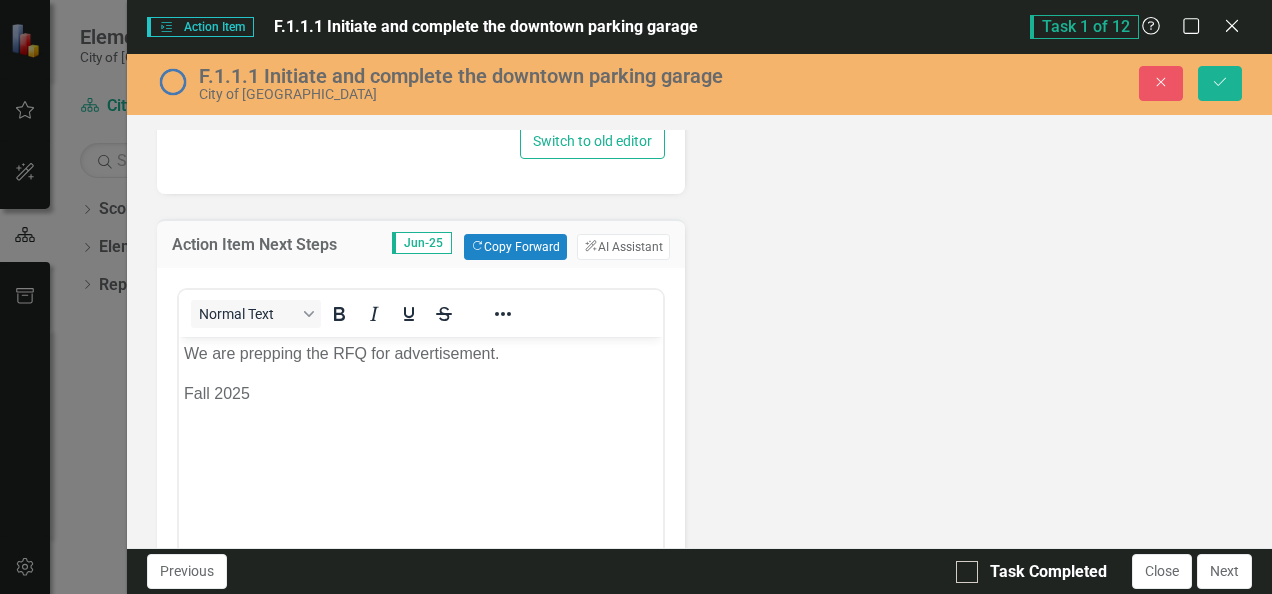 scroll, scrollTop: 900, scrollLeft: 0, axis: vertical 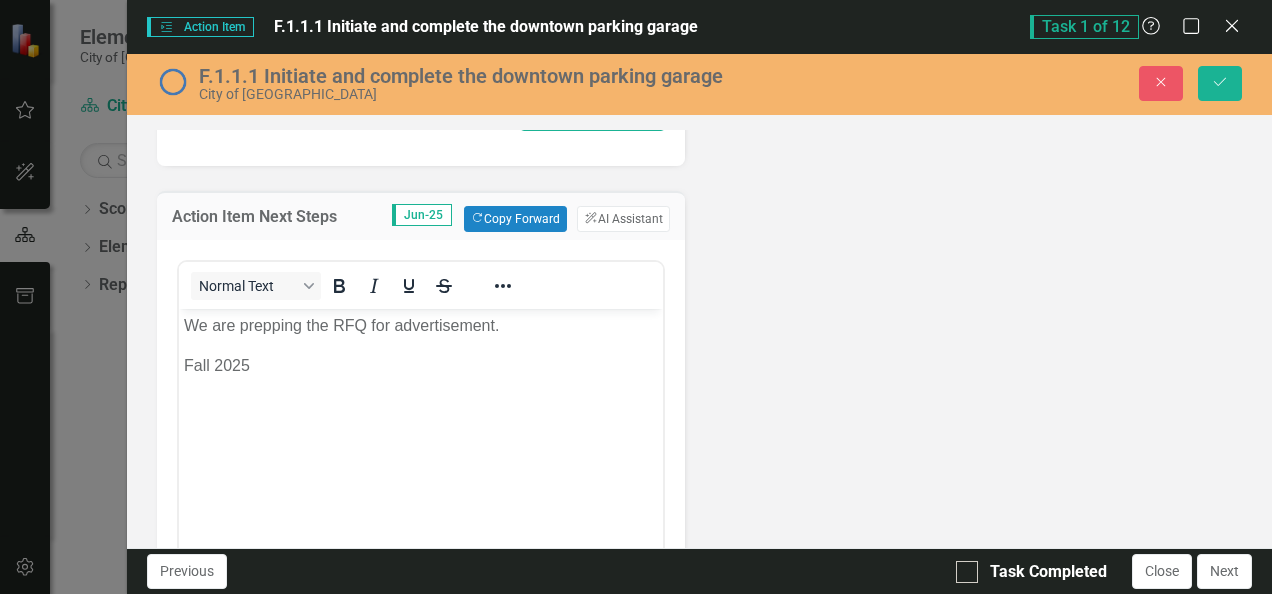 click on "Fall 2025" at bounding box center [420, 366] 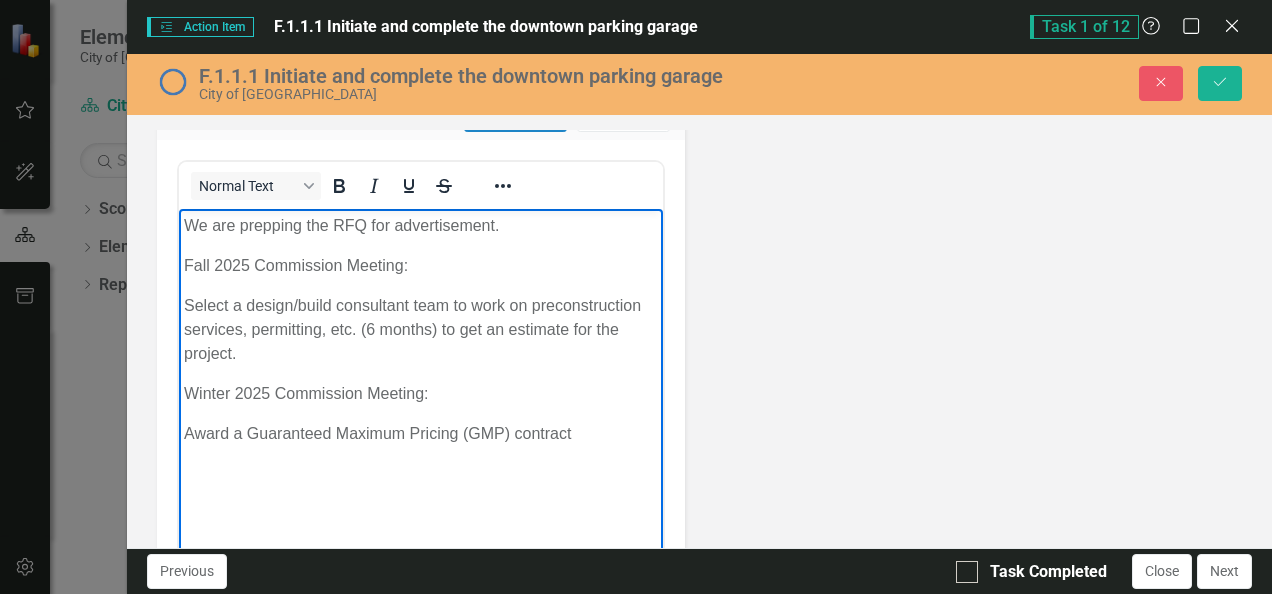scroll, scrollTop: 1100, scrollLeft: 0, axis: vertical 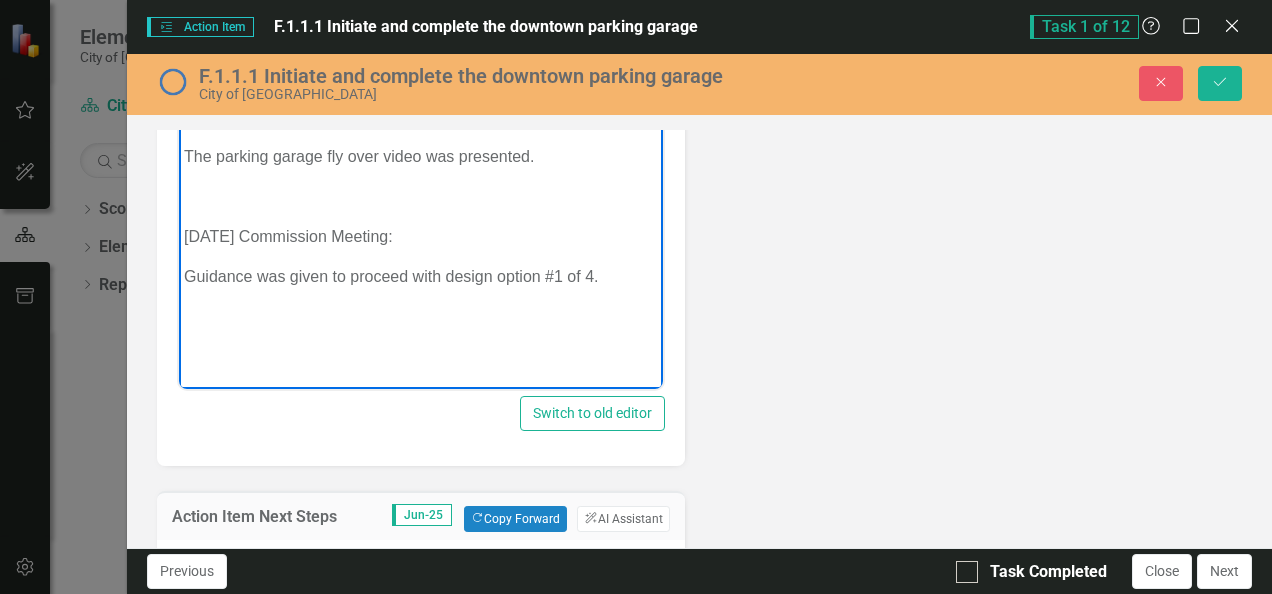 click on "Guidance was given to proceed with design option #1 of 4." at bounding box center (420, 277) 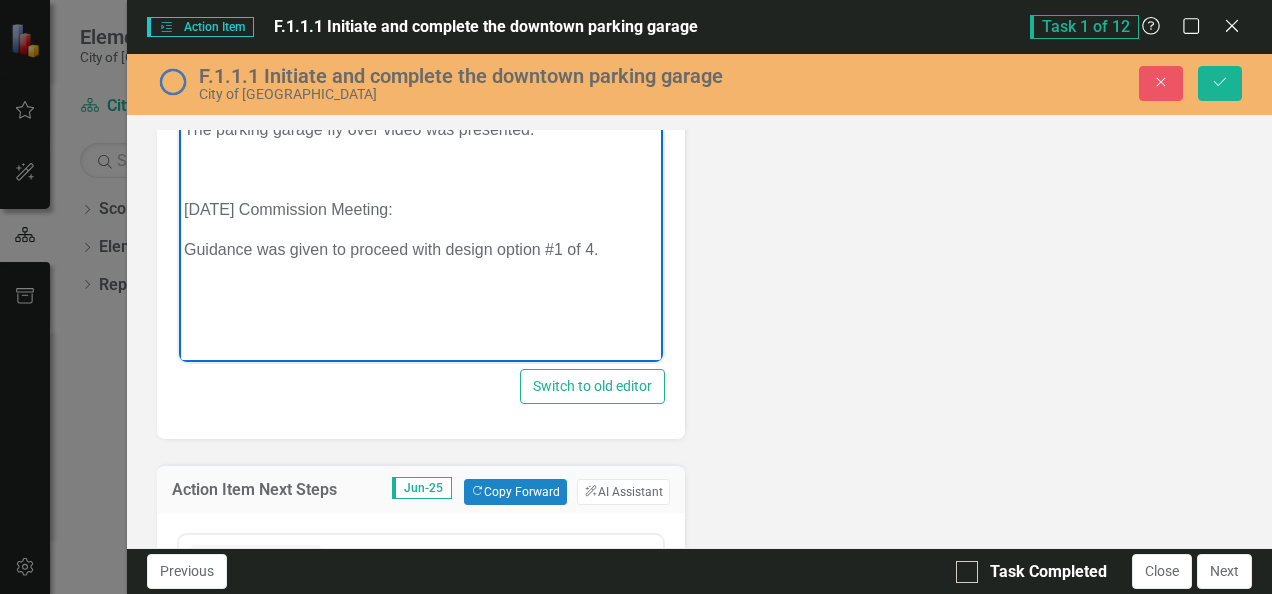scroll, scrollTop: 600, scrollLeft: 0, axis: vertical 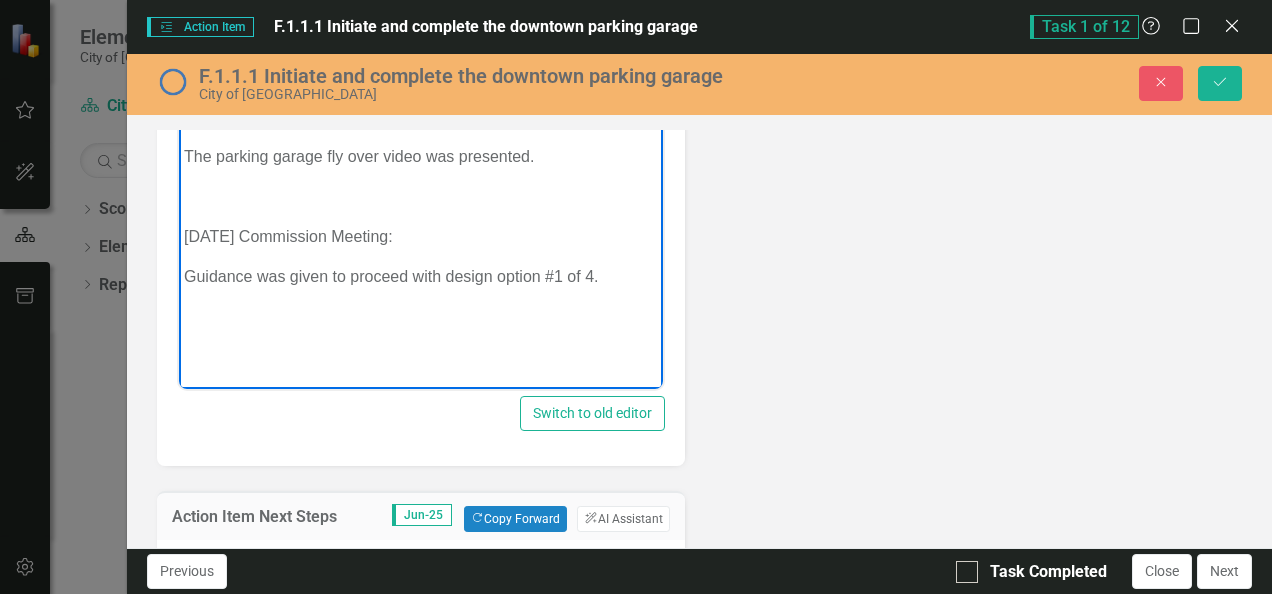 click on "Guidance was given to proceed with design option #1 of 4." at bounding box center (420, 277) 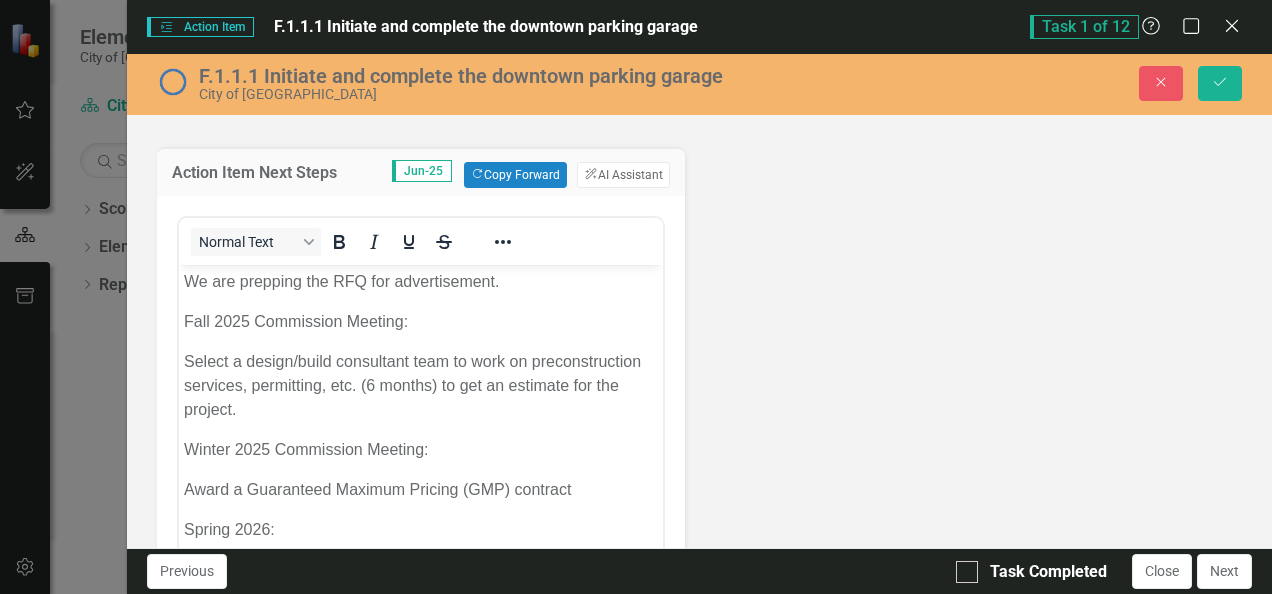 scroll, scrollTop: 1000, scrollLeft: 0, axis: vertical 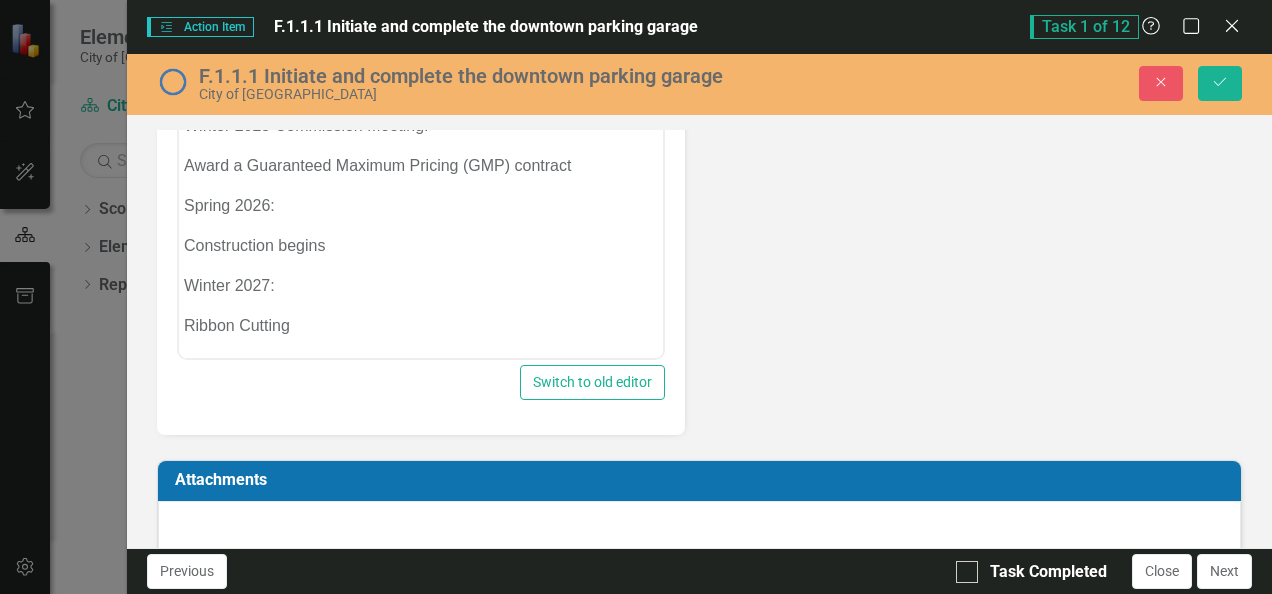 click on "Winter 2027:" at bounding box center [420, 286] 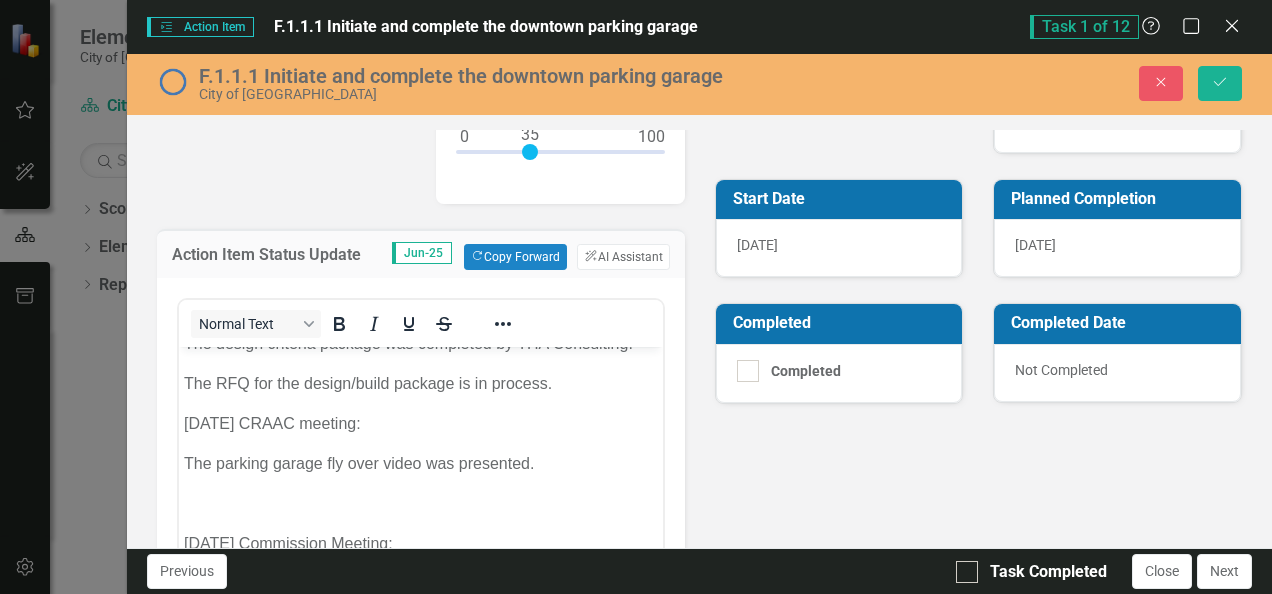 scroll, scrollTop: 325, scrollLeft: 0, axis: vertical 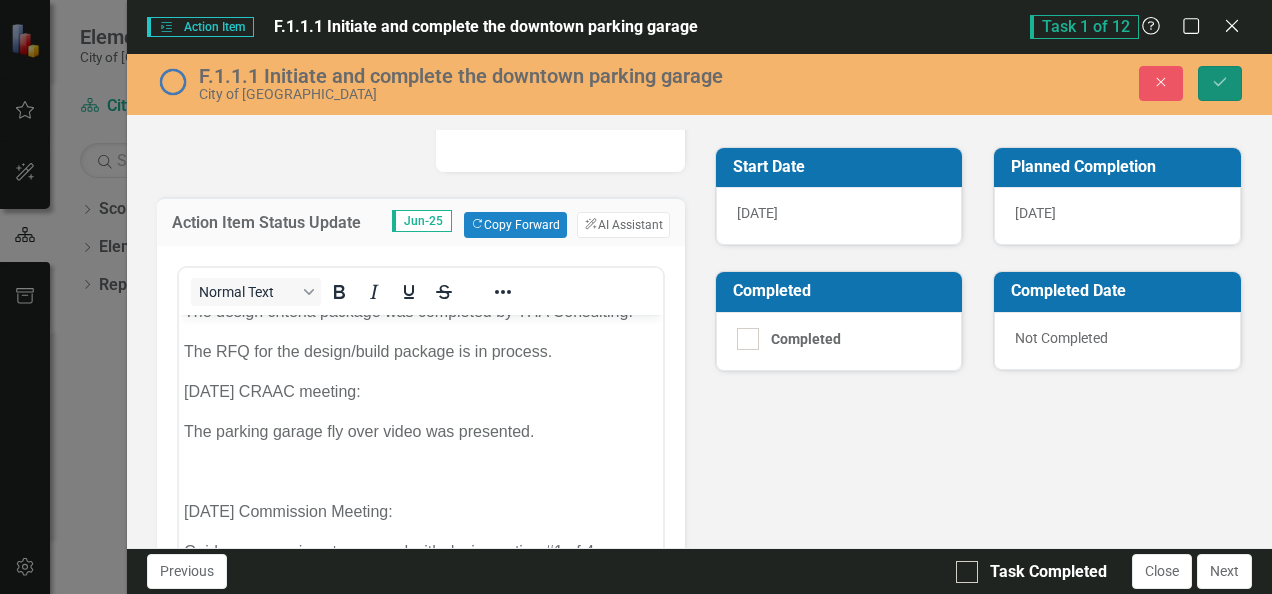 click on "Save" at bounding box center (1220, 83) 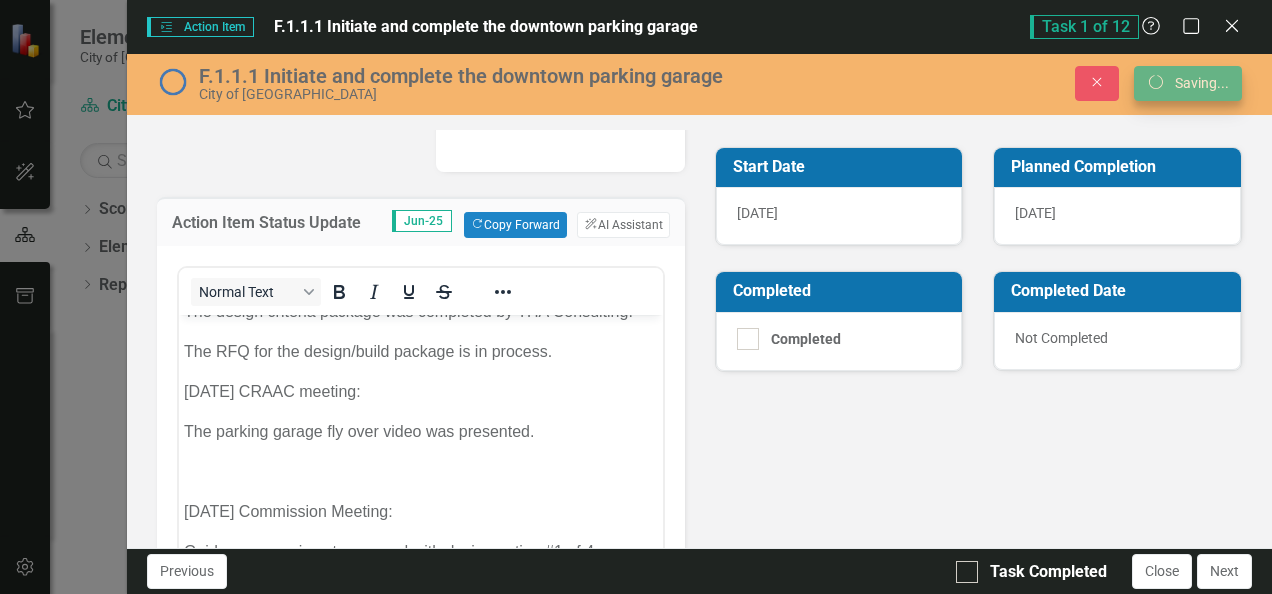 scroll, scrollTop: 299, scrollLeft: 0, axis: vertical 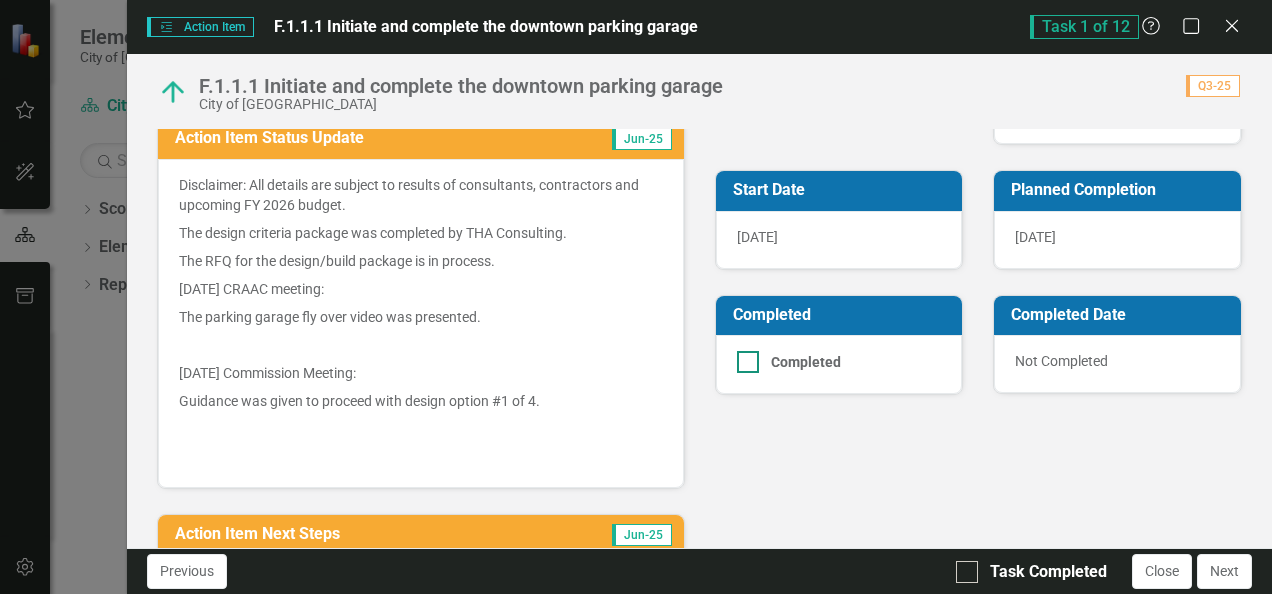 click at bounding box center (748, 362) 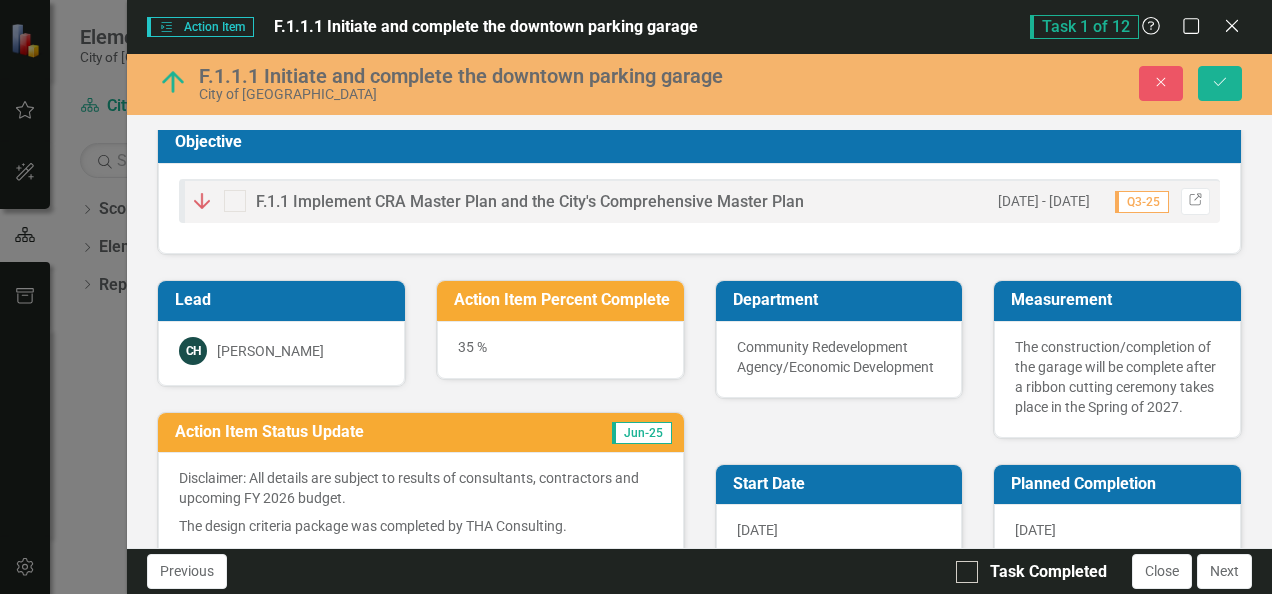 scroll, scrollTop: 0, scrollLeft: 0, axis: both 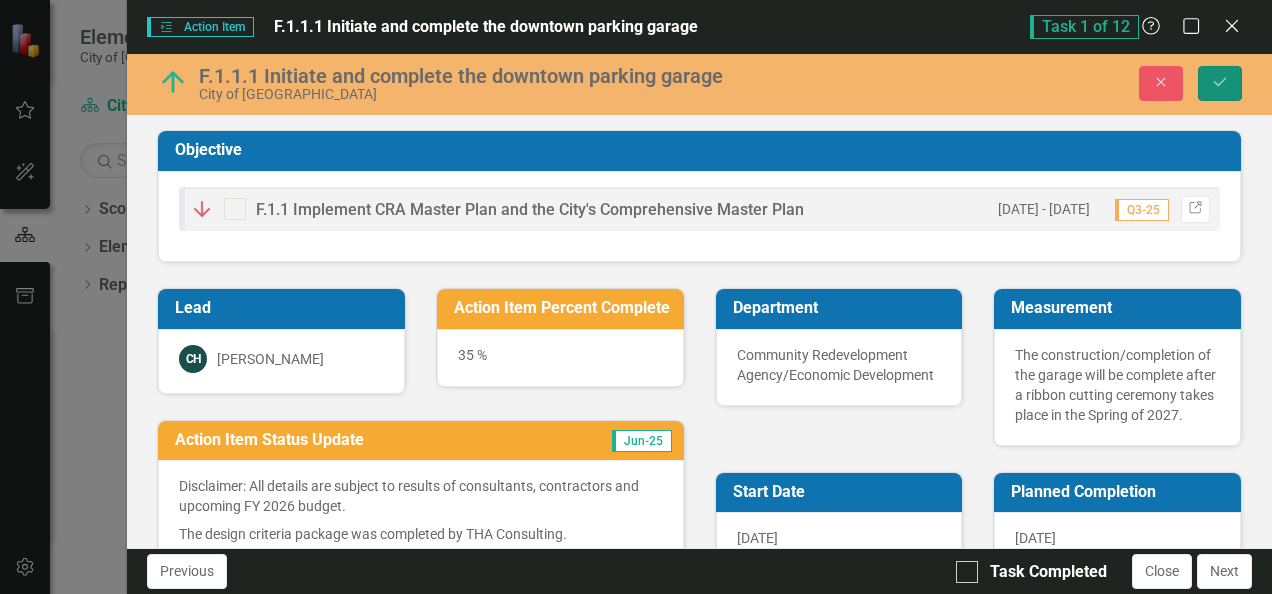 click on "Save" 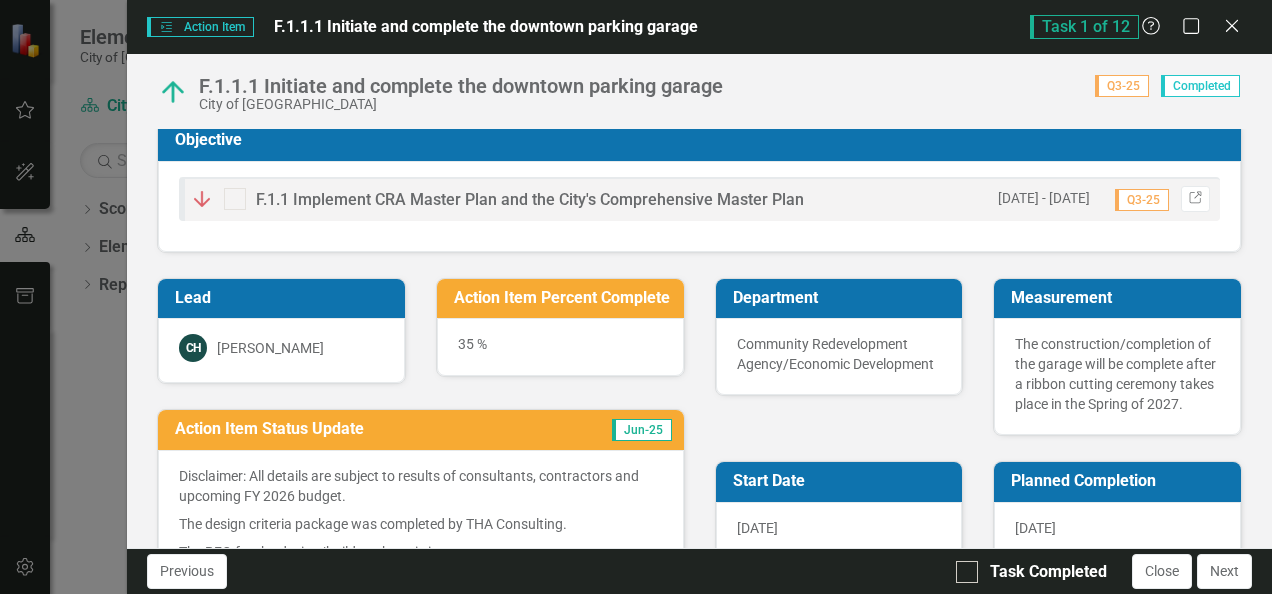scroll, scrollTop: 0, scrollLeft: 0, axis: both 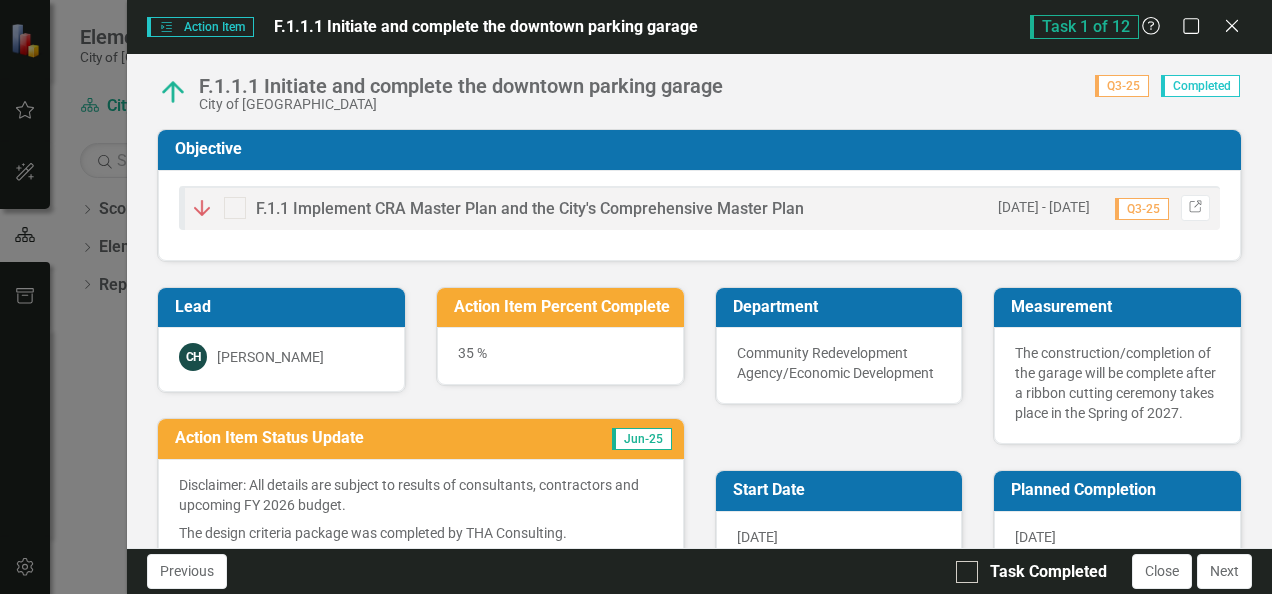 click 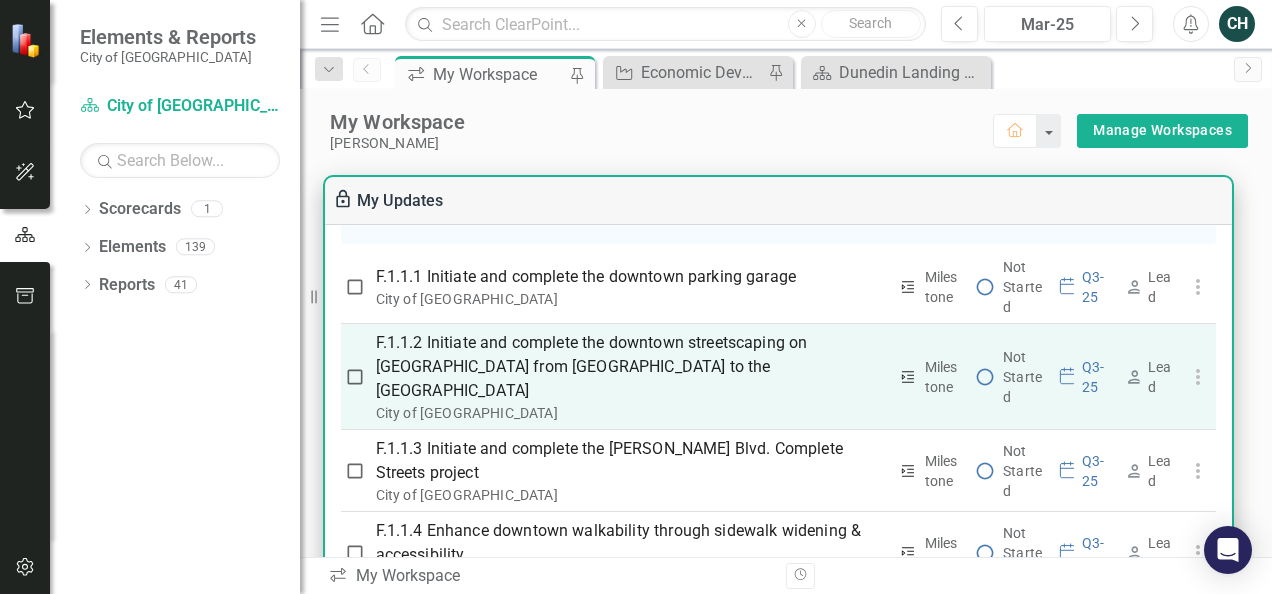 click on "F.1.1.2  Initiate and complete the downtown streetscaping on [GEOGRAPHIC_DATA] from [GEOGRAPHIC_DATA] to the [GEOGRAPHIC_DATA]" at bounding box center (631, 367) 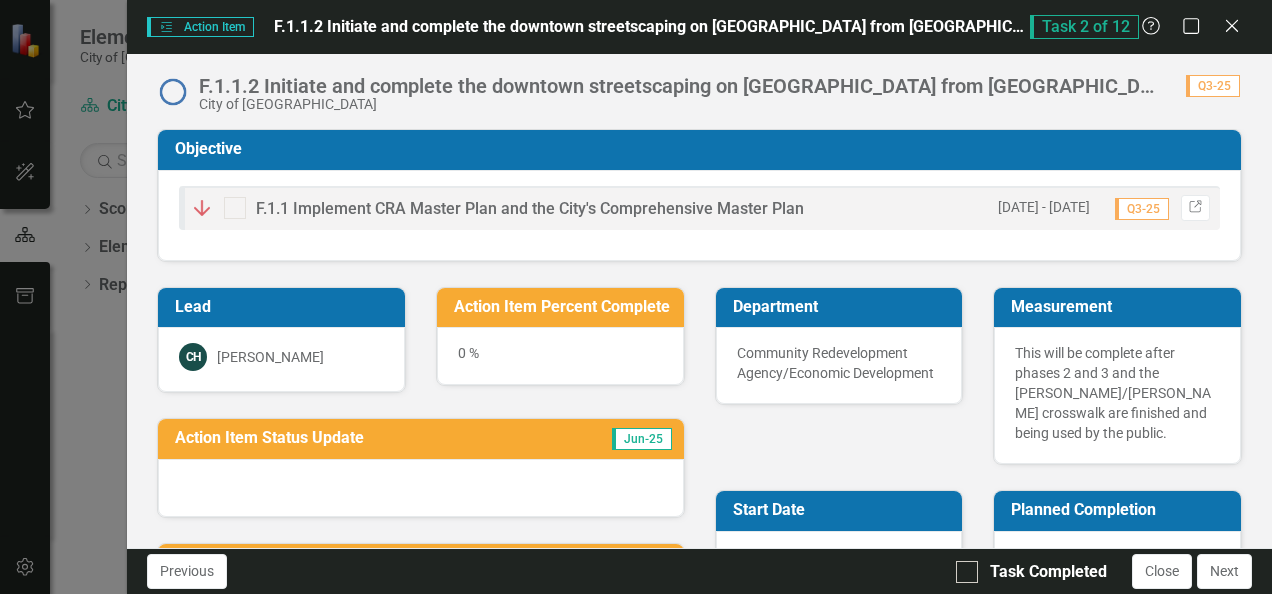 click on "0 %" at bounding box center [560, 356] 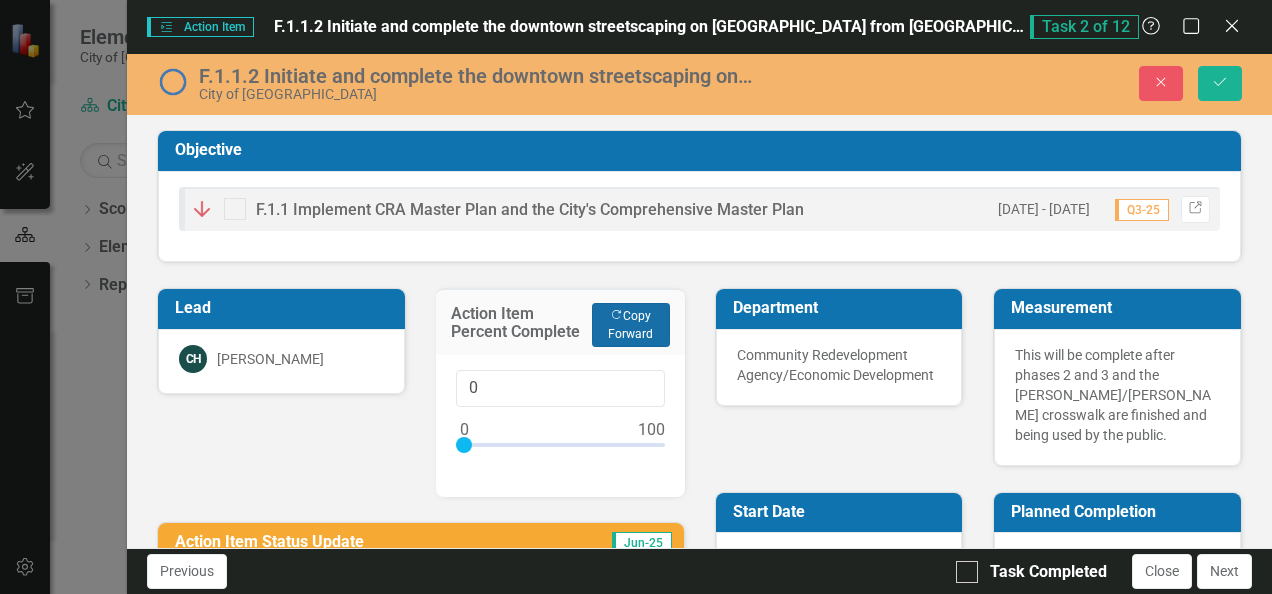 click on "Copy Forward  Copy Forward" at bounding box center [631, 325] 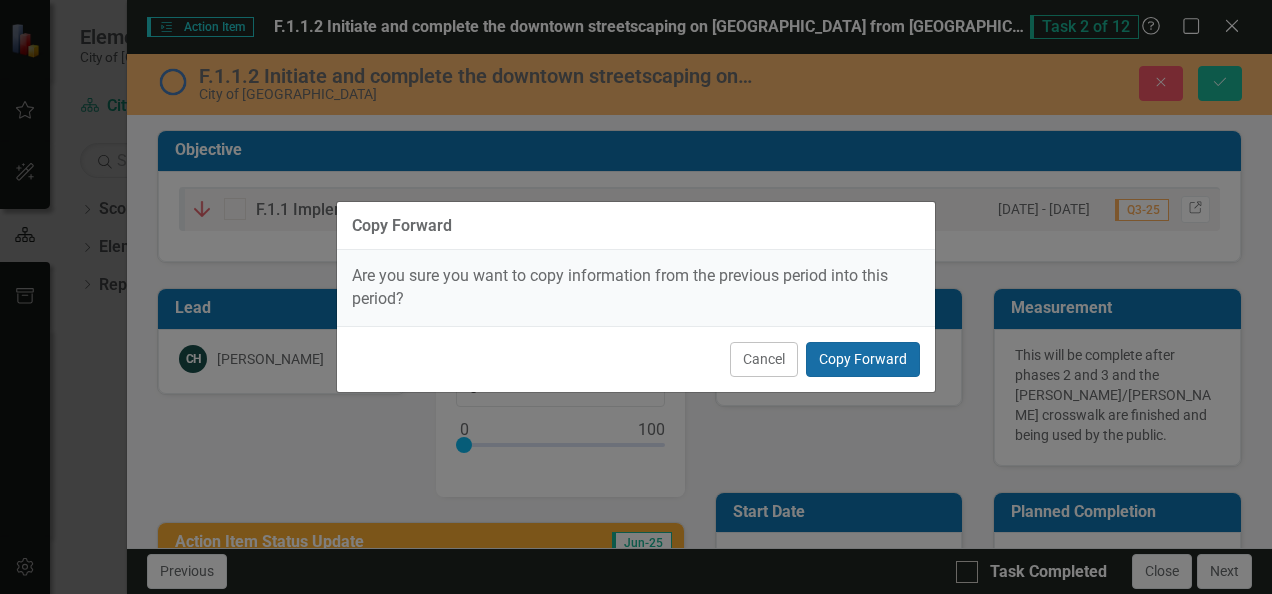 click on "Copy Forward" at bounding box center [863, 359] 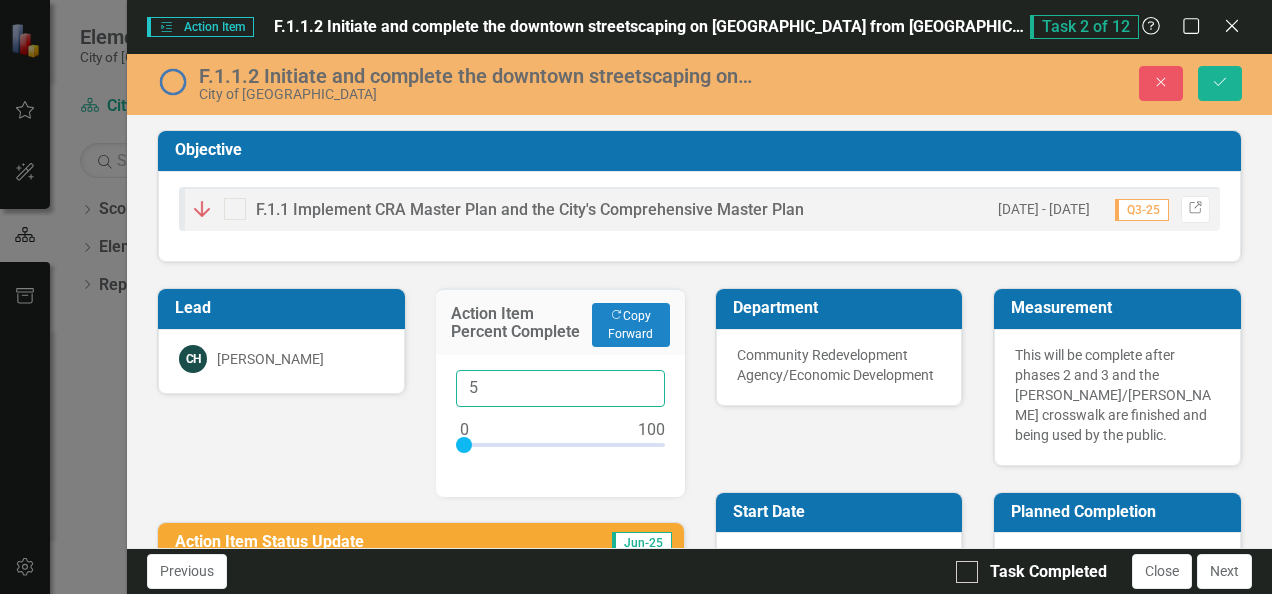click on "5" at bounding box center (560, 388) 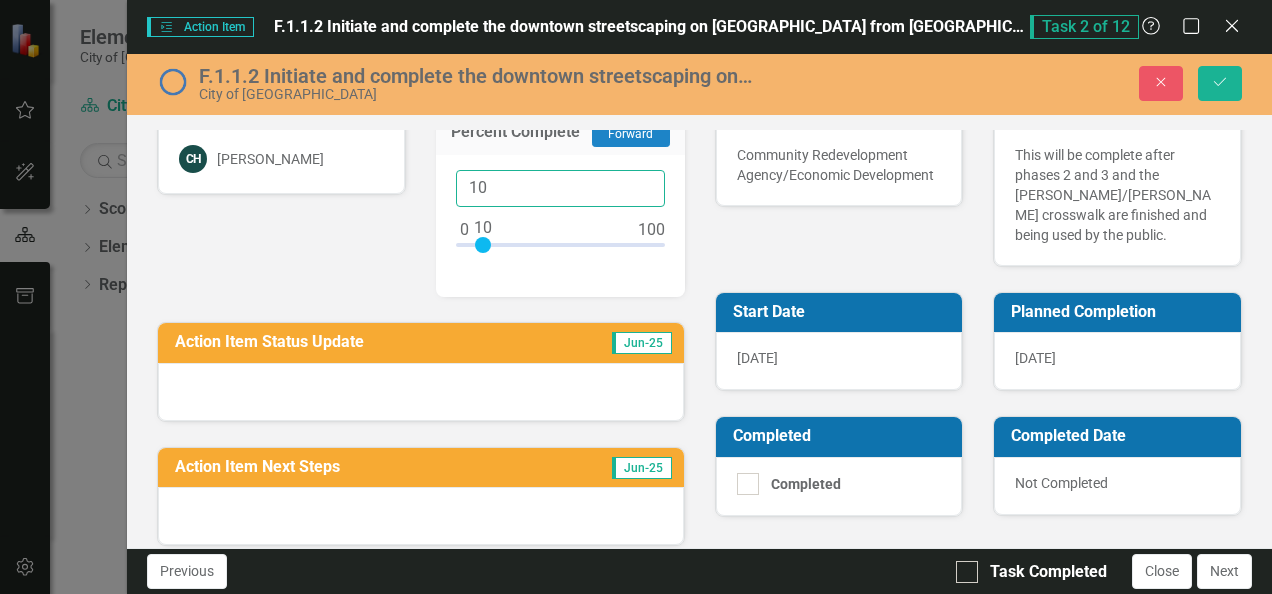 scroll, scrollTop: 300, scrollLeft: 0, axis: vertical 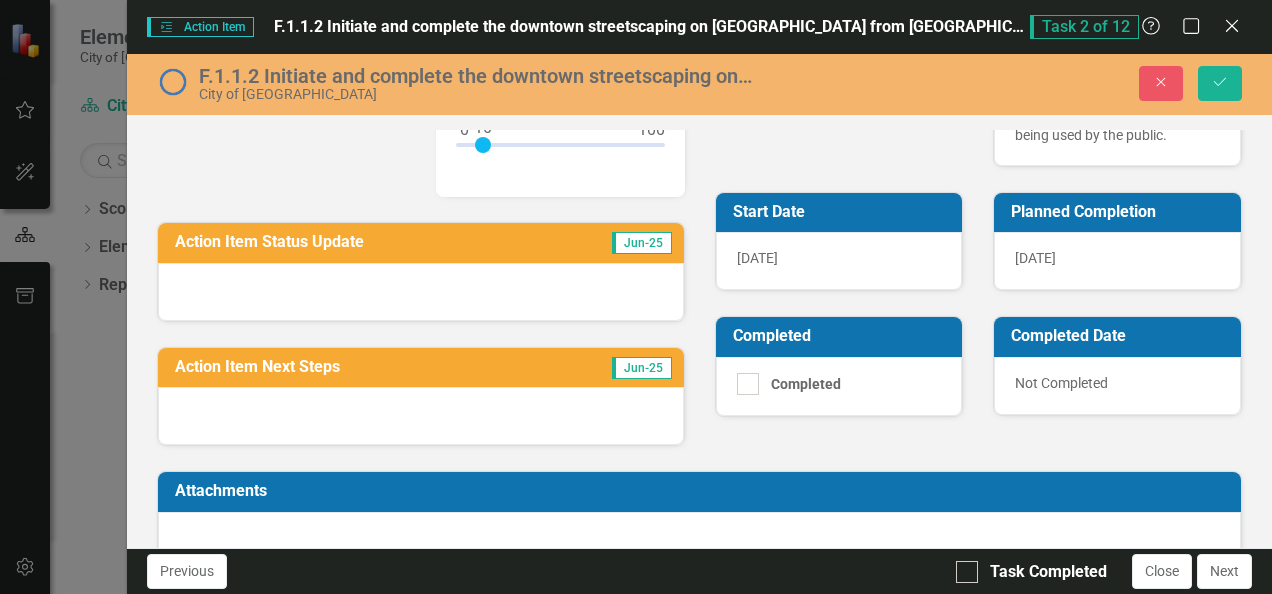 type on "10" 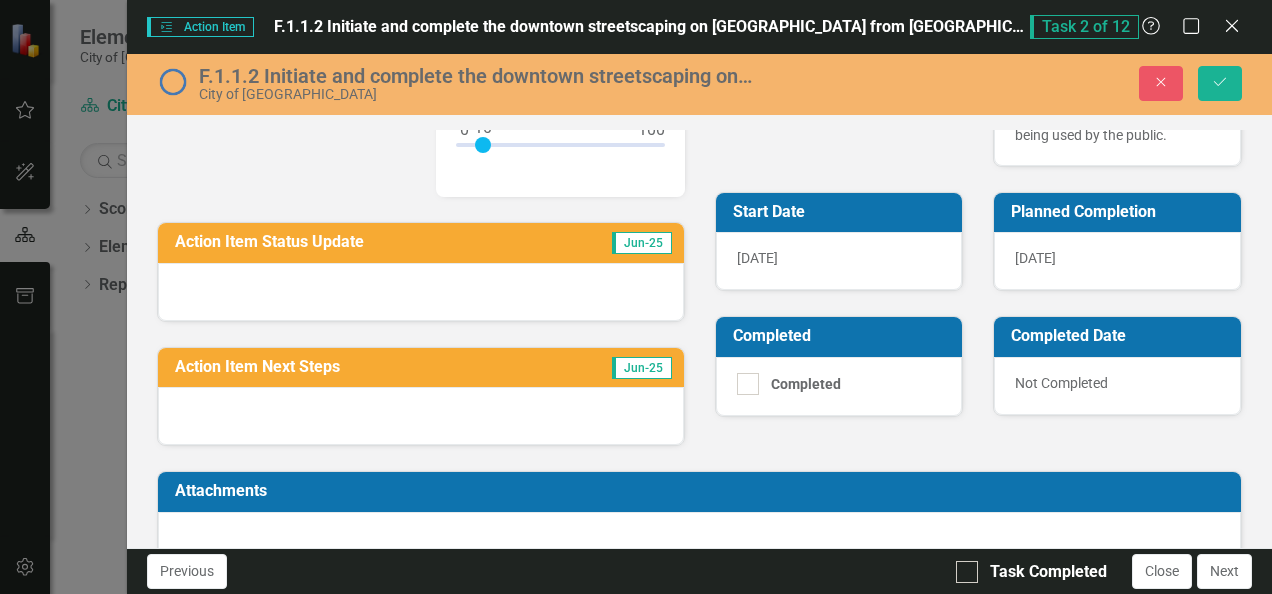click at bounding box center [420, 292] 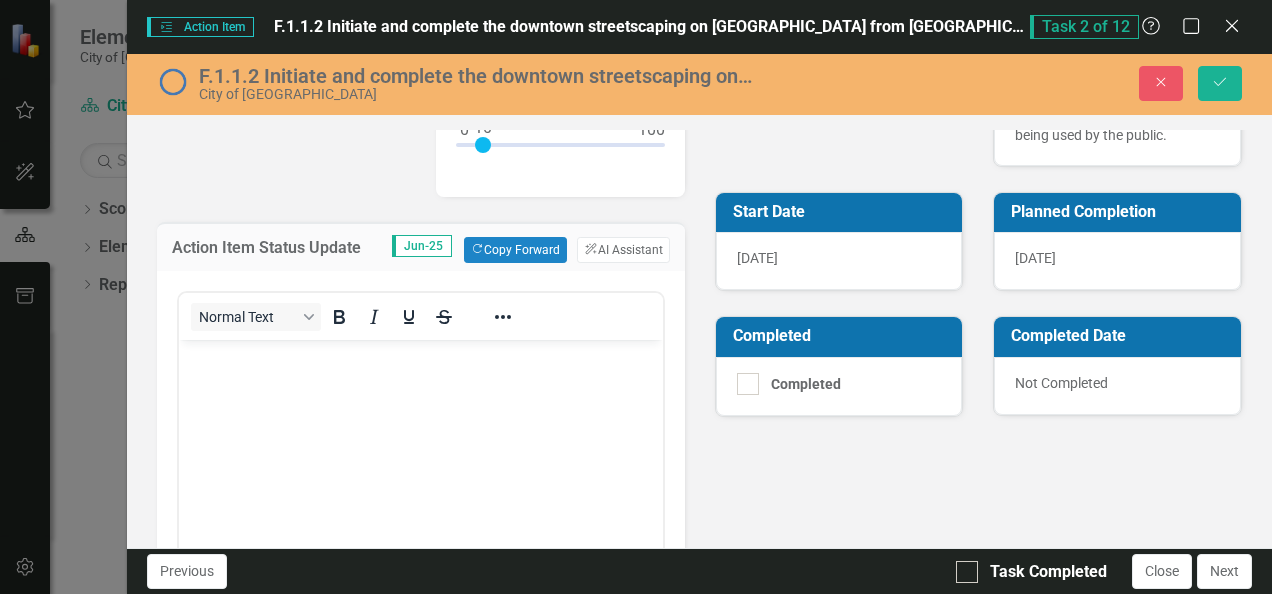 scroll, scrollTop: 0, scrollLeft: 0, axis: both 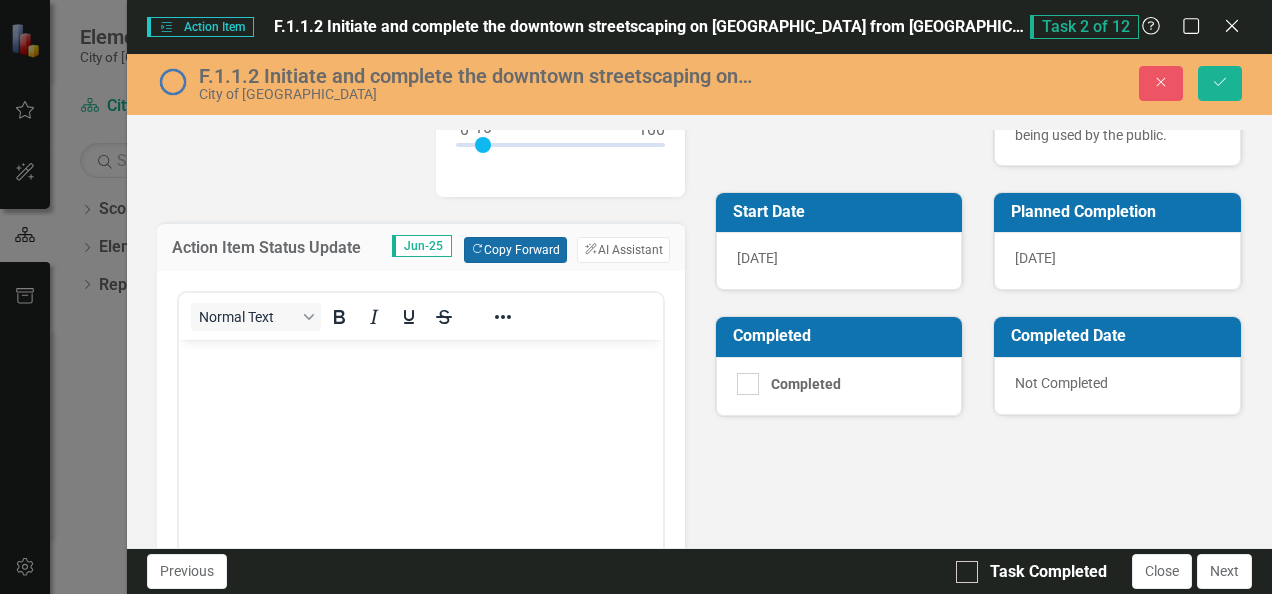 click on "Copy Forward  Copy Forward" at bounding box center [515, 250] 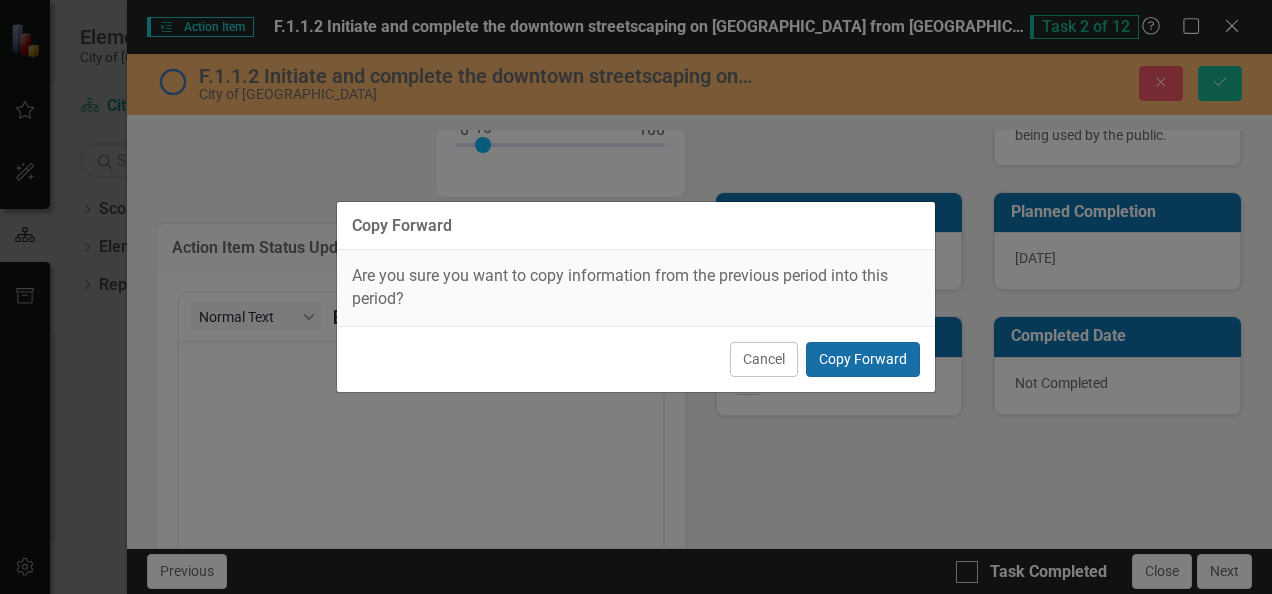 click on "Copy Forward" at bounding box center (863, 359) 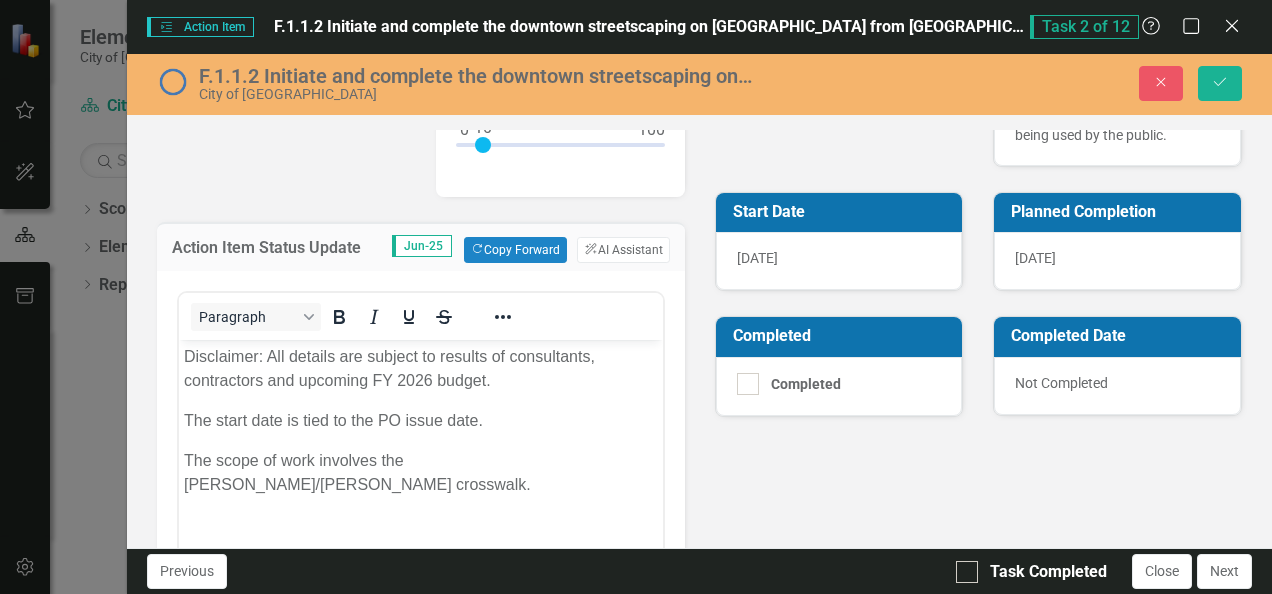 click on "The start date is tied to the PO issue date." at bounding box center [420, 421] 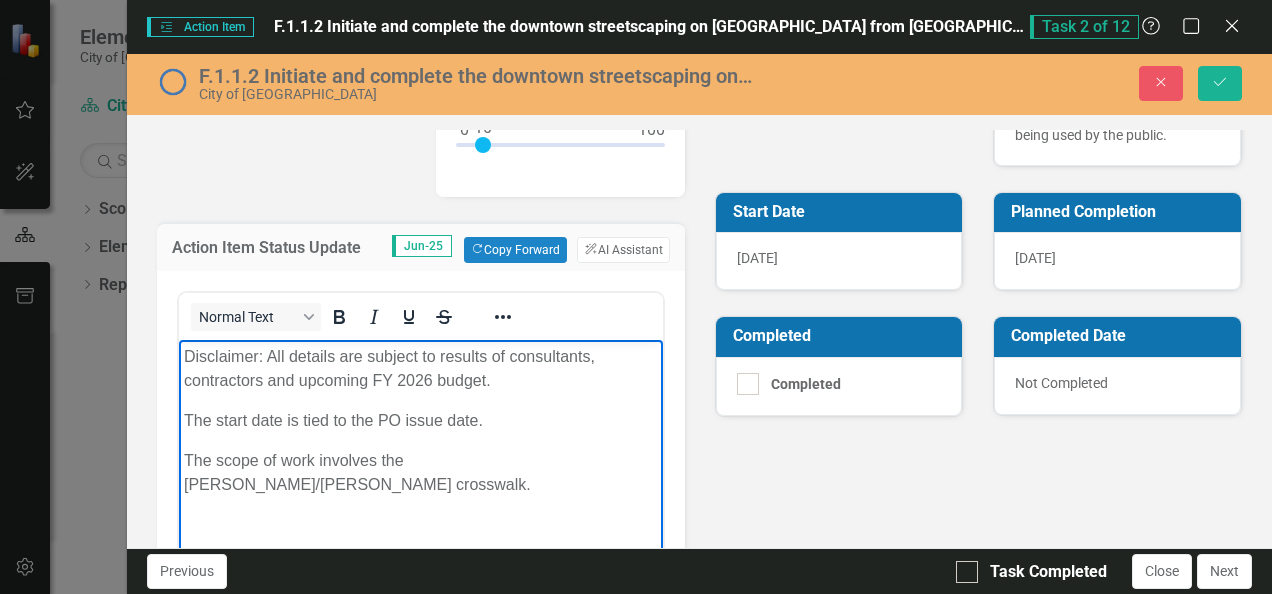 click on "The start date is tied to the PO issue date." at bounding box center [420, 421] 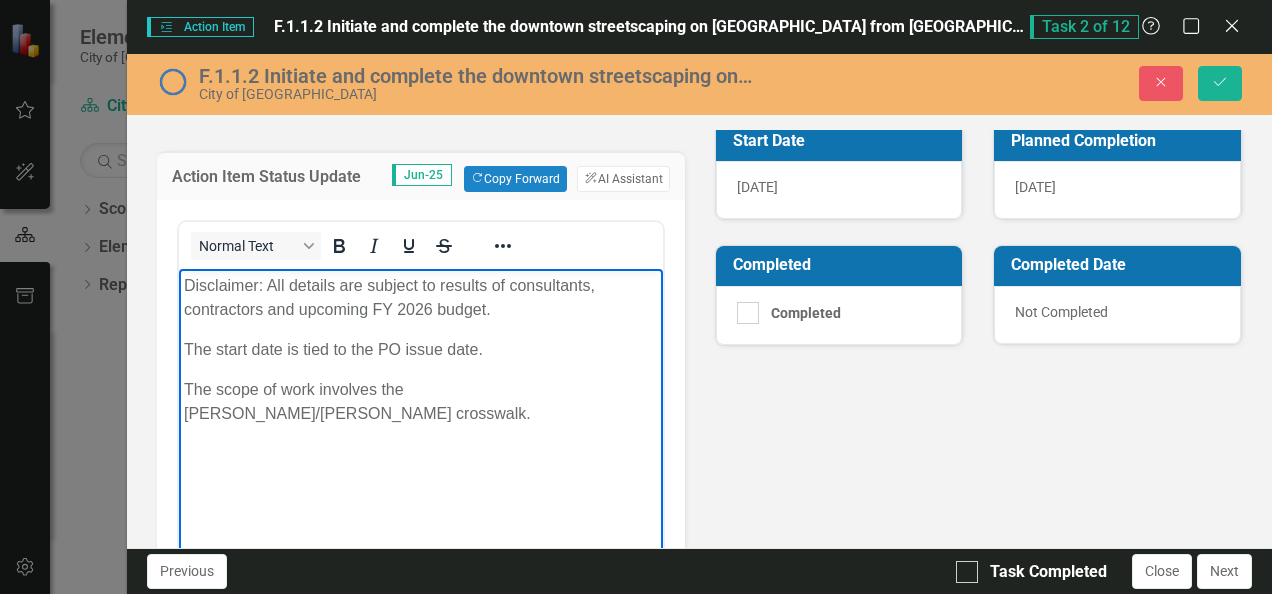 scroll, scrollTop: 400, scrollLeft: 0, axis: vertical 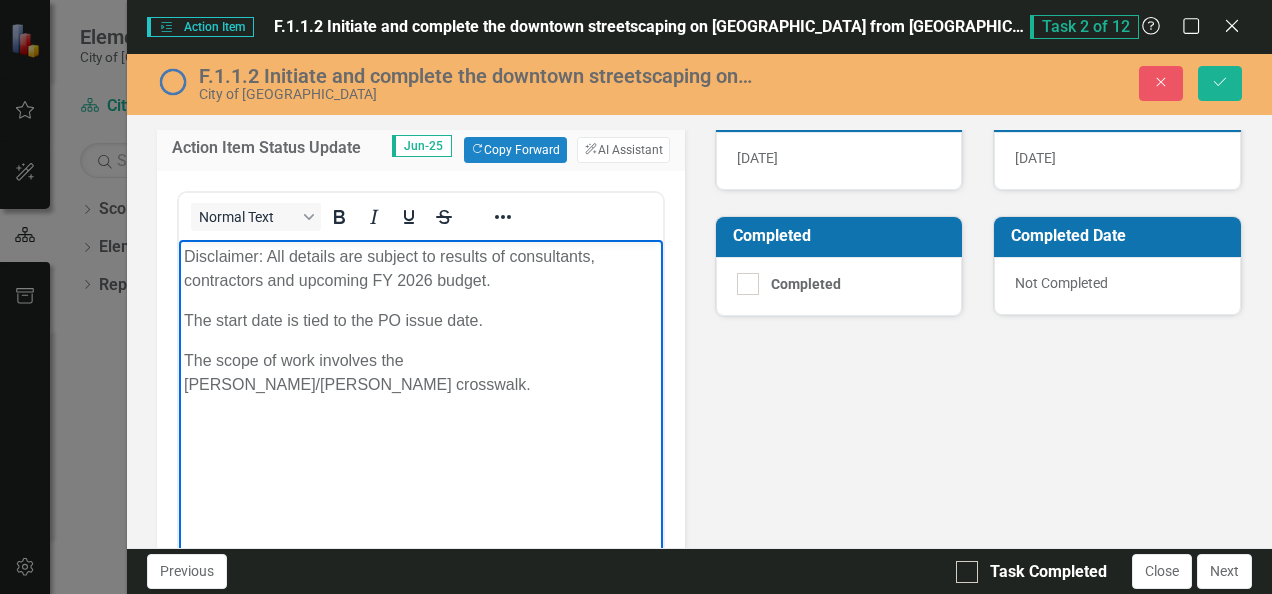 click on "The scope of work involves the [PERSON_NAME]/[PERSON_NAME] crosswalk." at bounding box center [420, 373] 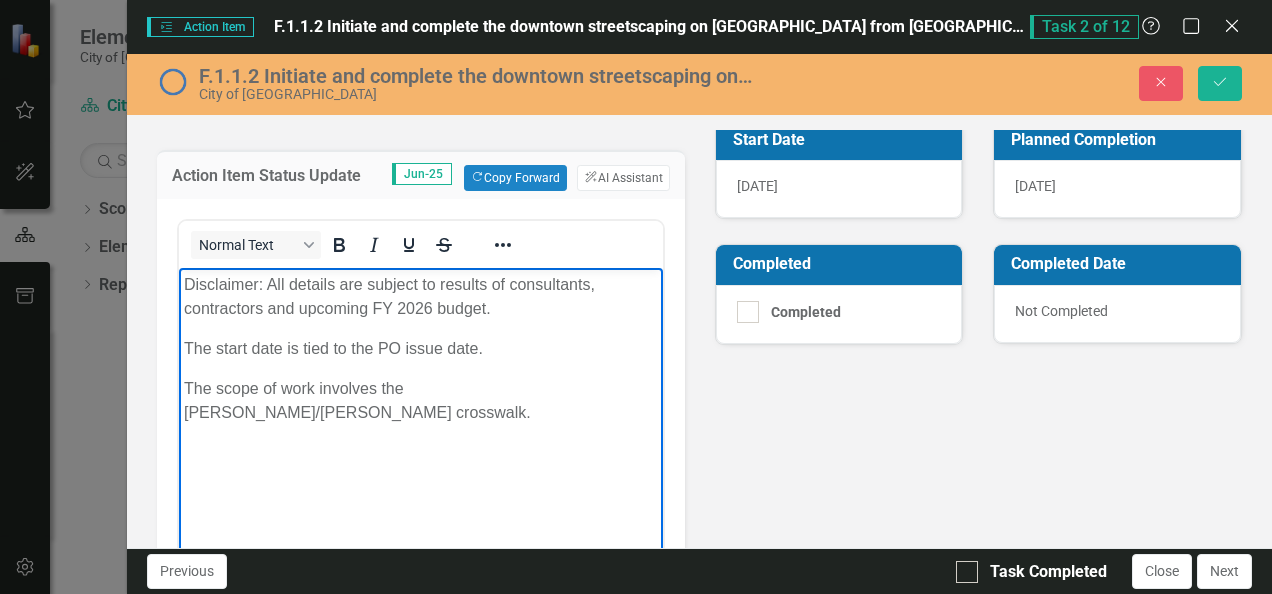 scroll, scrollTop: 400, scrollLeft: 0, axis: vertical 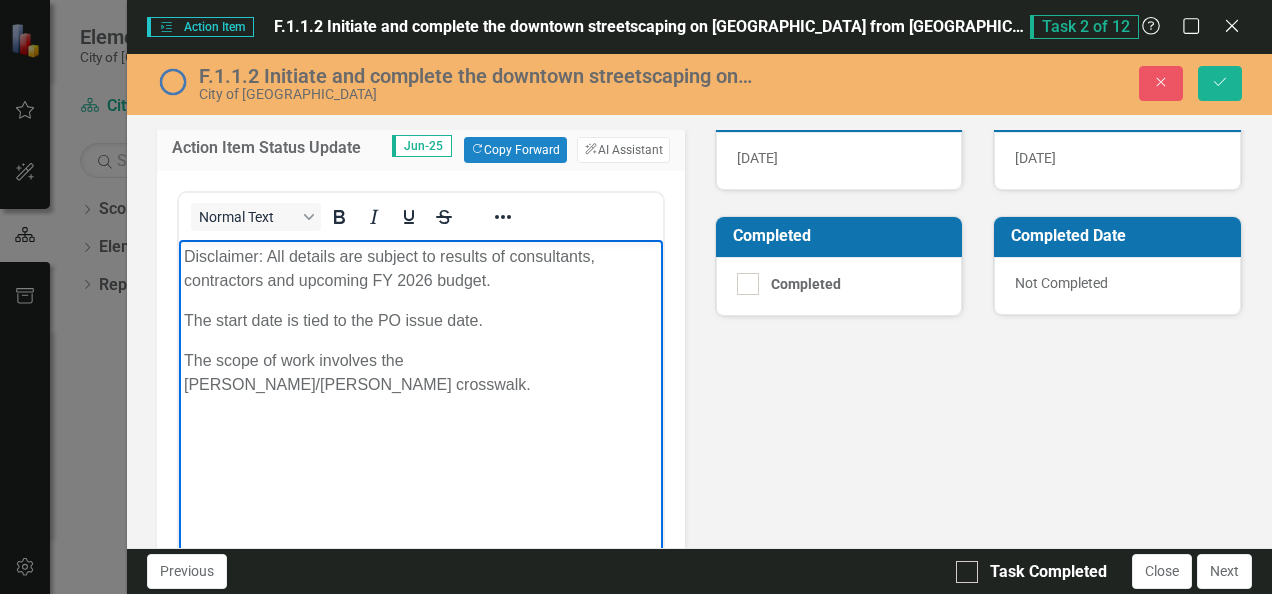 click on "The scope of work involves the [PERSON_NAME]/[PERSON_NAME] crosswalk." at bounding box center [420, 373] 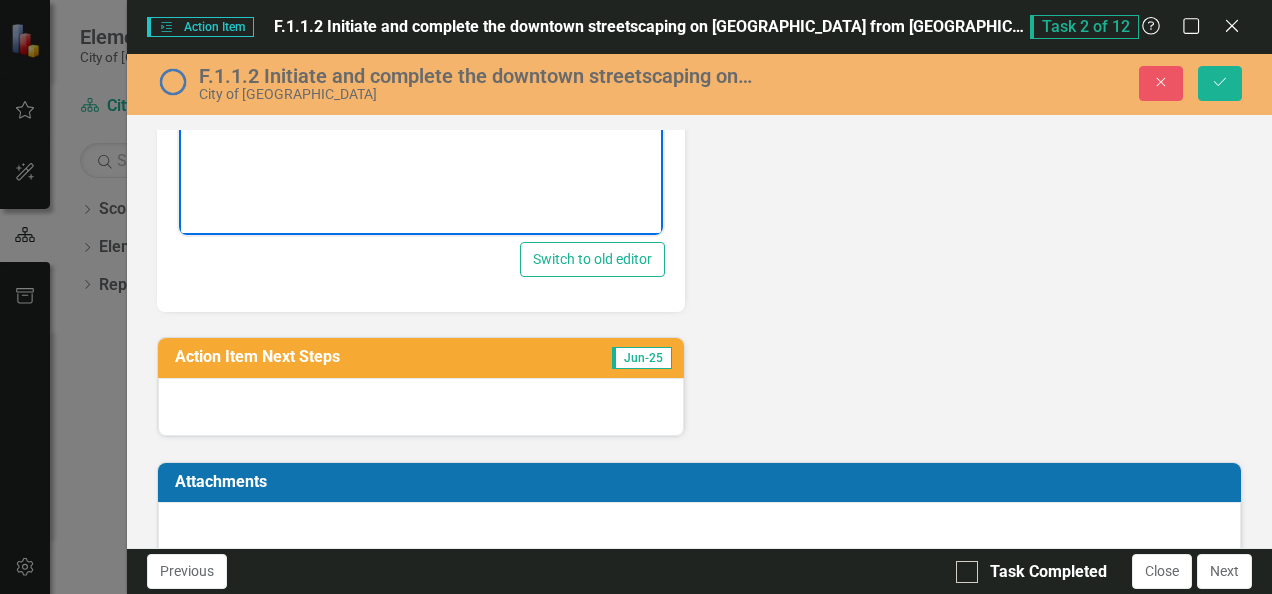 scroll, scrollTop: 781, scrollLeft: 0, axis: vertical 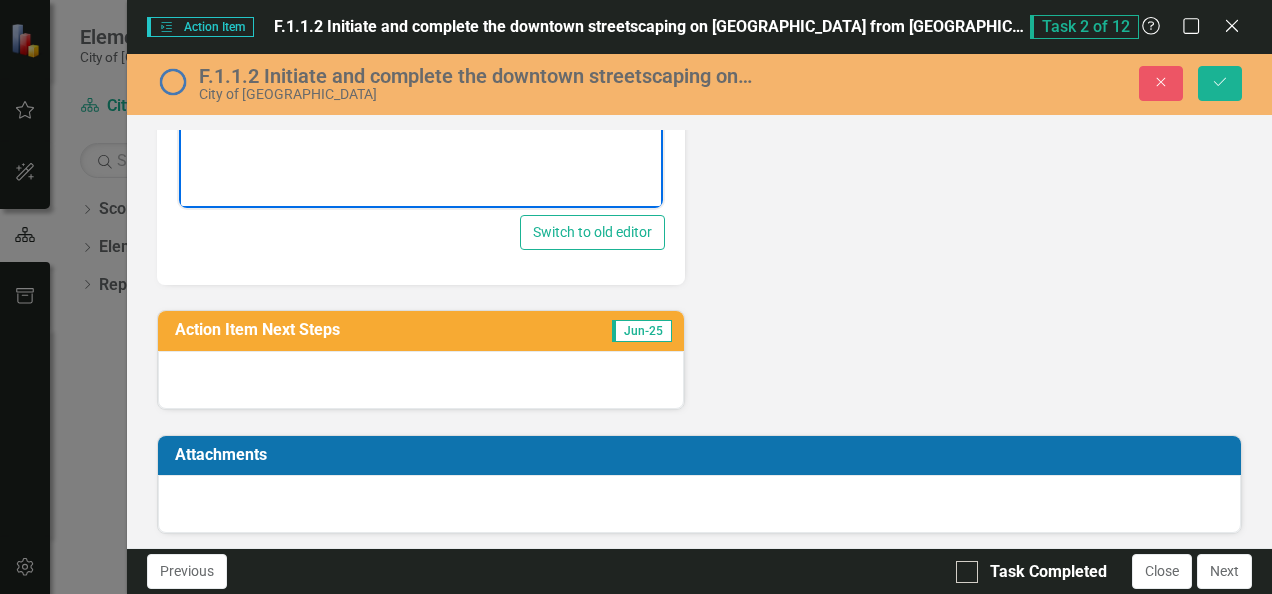 click at bounding box center (420, 380) 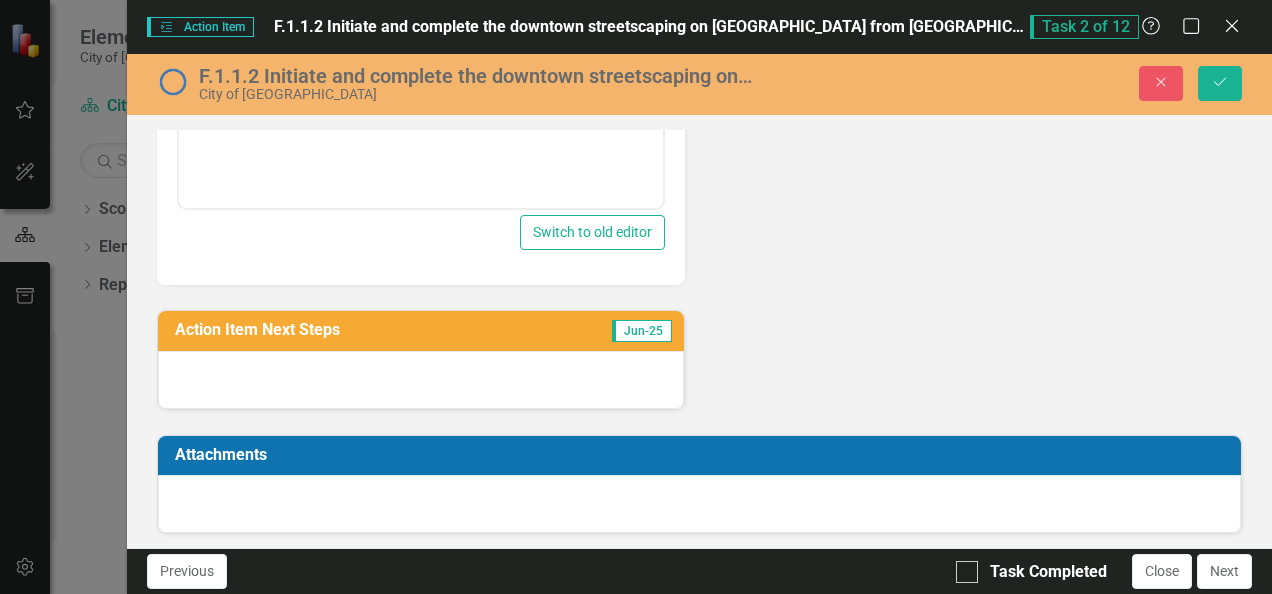 click at bounding box center (420, 380) 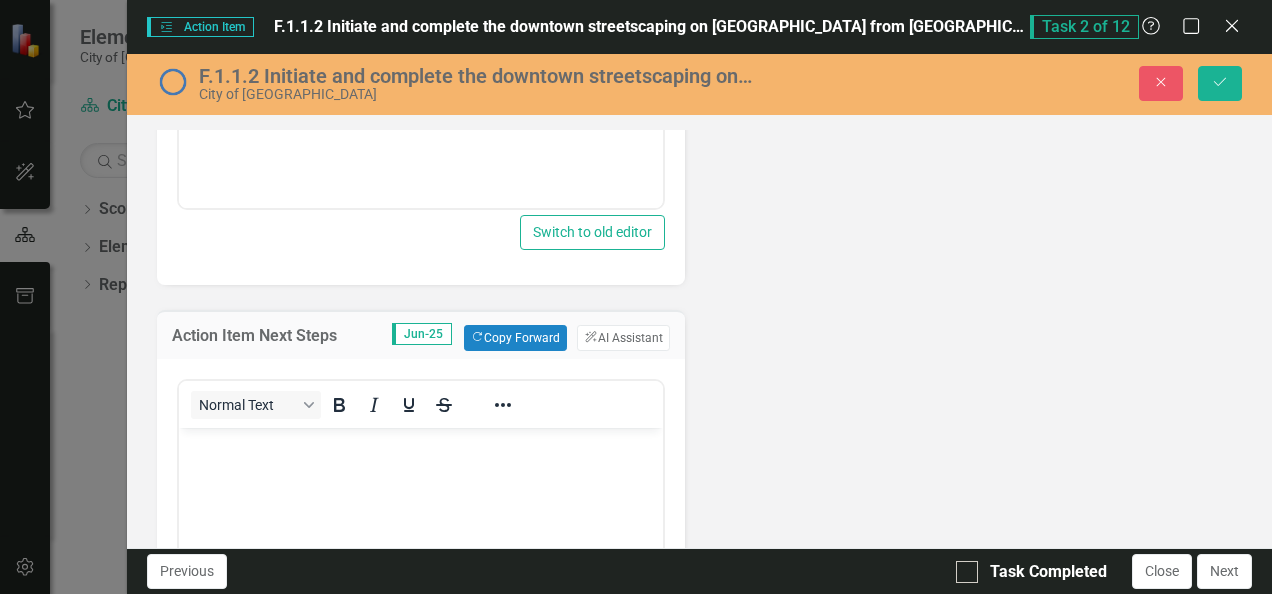 scroll, scrollTop: 0, scrollLeft: 0, axis: both 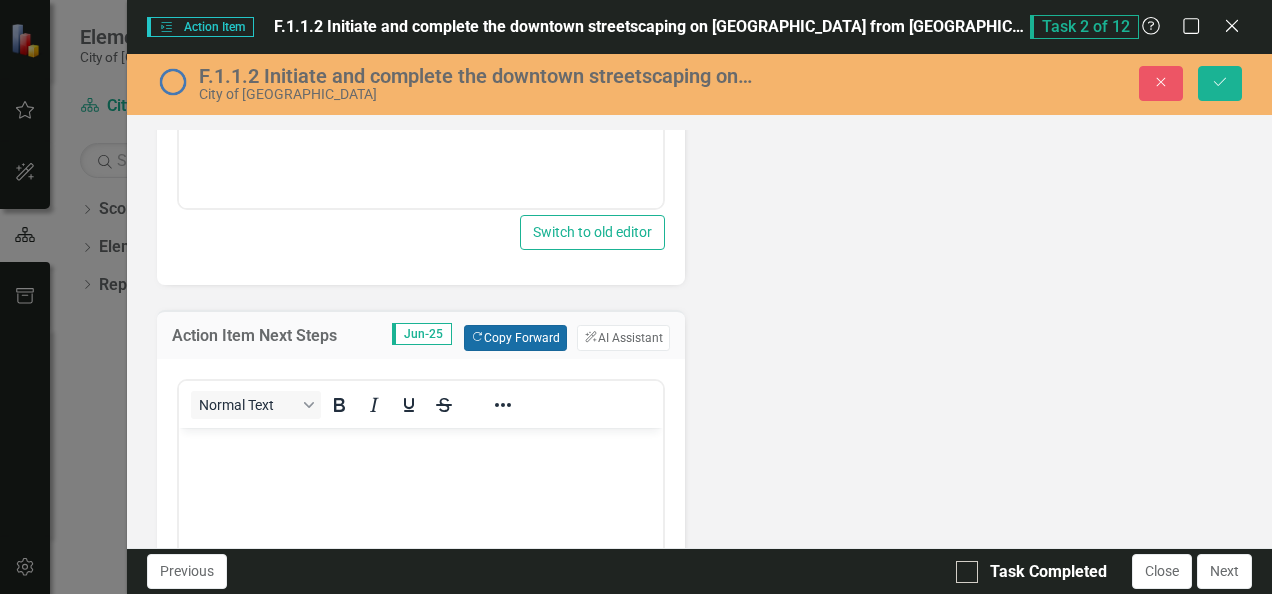 click on "Copy Forward  Copy Forward" at bounding box center [515, 338] 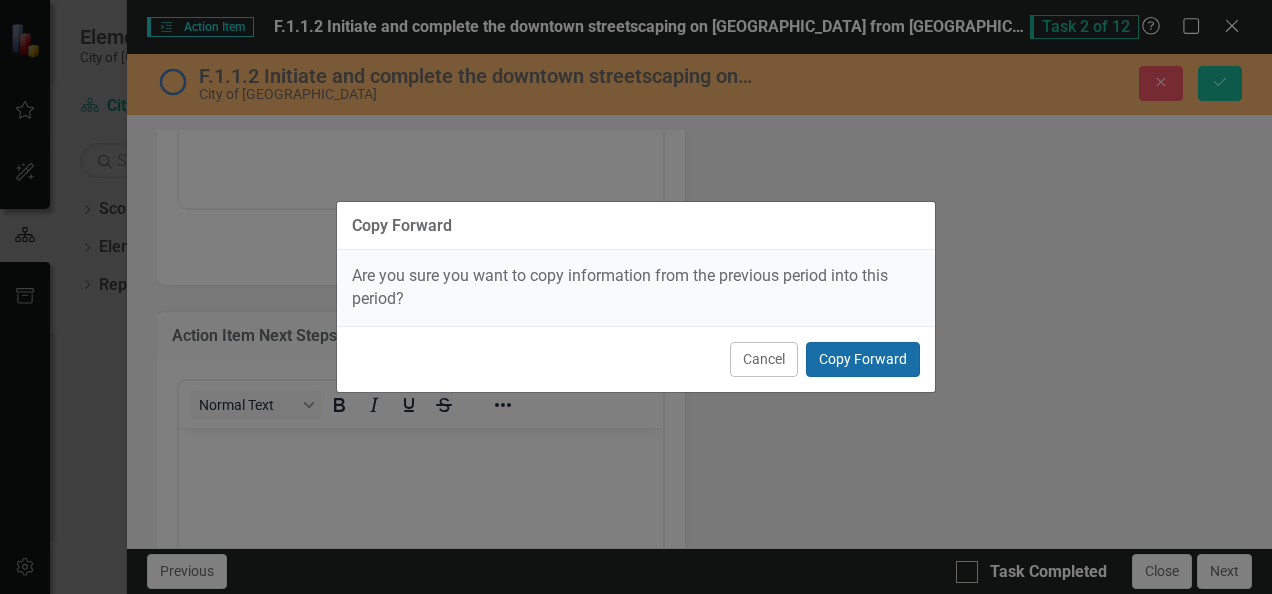click on "Copy Forward" at bounding box center (863, 359) 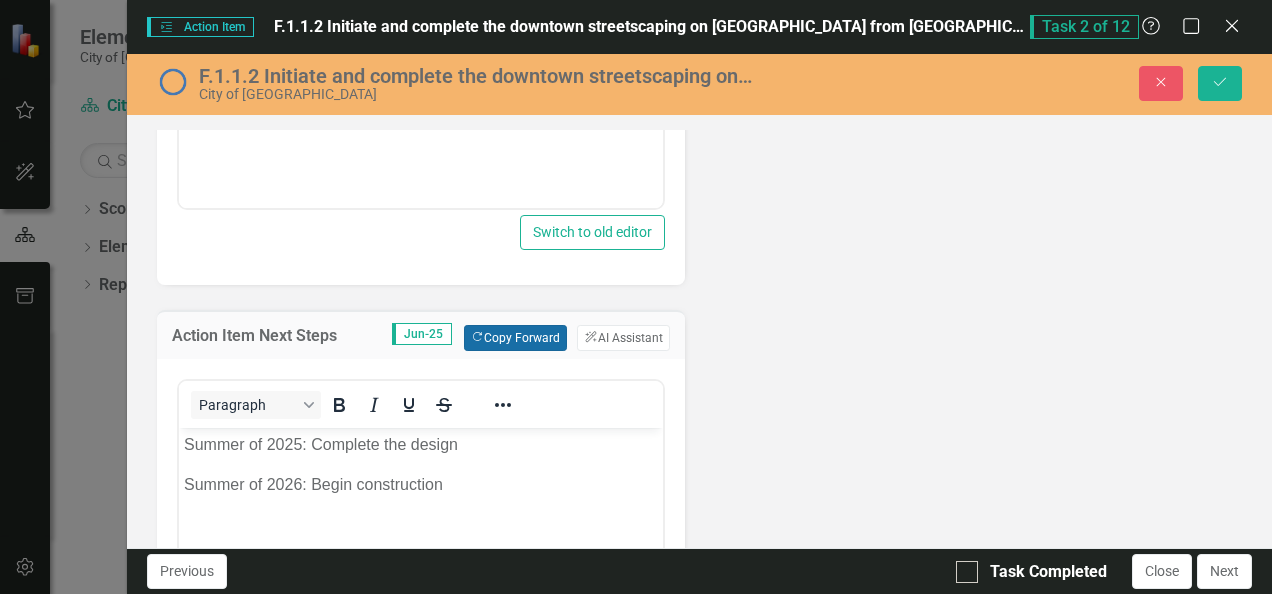 scroll, scrollTop: 881, scrollLeft: 0, axis: vertical 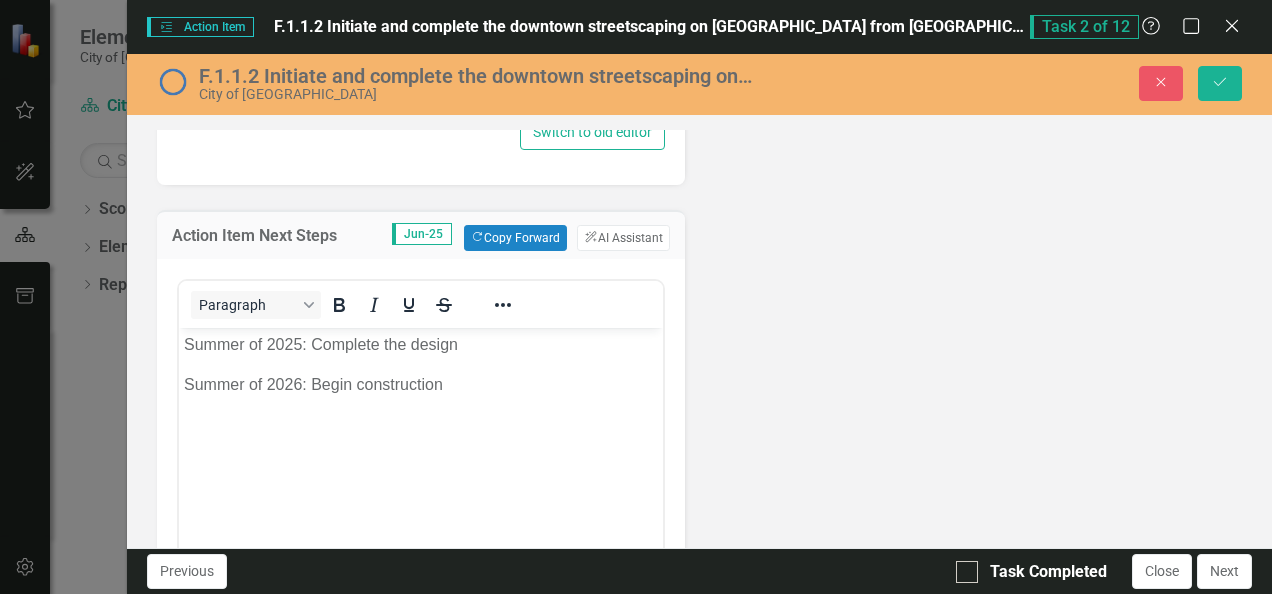 click on "Summer of 2026: Begin construction" at bounding box center [420, 385] 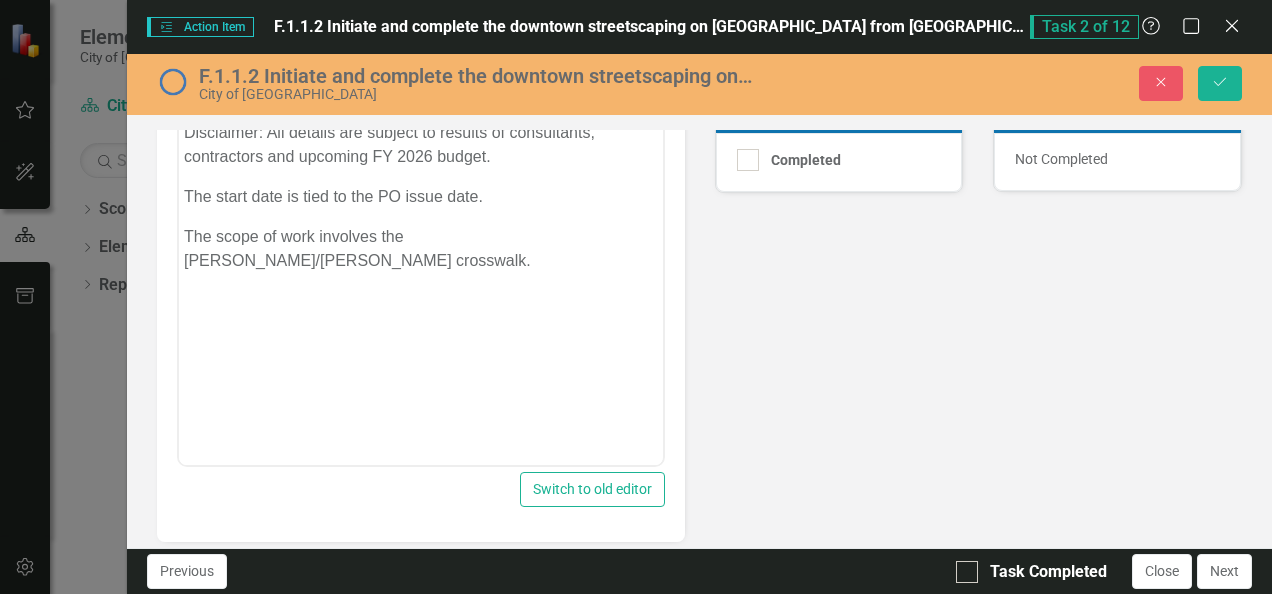 scroll, scrollTop: 525, scrollLeft: 0, axis: vertical 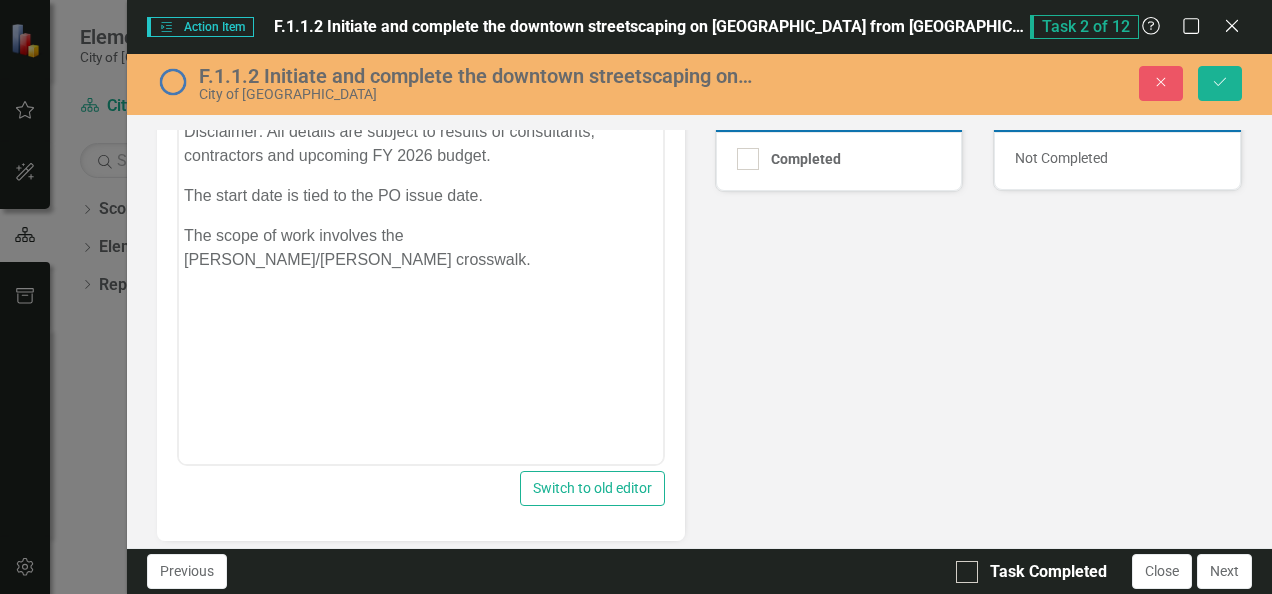 click on "The scope of work involves the [PERSON_NAME]/[PERSON_NAME] crosswalk." at bounding box center (420, 248) 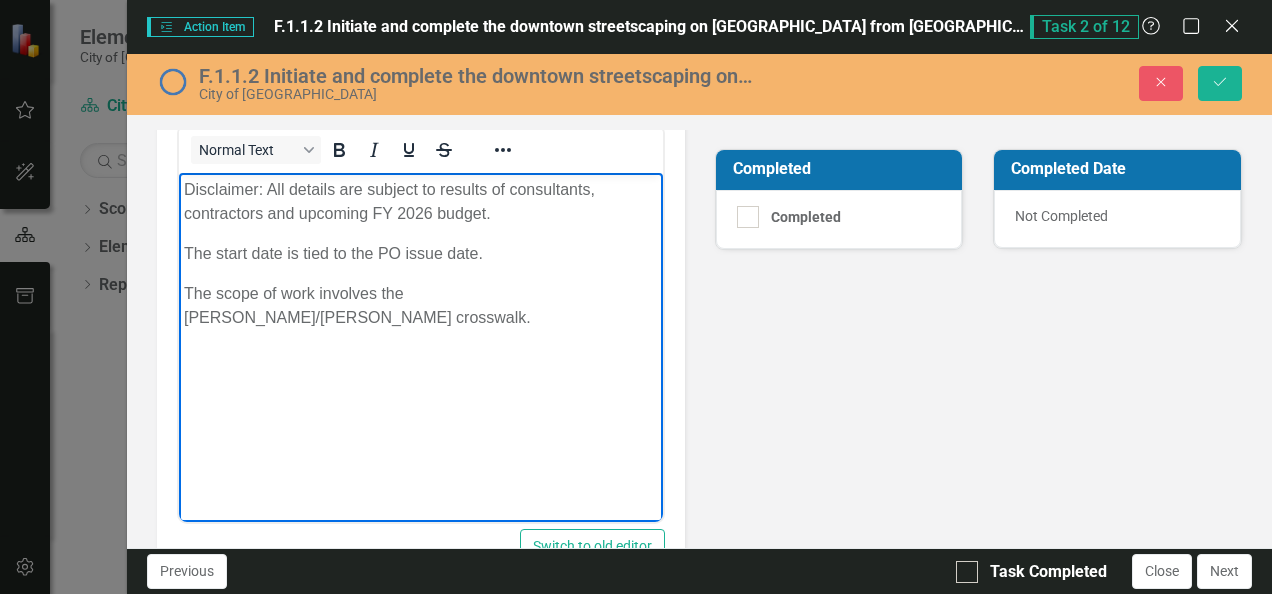 scroll, scrollTop: 425, scrollLeft: 0, axis: vertical 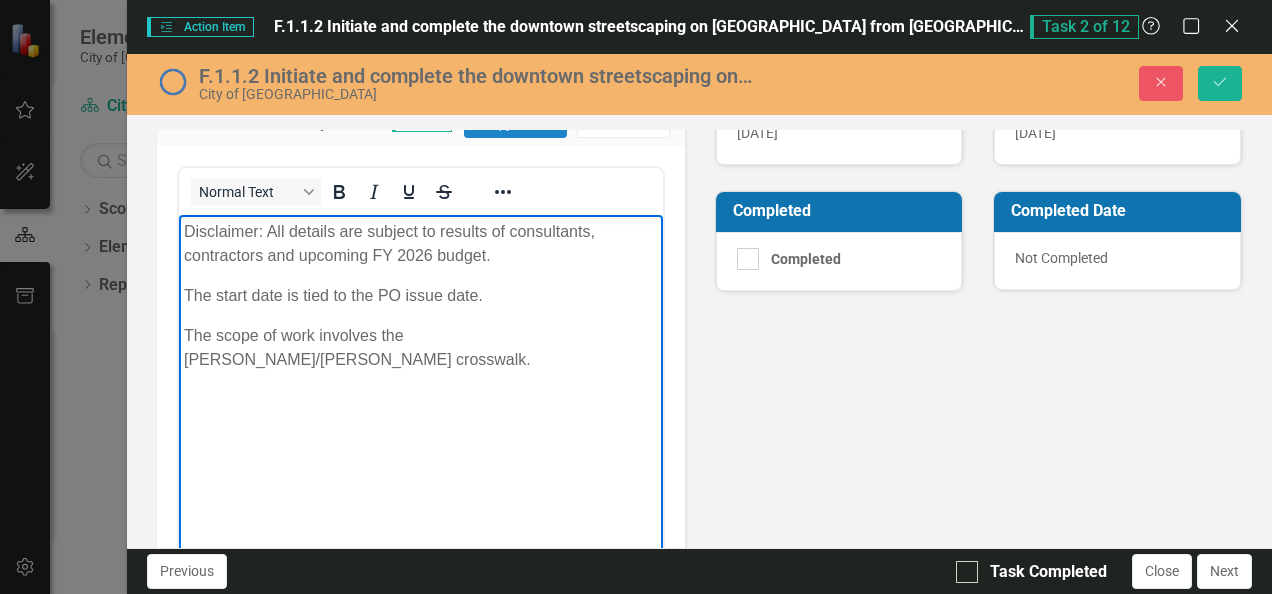 click on "The scope of work involves the [PERSON_NAME]/[PERSON_NAME] crosswalk." at bounding box center [420, 348] 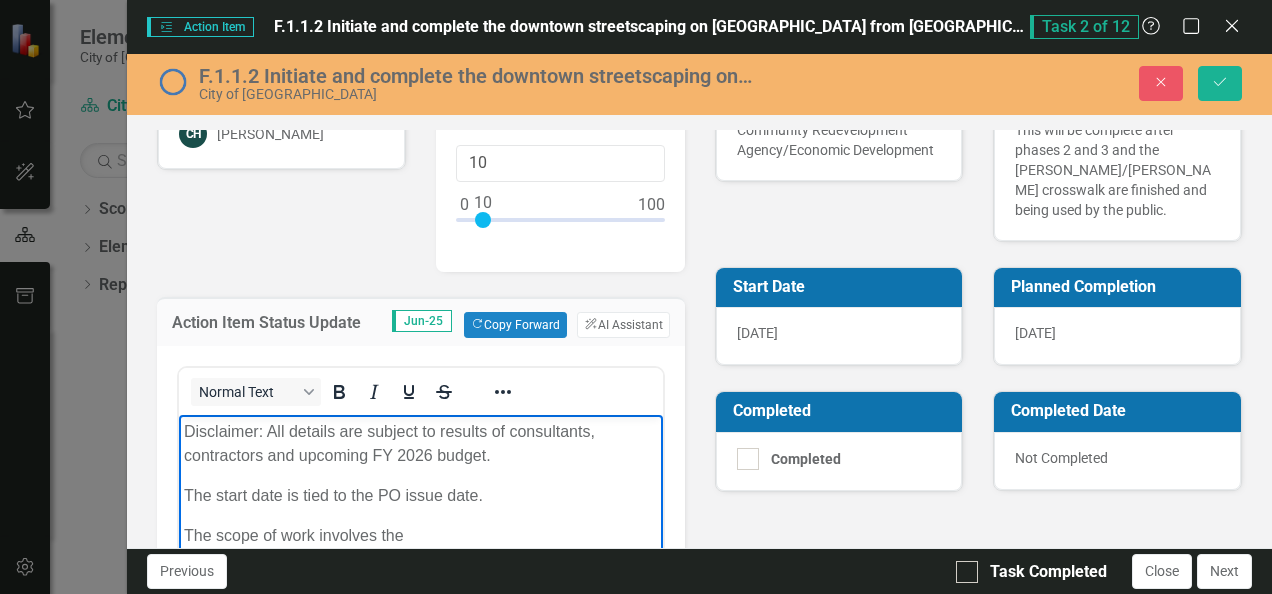 scroll, scrollTop: 25, scrollLeft: 0, axis: vertical 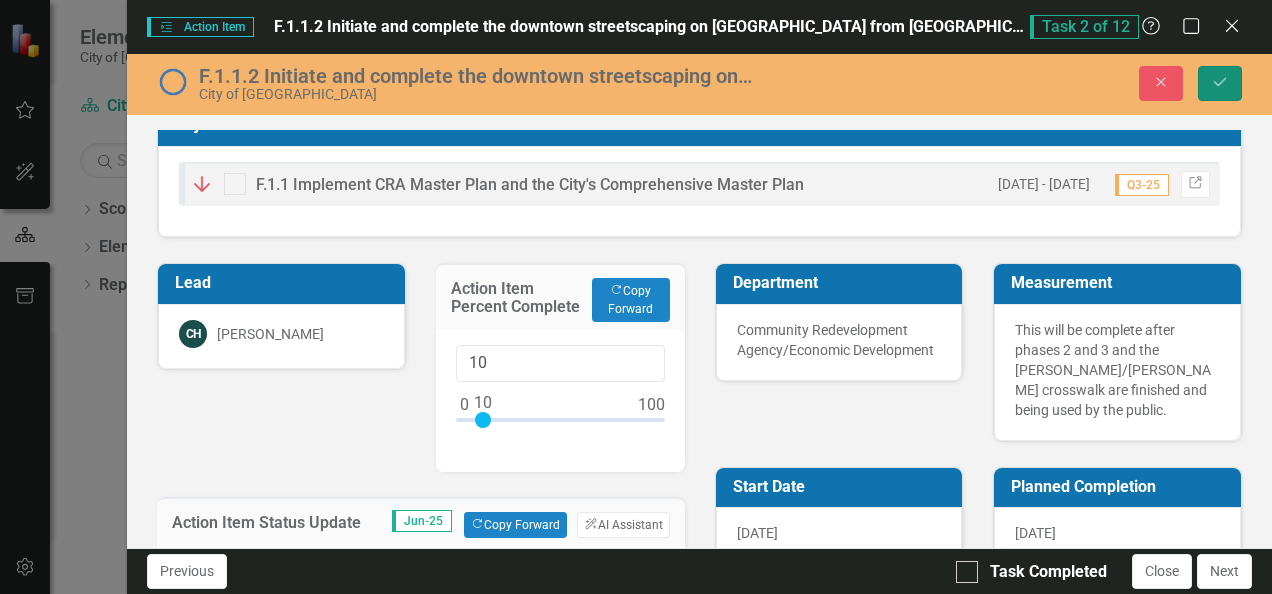 click on "Save" 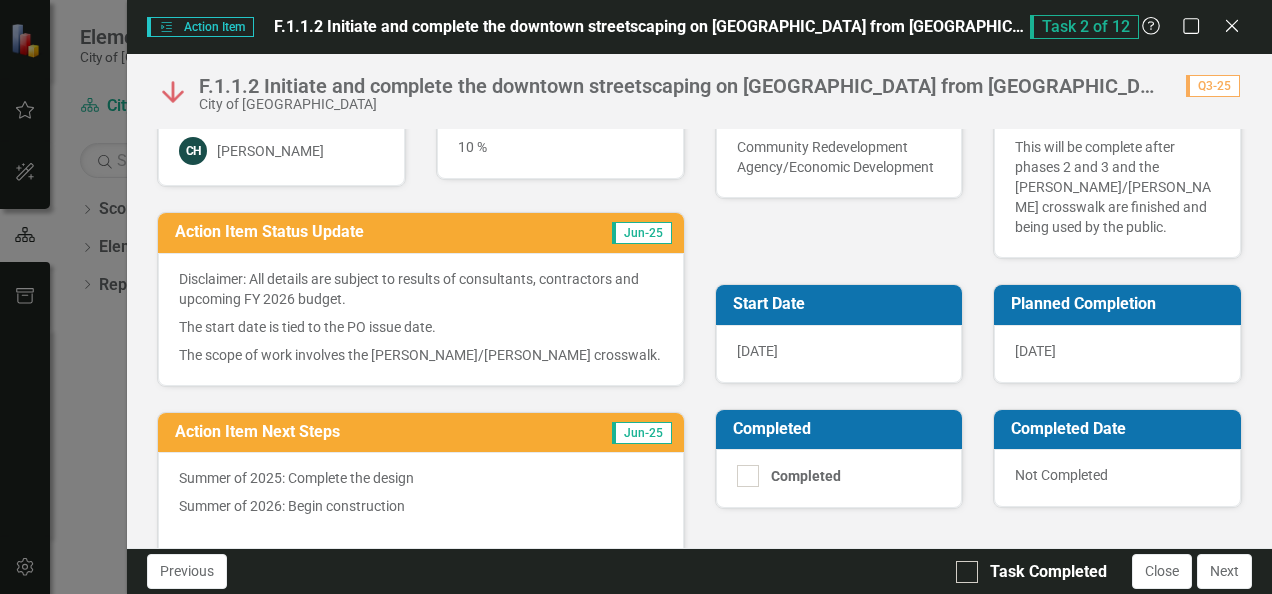 scroll, scrollTop: 300, scrollLeft: 0, axis: vertical 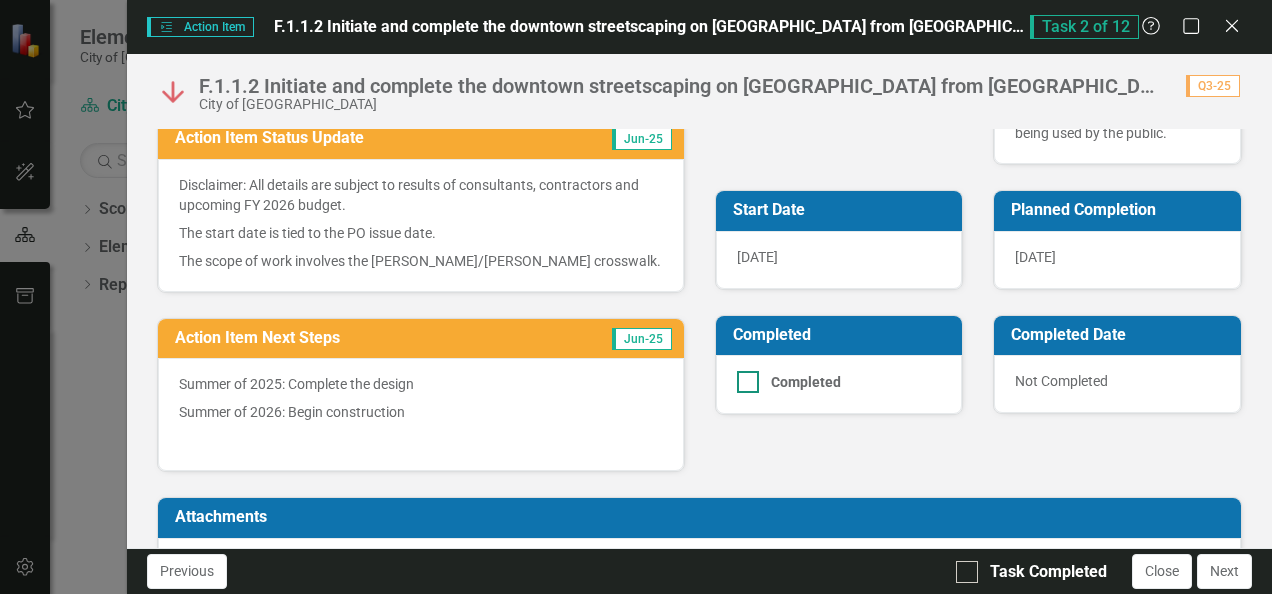 drag, startPoint x: 745, startPoint y: 375, endPoint x: 795, endPoint y: 349, distance: 56.35601 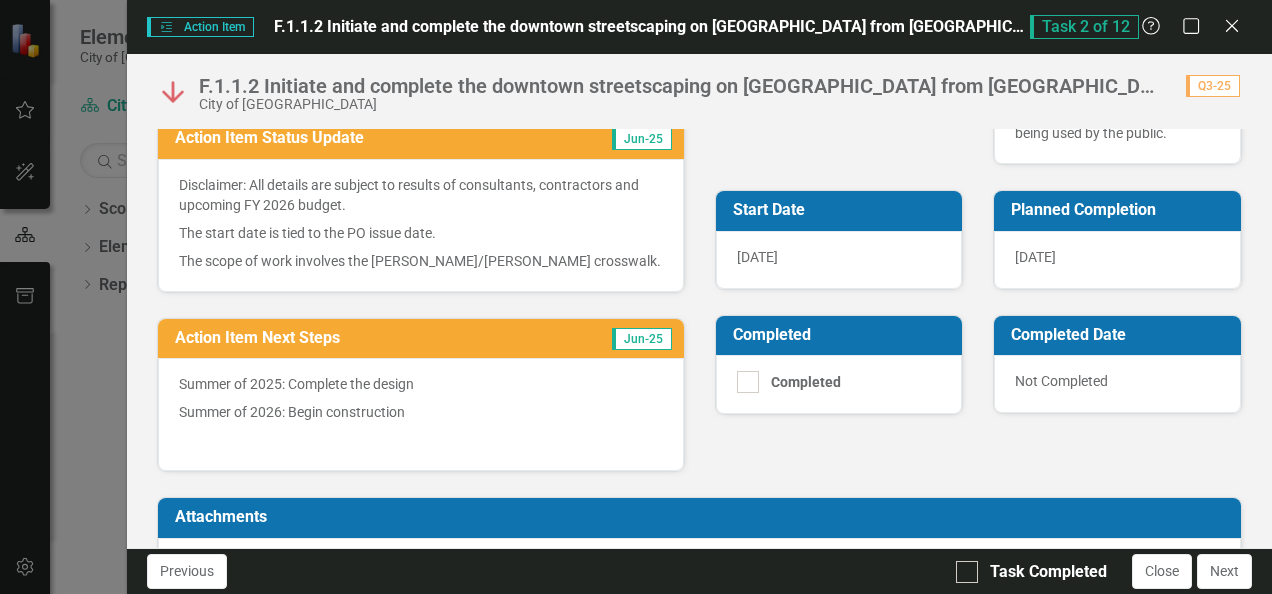 click at bounding box center [748, 382] 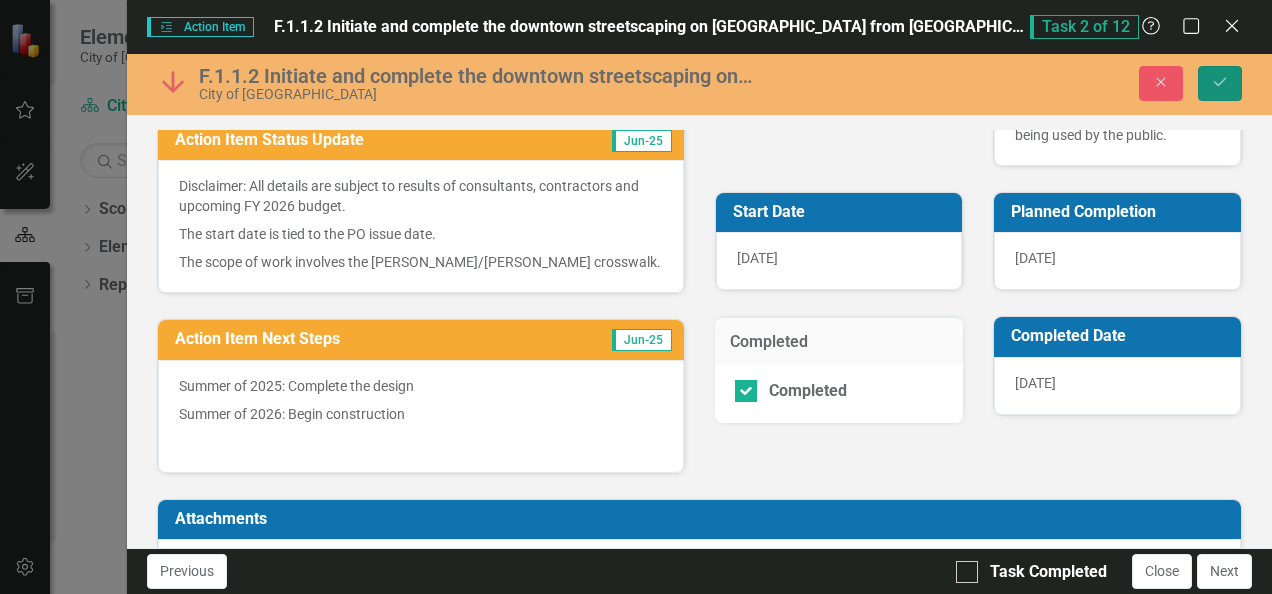 click on "Save" 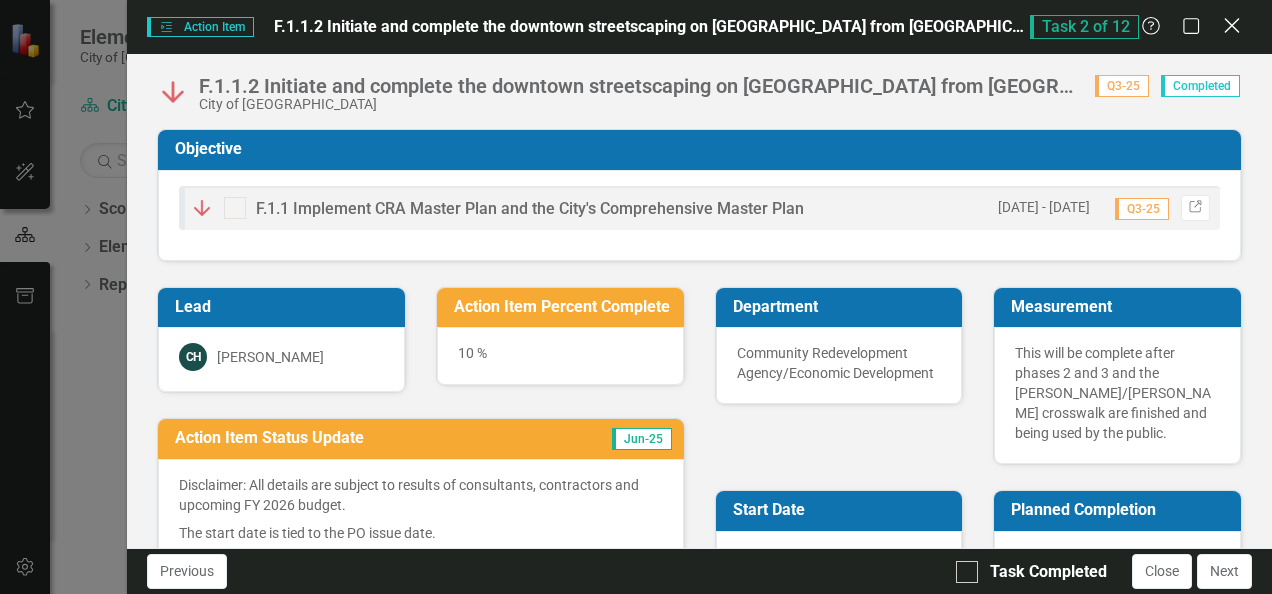 click on "Close" 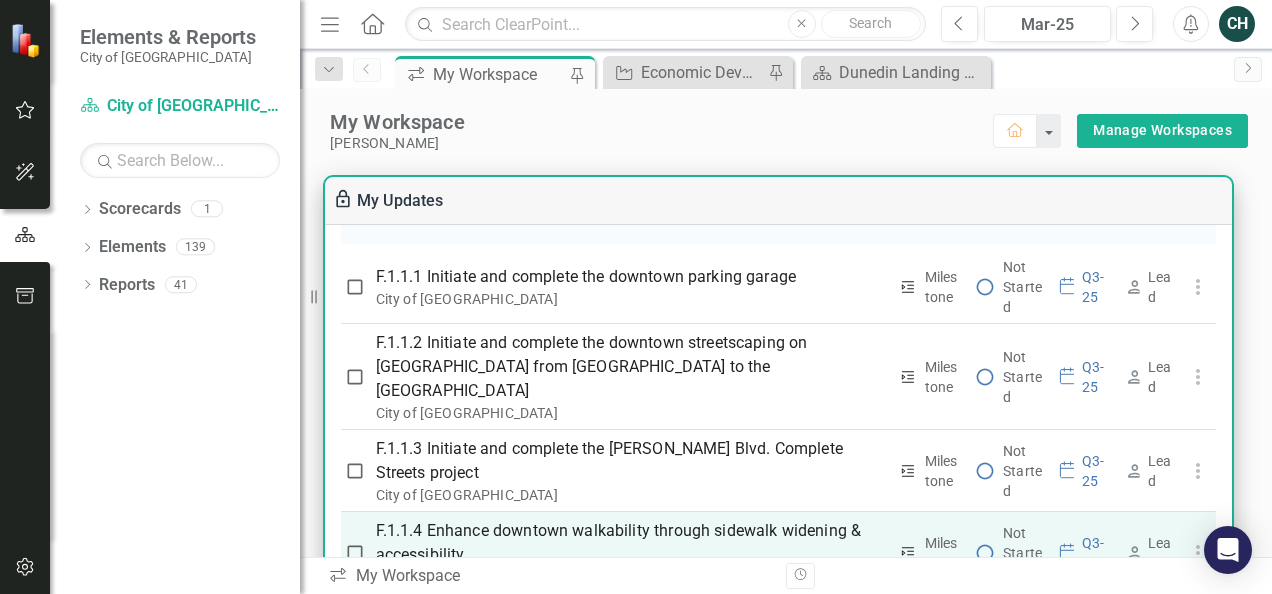 click on "F.1.1.4  Enhance downtown walkability through sidewalk widening & accessibility" at bounding box center [631, 543] 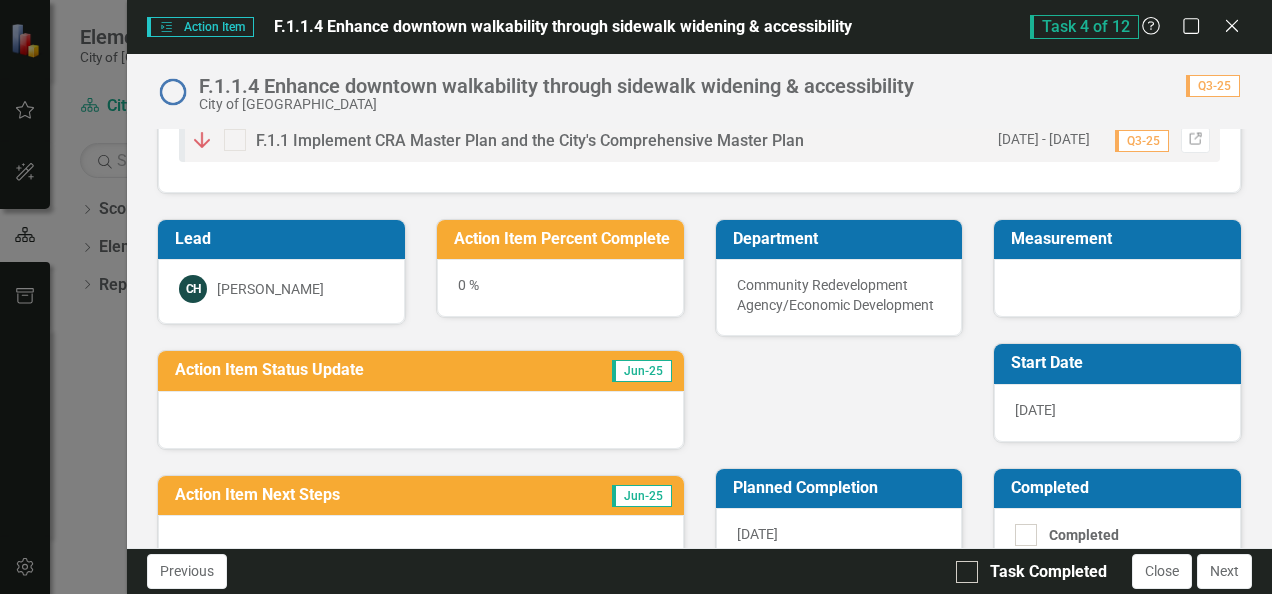 scroll, scrollTop: 100, scrollLeft: 0, axis: vertical 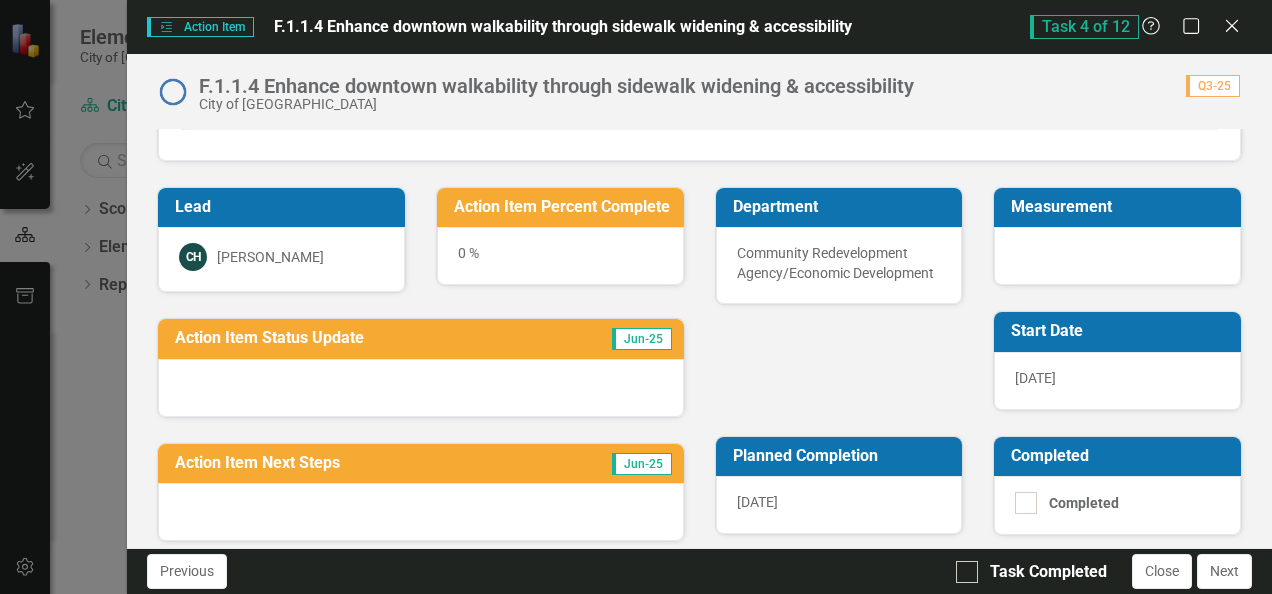 click on "0 %" at bounding box center (560, 256) 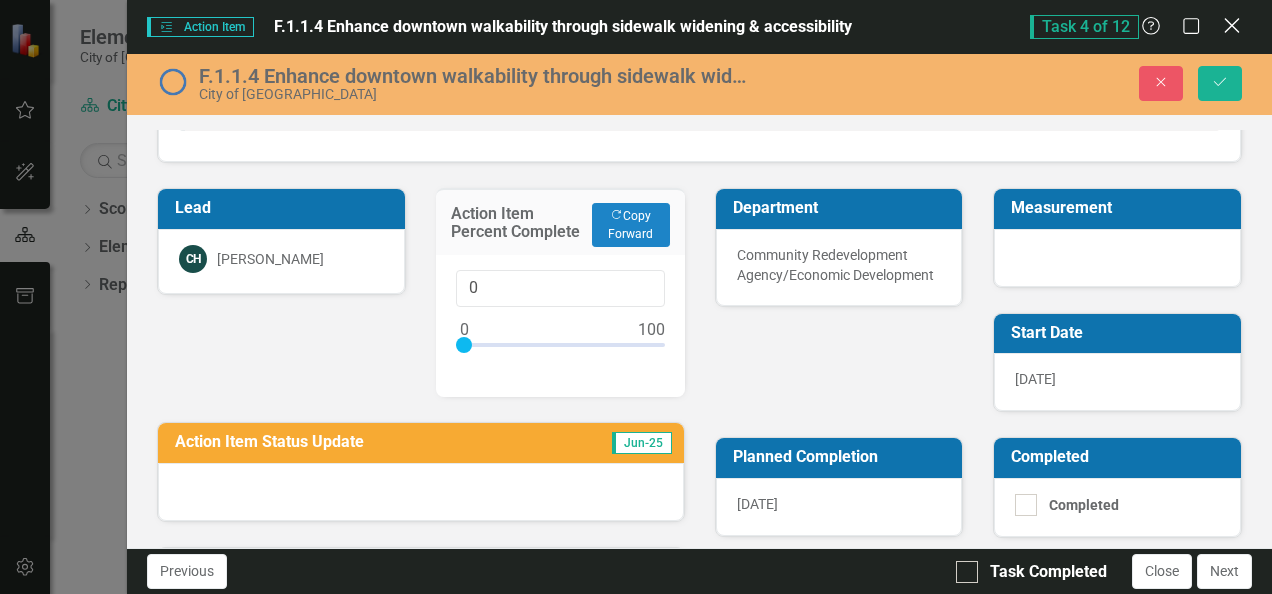 click on "Close" 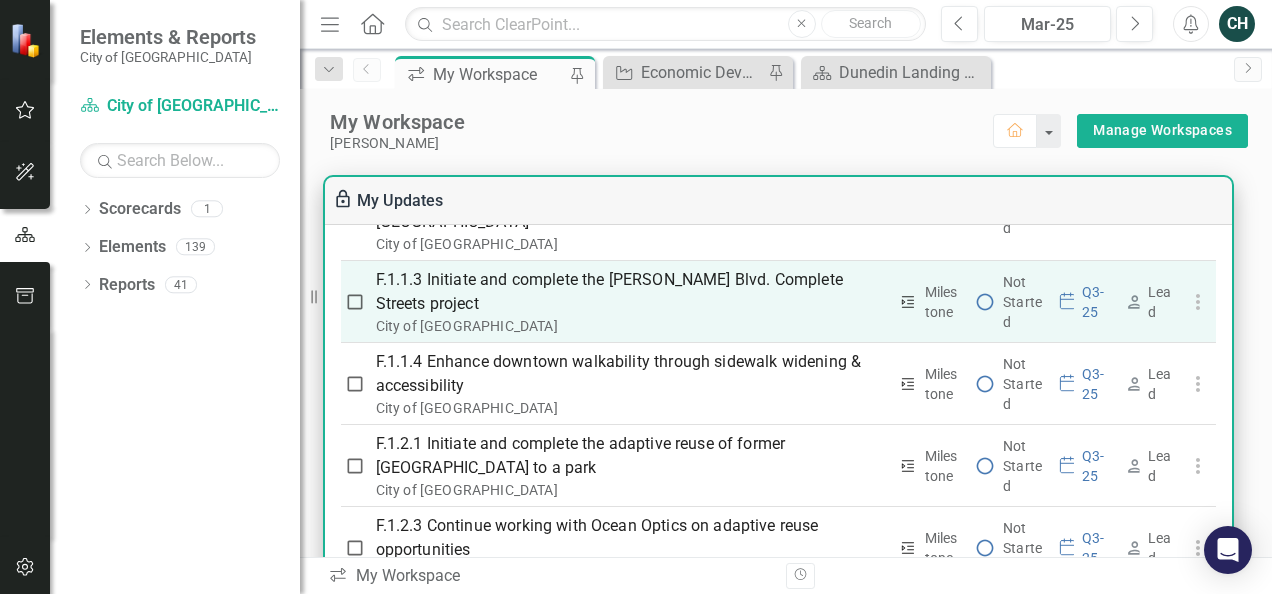 scroll, scrollTop: 600, scrollLeft: 0, axis: vertical 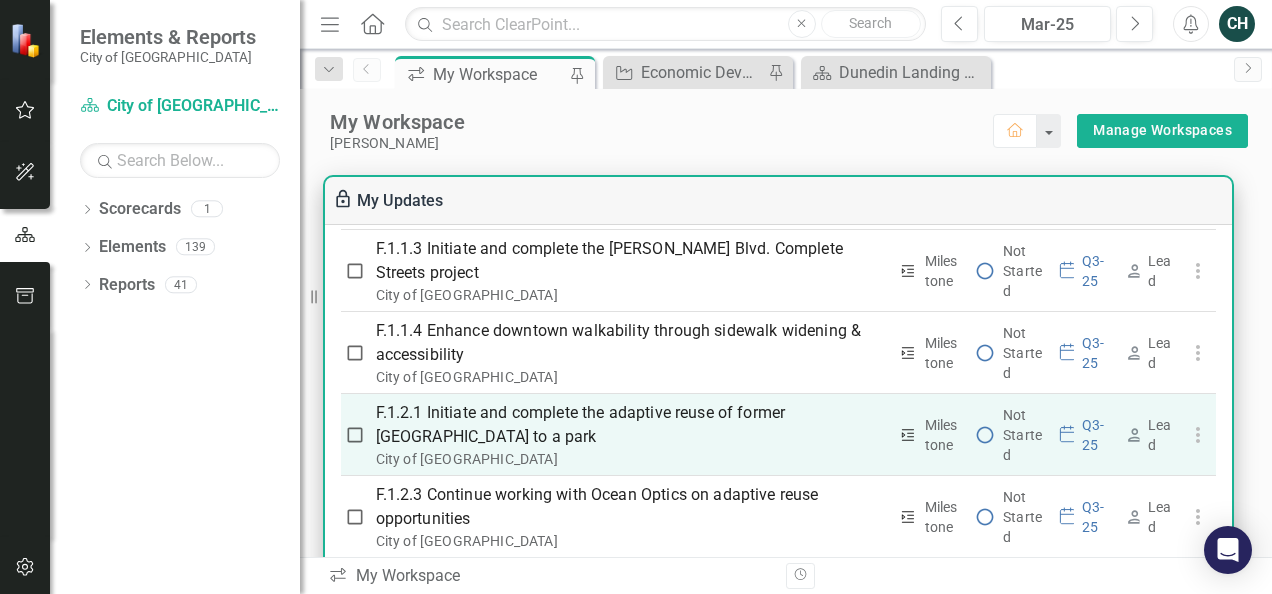 click on "F.1.2.1  Initiate and complete the adaptive reuse of former [GEOGRAPHIC_DATA] to a park" at bounding box center [631, 425] 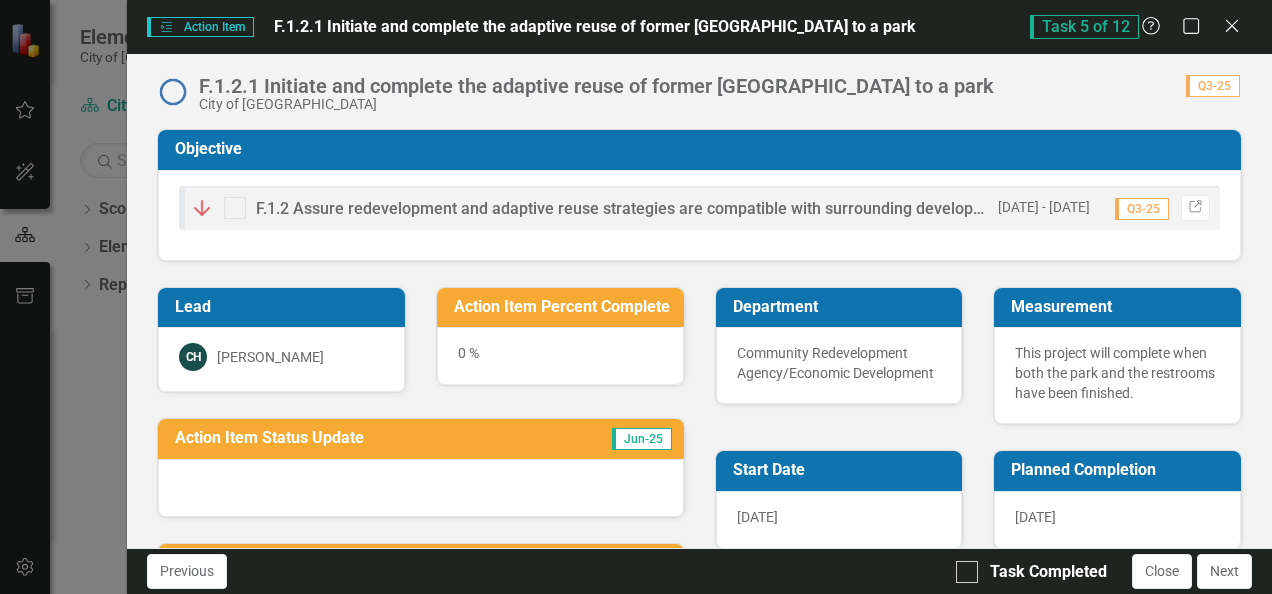 click on "0 %" at bounding box center [560, 356] 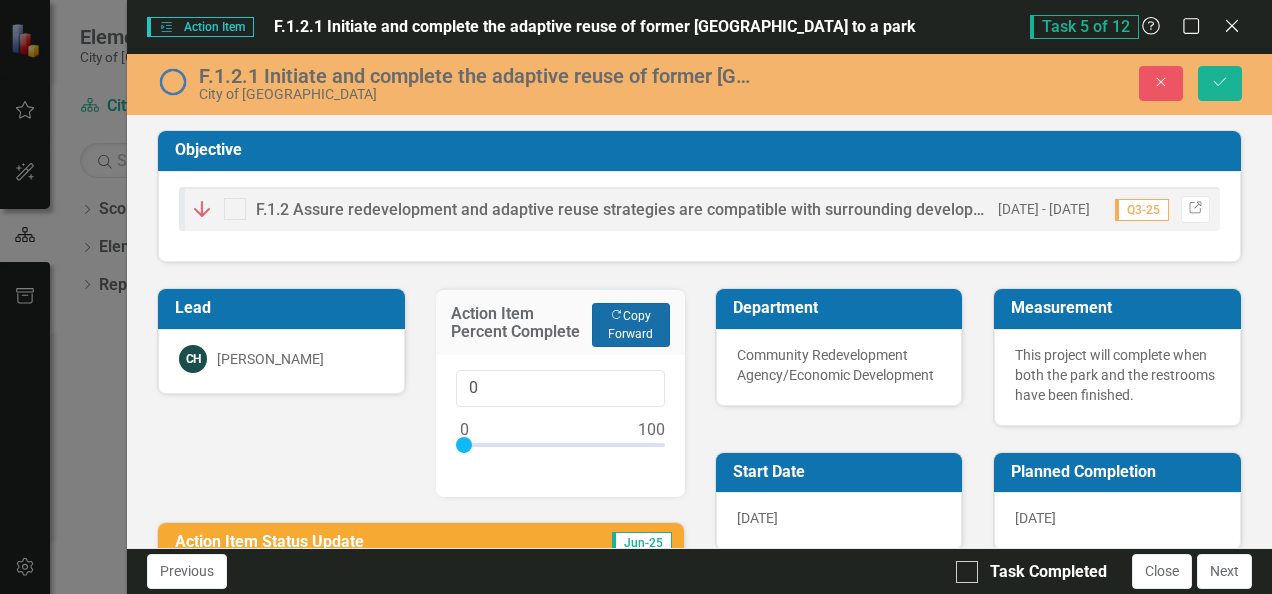 click on "Copy Forward  Copy Forward" at bounding box center (631, 325) 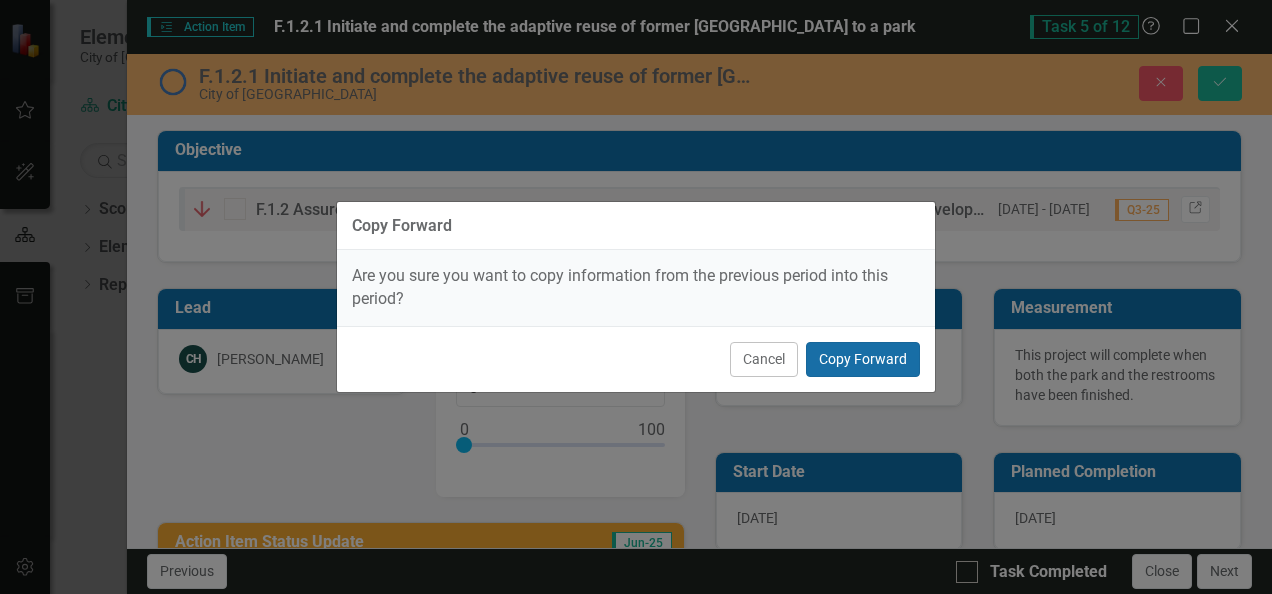click on "Copy Forward" at bounding box center (863, 359) 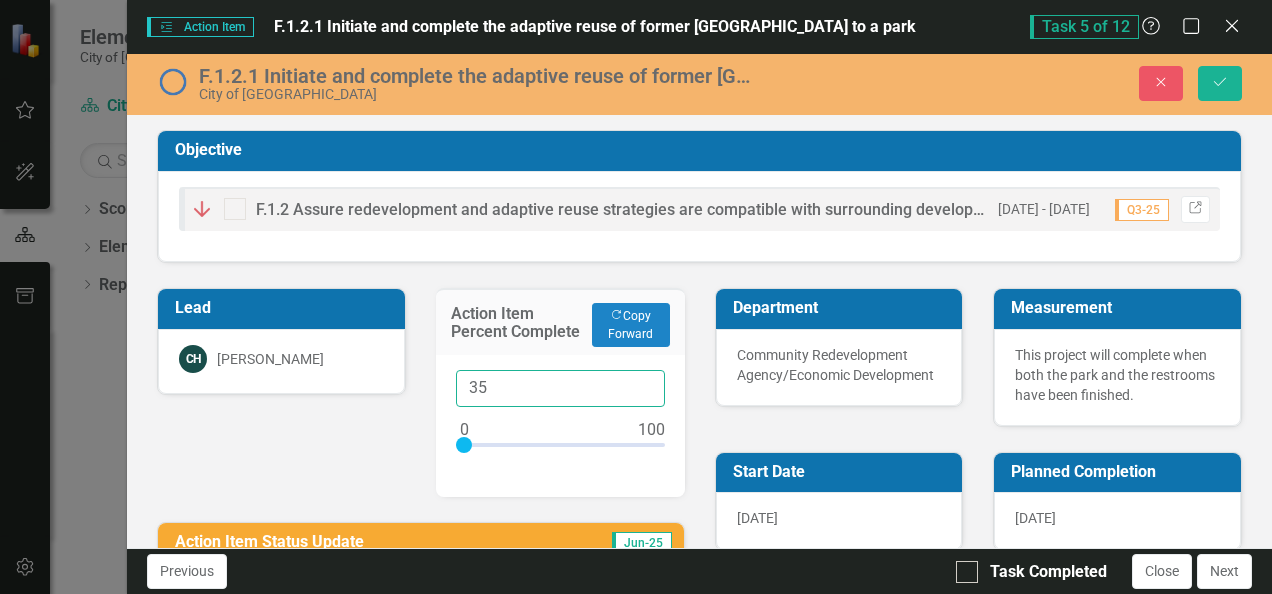 click on "35" at bounding box center [560, 388] 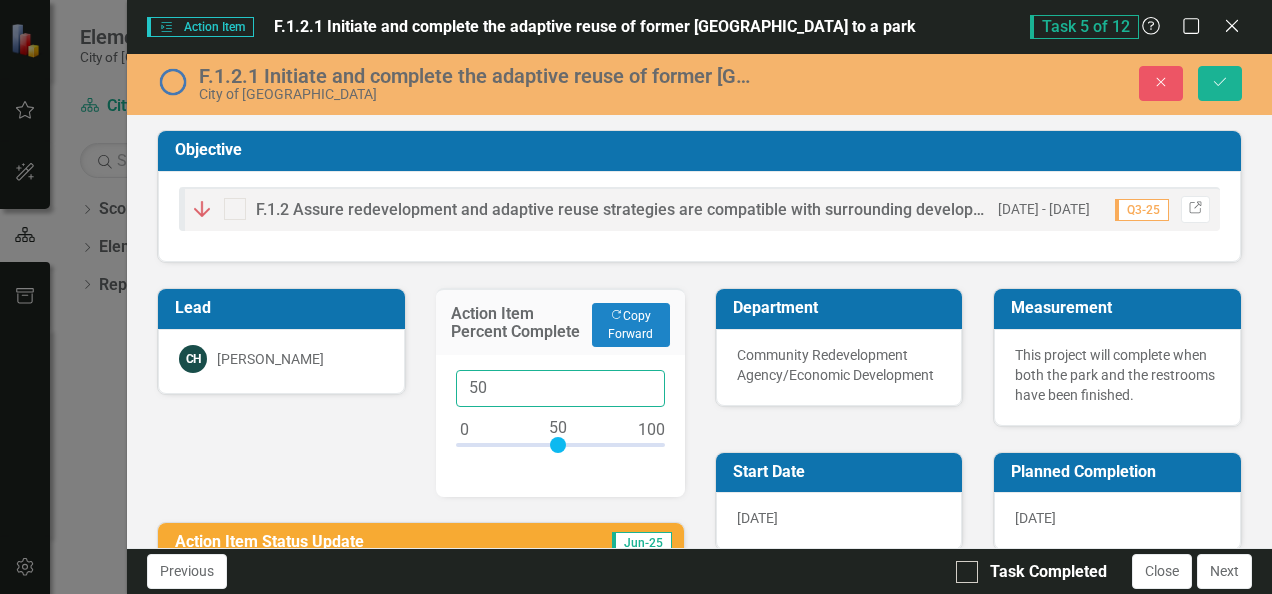 type on "50" 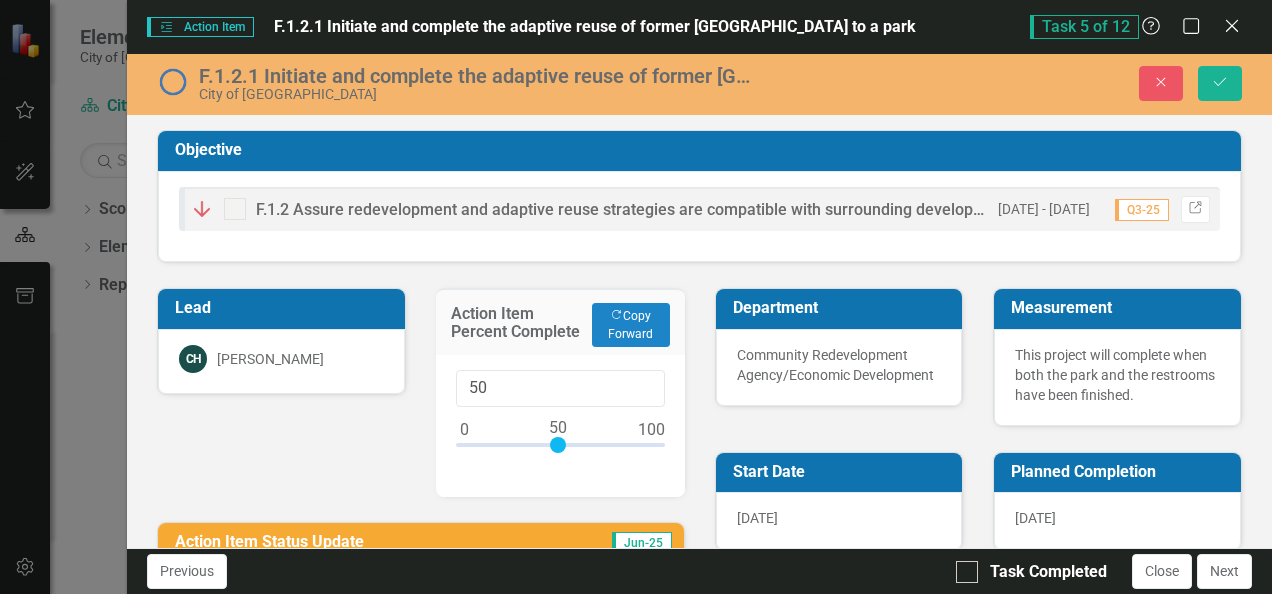 click on "Lead CH [PERSON_NAME] Action Item Percent Complete Copy Forward  Copy Forward  50 Action Item Status Update Jun-25 Action Item Next Steps Jun-25" at bounding box center [420, 504] 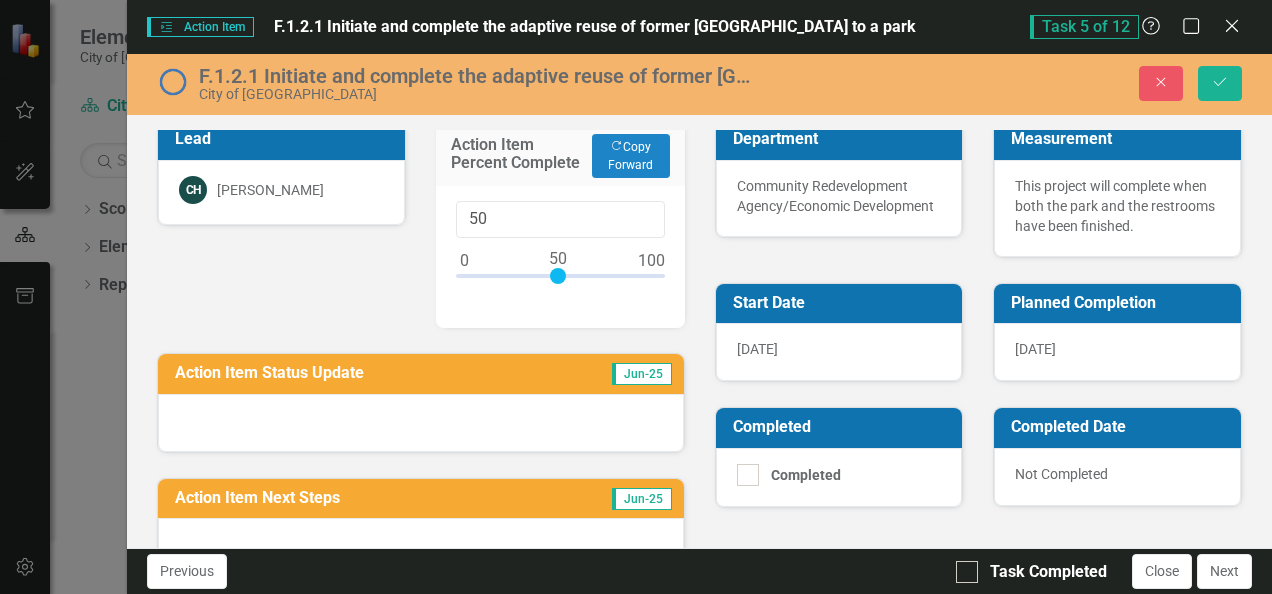 scroll, scrollTop: 200, scrollLeft: 0, axis: vertical 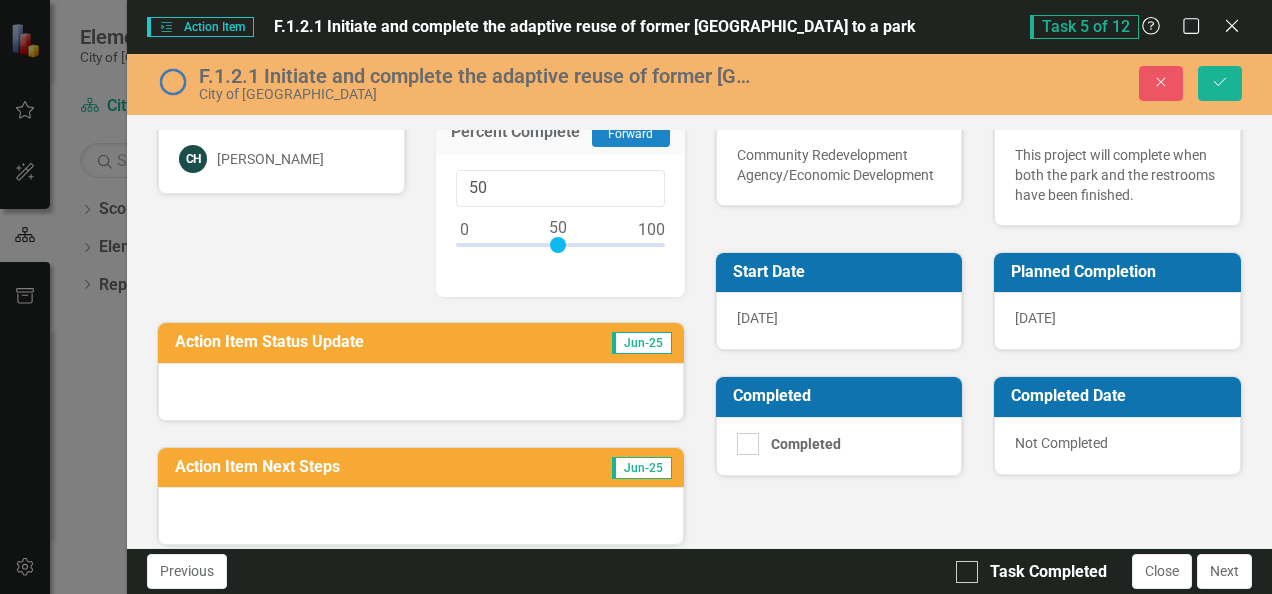 click on "Action Item Status Update" at bounding box center (362, 344) 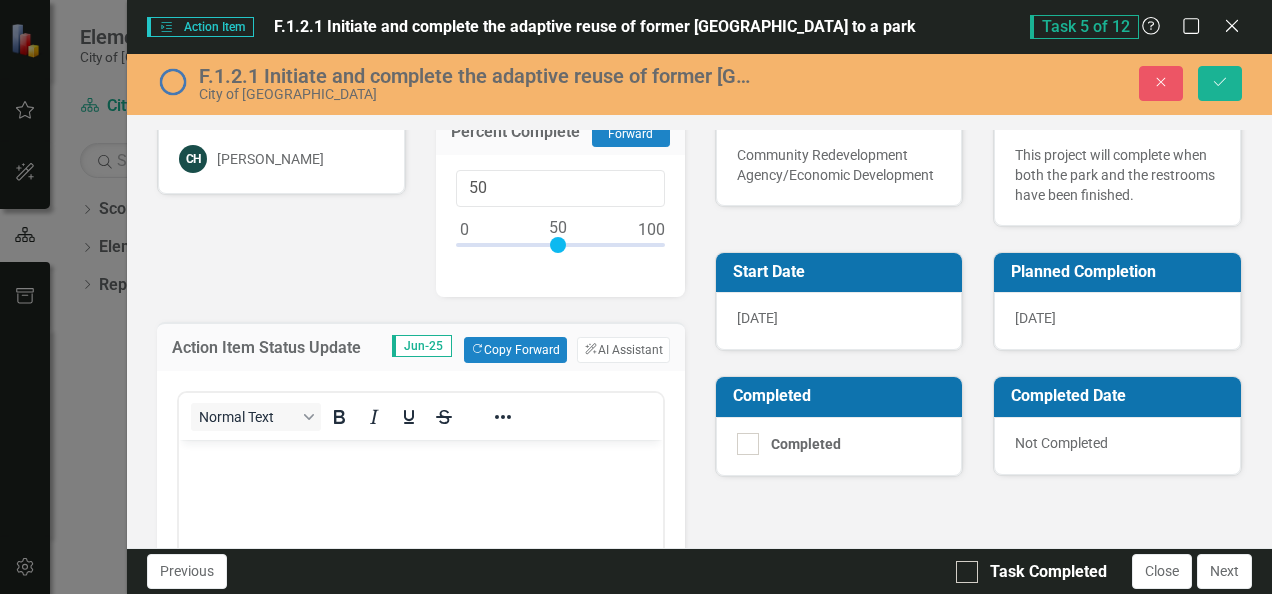 scroll, scrollTop: 0, scrollLeft: 0, axis: both 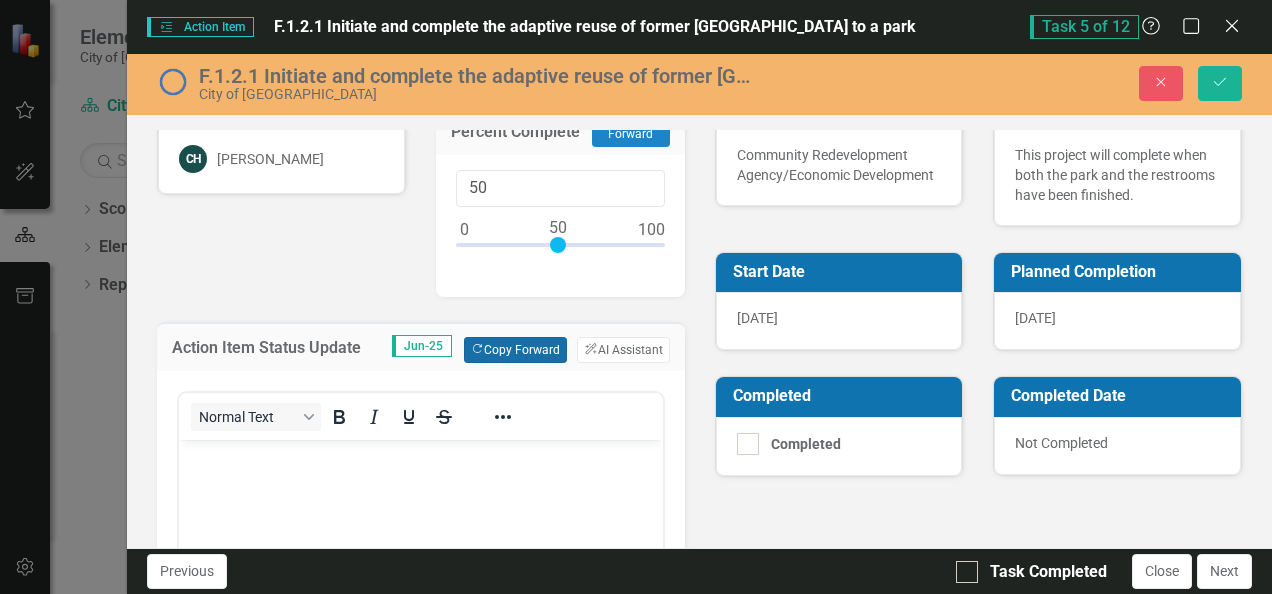 click on "Copy Forward  Copy Forward" at bounding box center [515, 350] 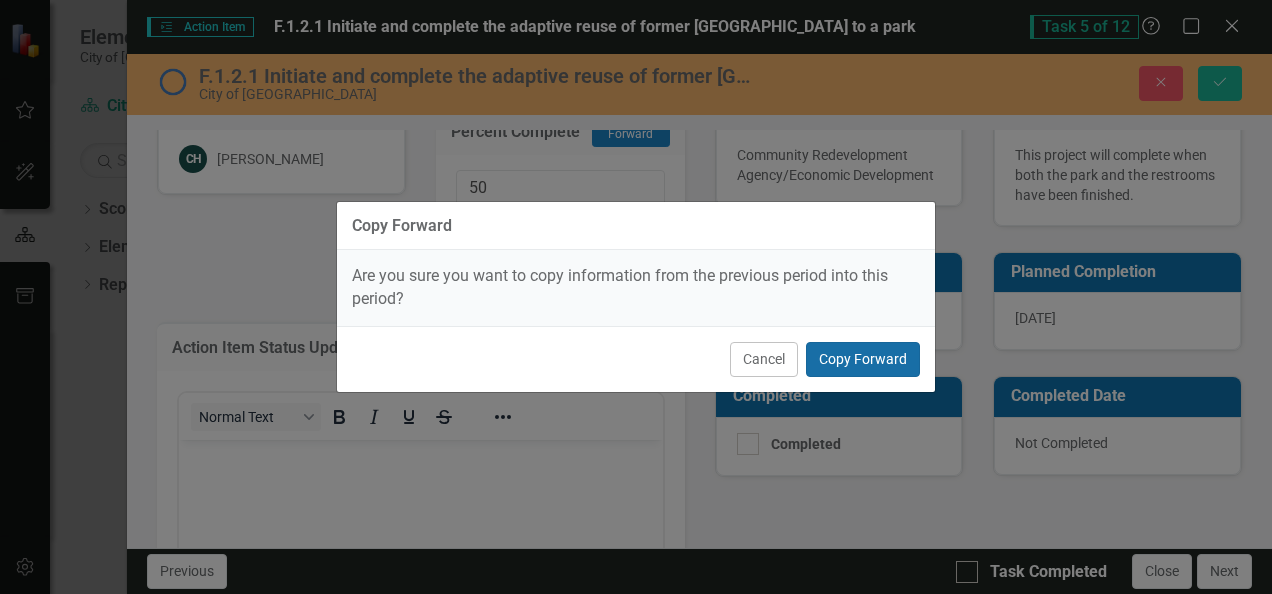 click on "Copy Forward" at bounding box center (863, 359) 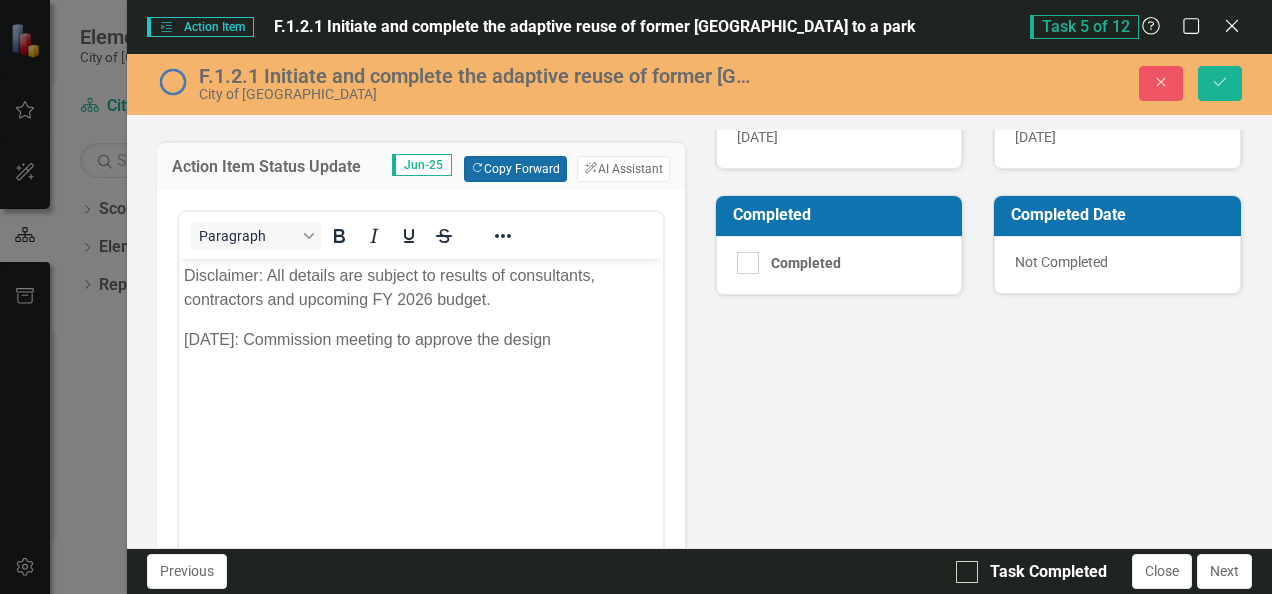 scroll, scrollTop: 400, scrollLeft: 0, axis: vertical 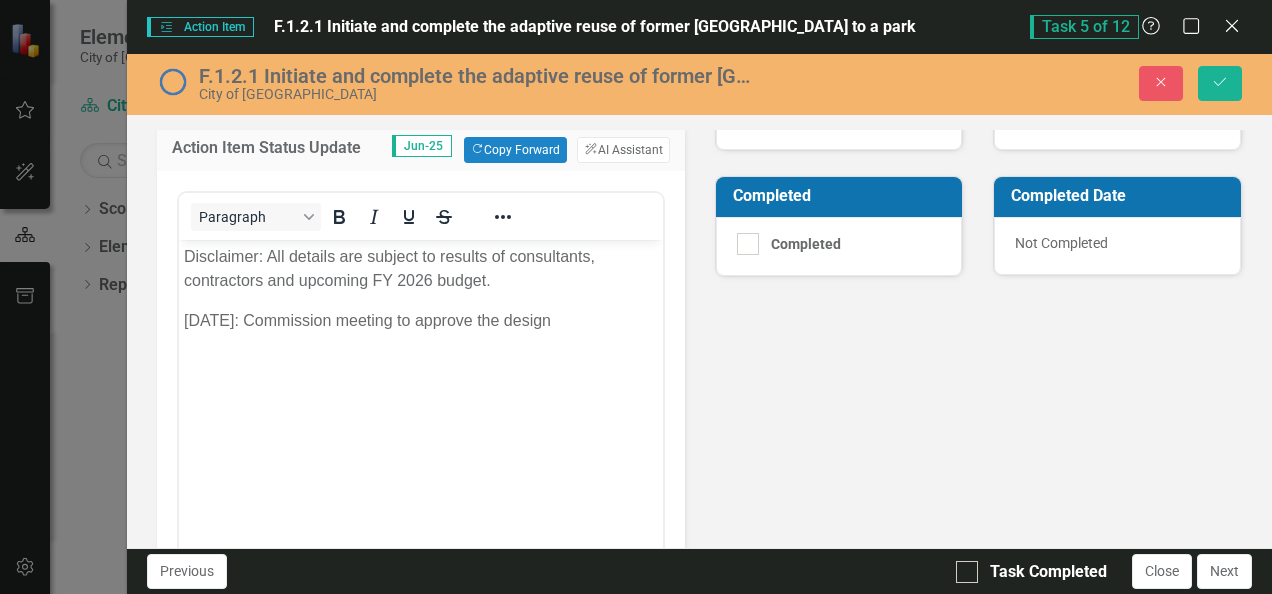 click on "[DATE]: Commission meeting to approve the design" at bounding box center (420, 321) 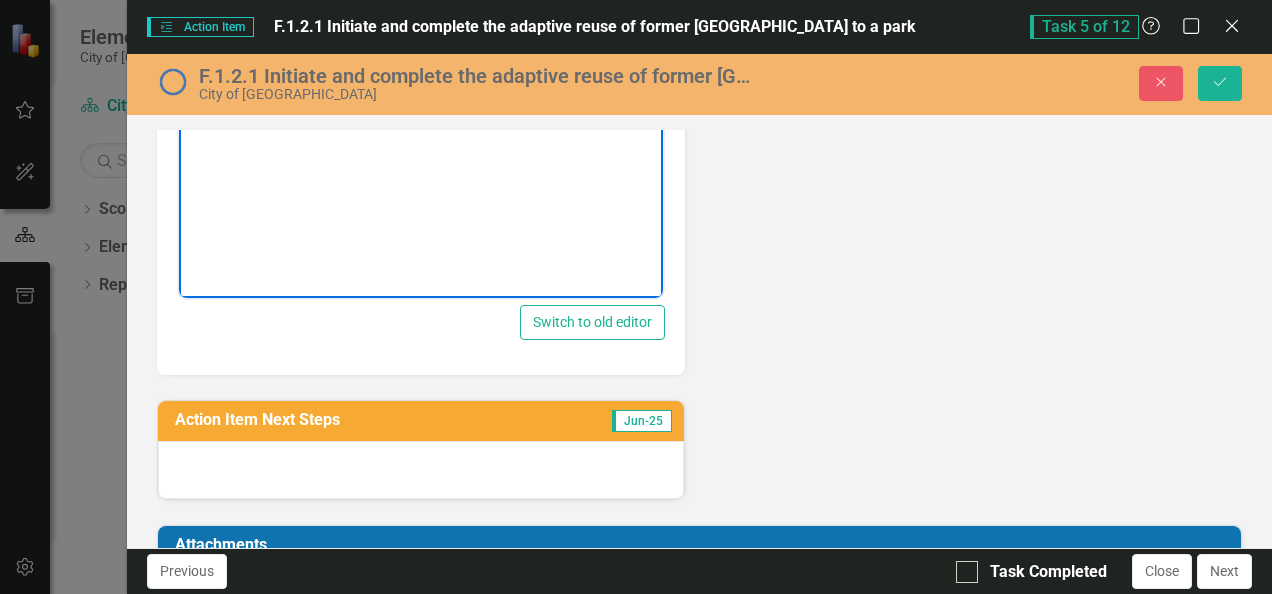 scroll, scrollTop: 781, scrollLeft: 0, axis: vertical 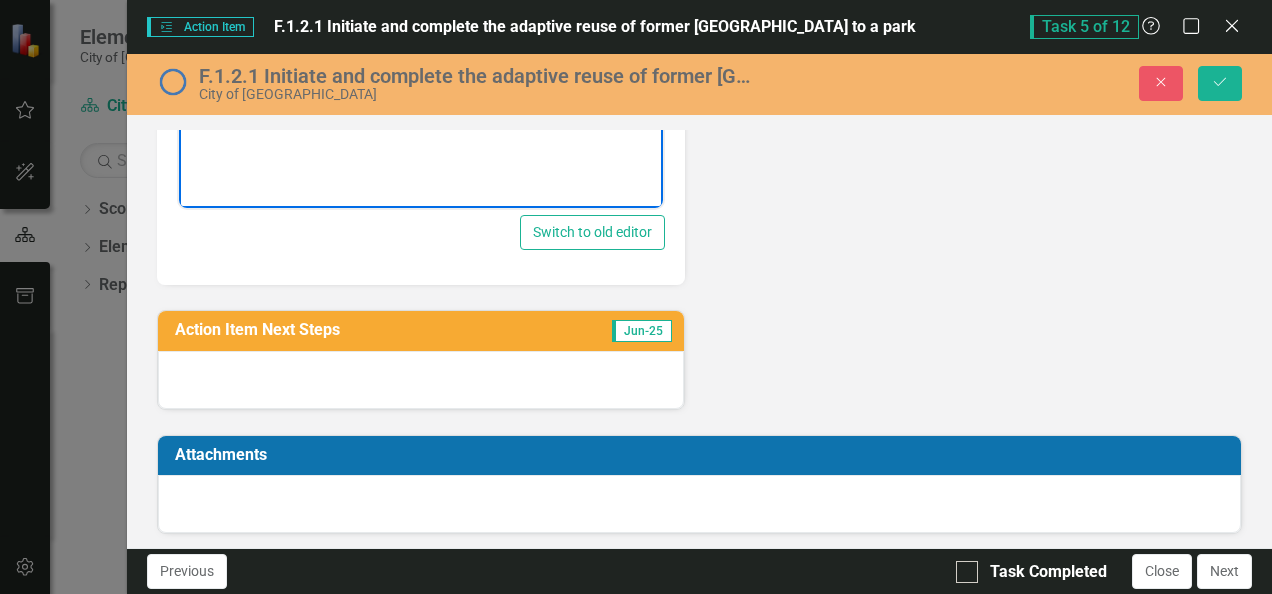 click at bounding box center [420, 380] 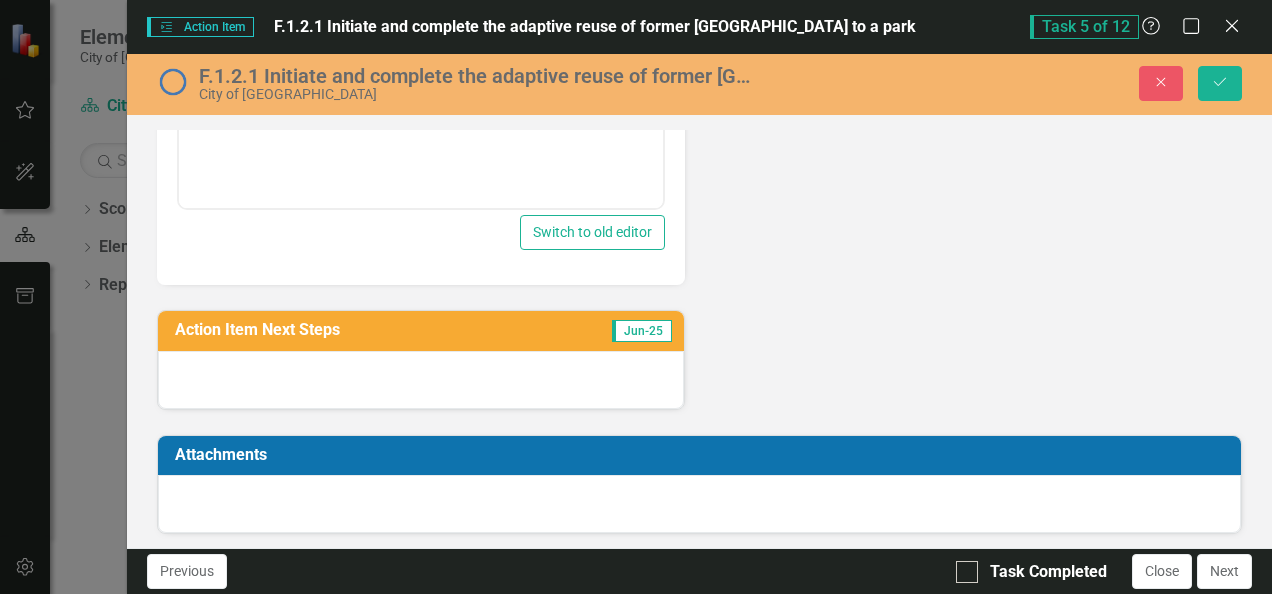 click at bounding box center [420, 380] 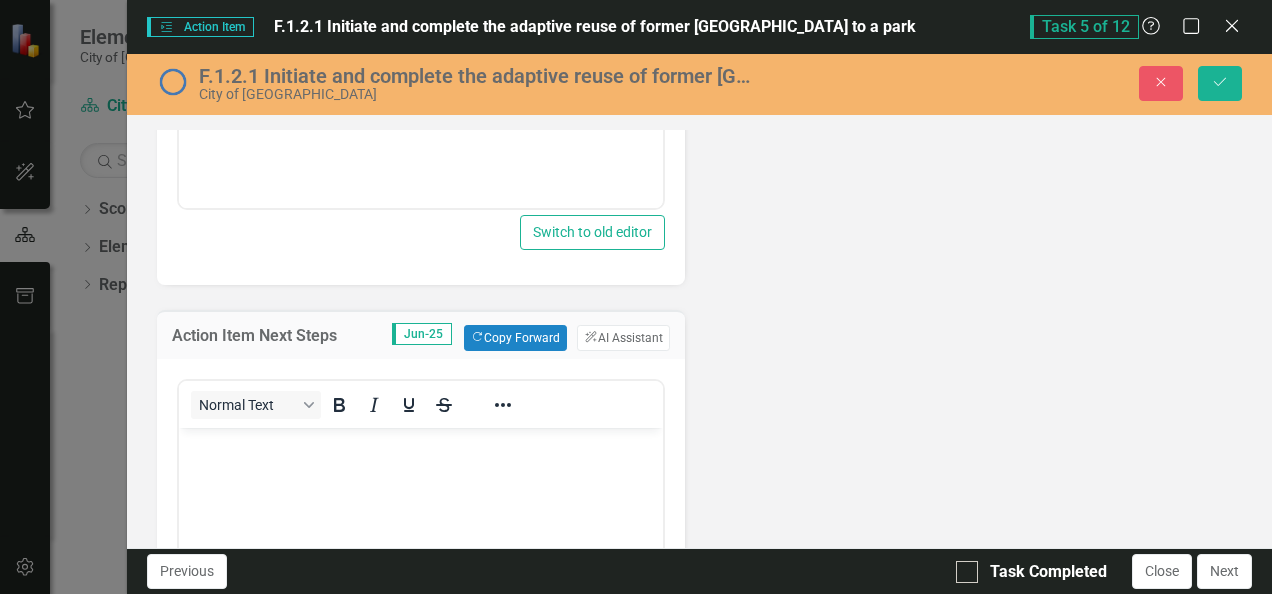 scroll, scrollTop: 0, scrollLeft: 0, axis: both 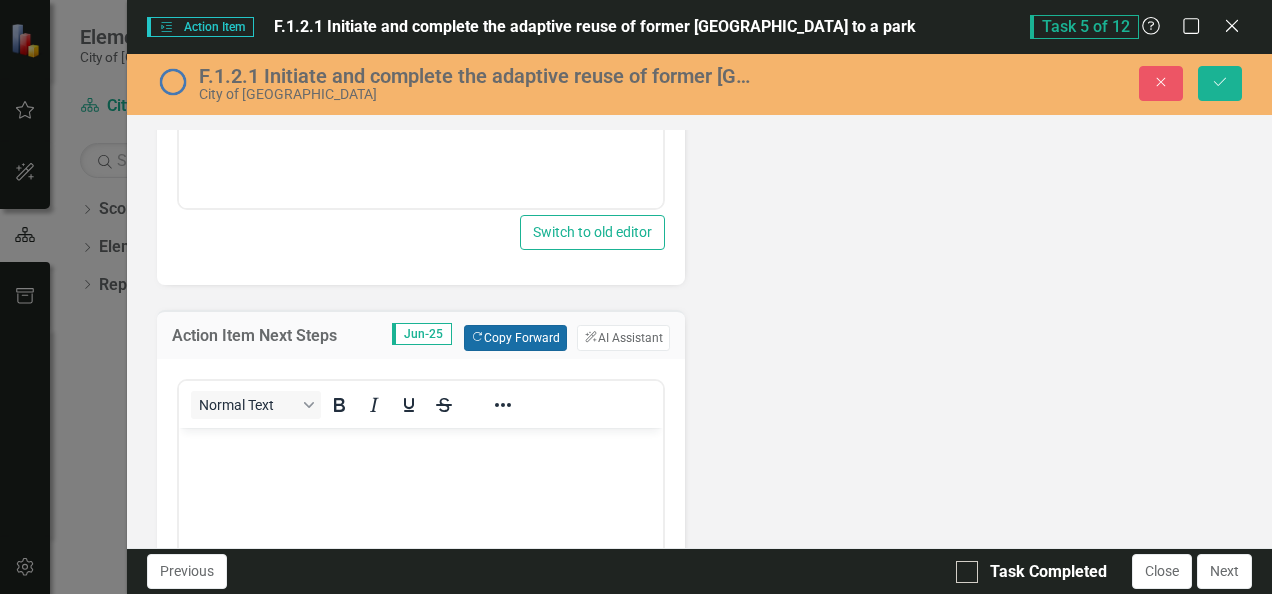click on "Copy Forward  Copy Forward" at bounding box center (515, 338) 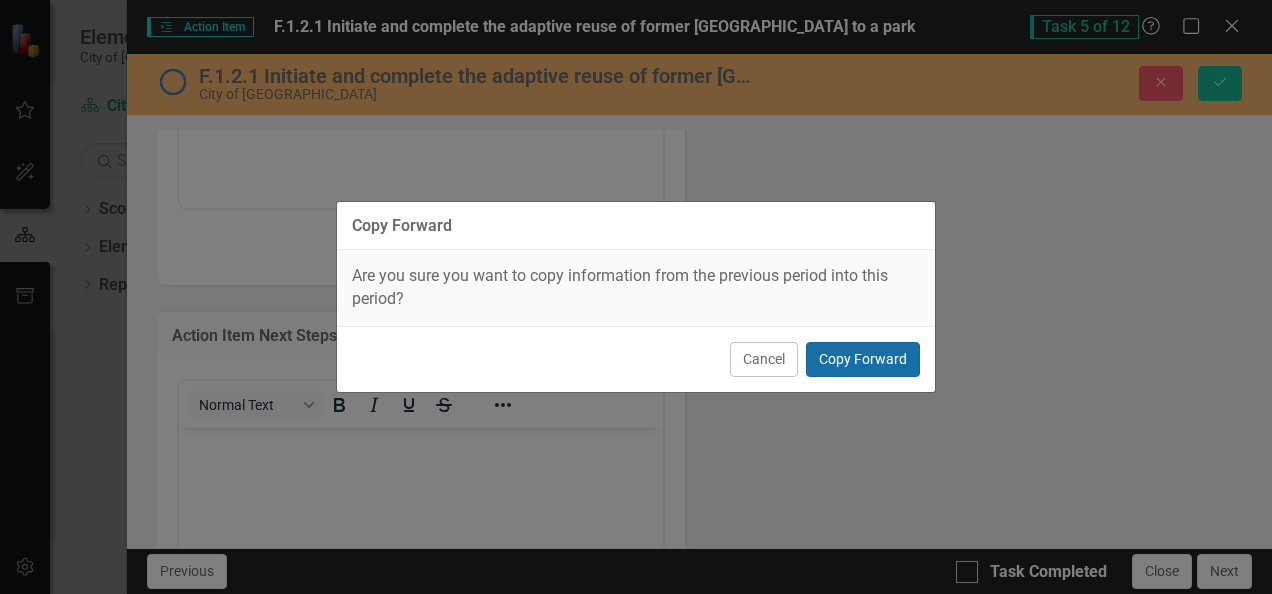 click on "Copy Forward" at bounding box center (863, 359) 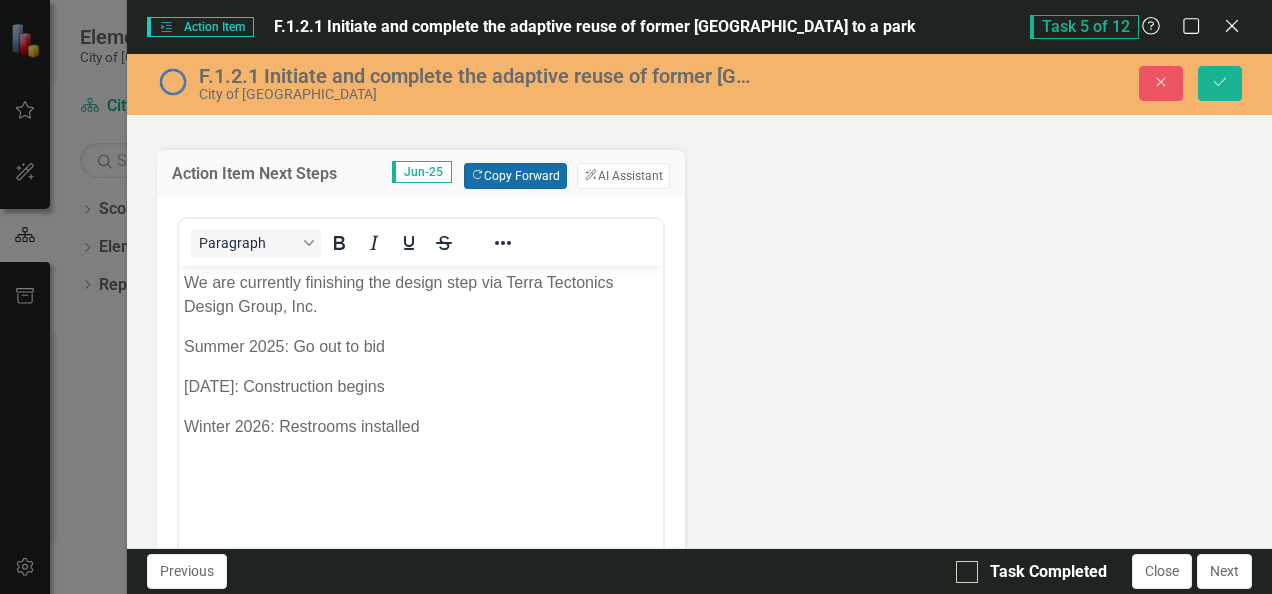 scroll, scrollTop: 981, scrollLeft: 0, axis: vertical 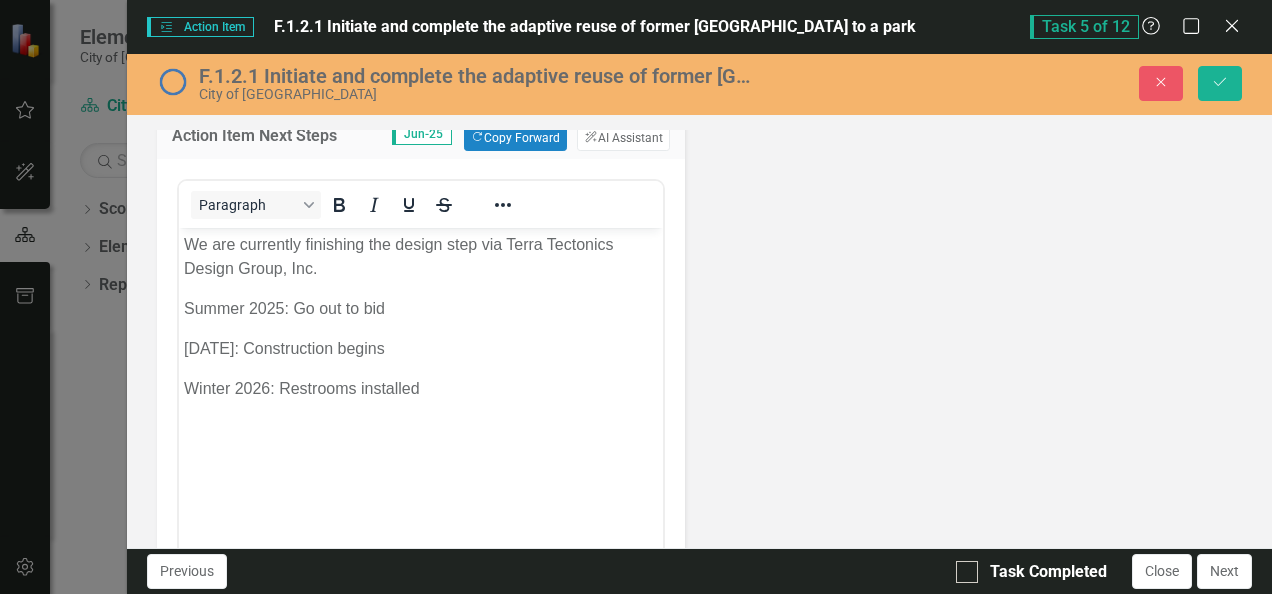 click on "Summer 2025: Go out to bid" at bounding box center (420, 309) 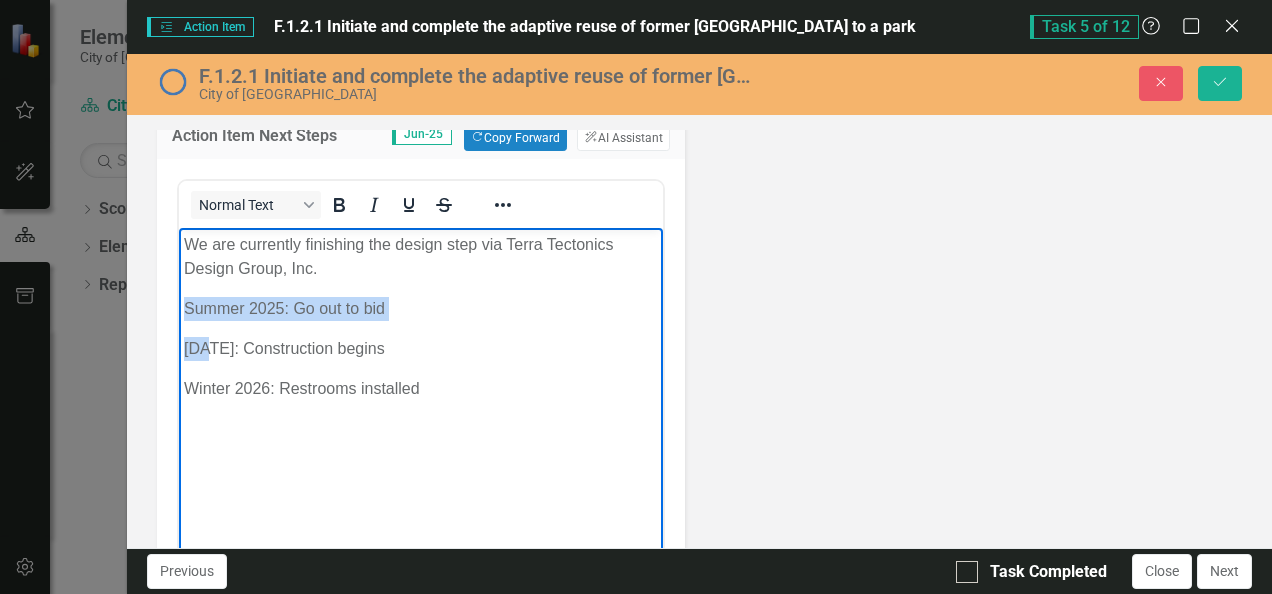 drag, startPoint x: 185, startPoint y: 308, endPoint x: 205, endPoint y: 321, distance: 23.853722 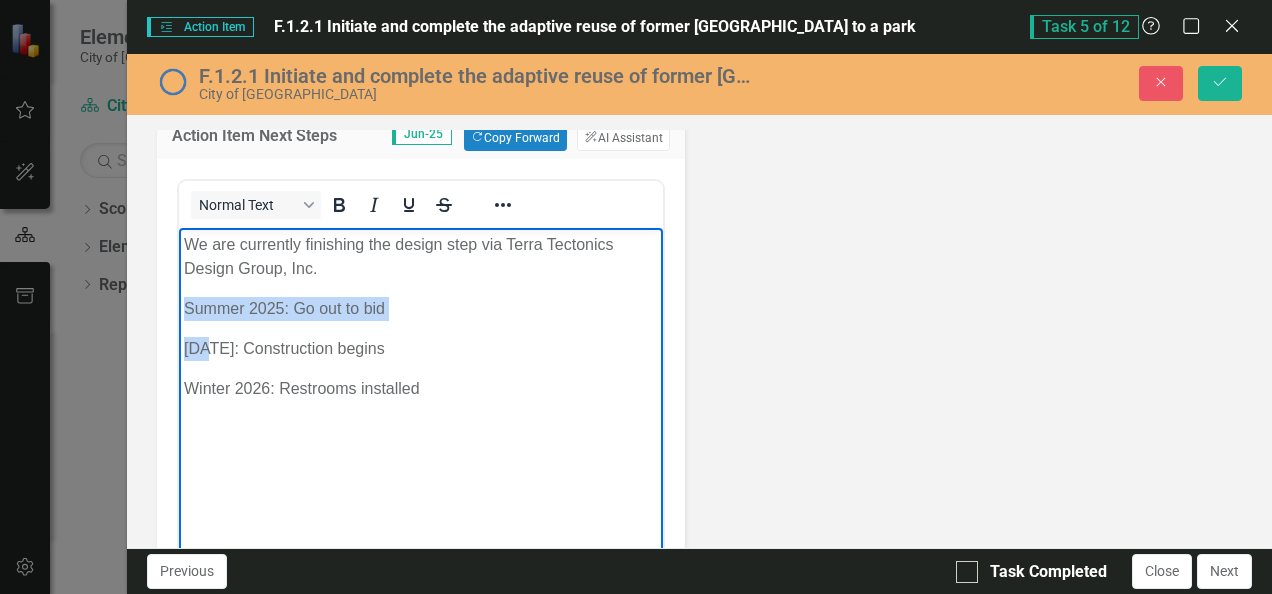 click on "Summer 2025: Go out to bid" at bounding box center [420, 309] 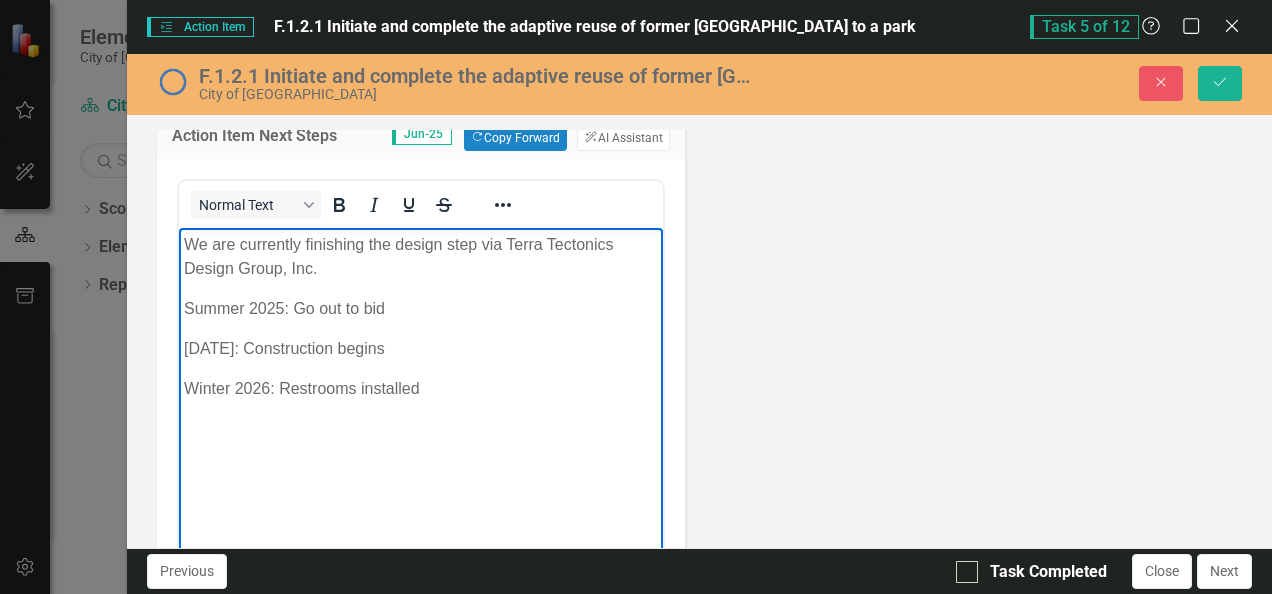 click on "Summer 2025: Go out to bid" at bounding box center [420, 309] 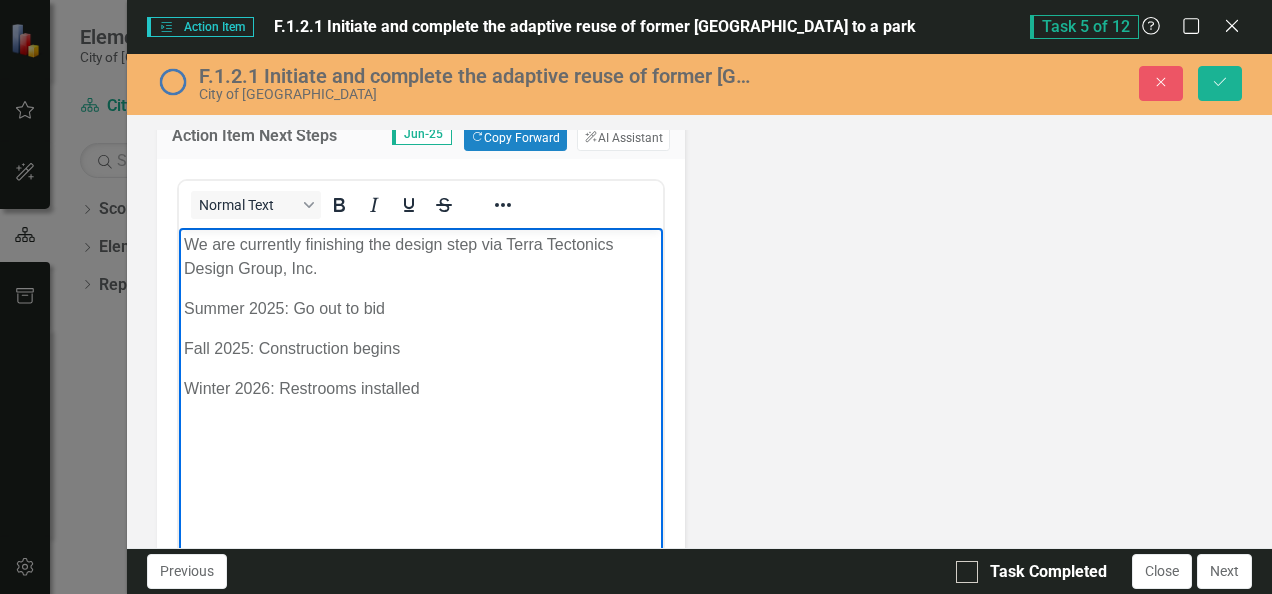 click on "Winter 2026: Restrooms installed" at bounding box center [420, 389] 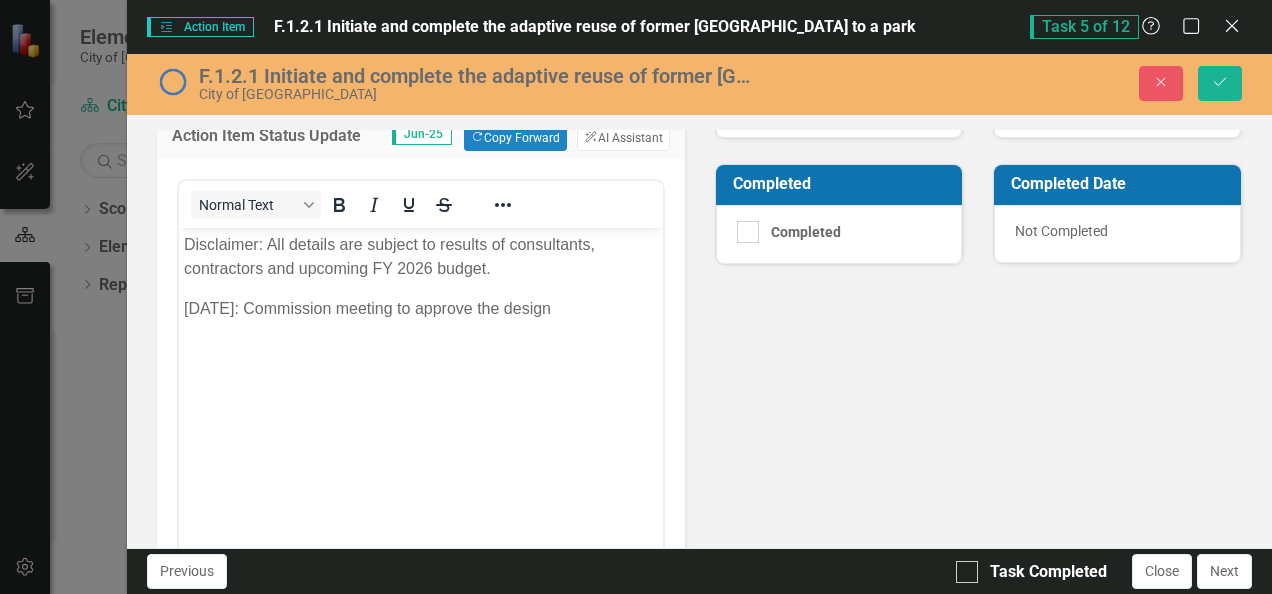 scroll, scrollTop: 381, scrollLeft: 0, axis: vertical 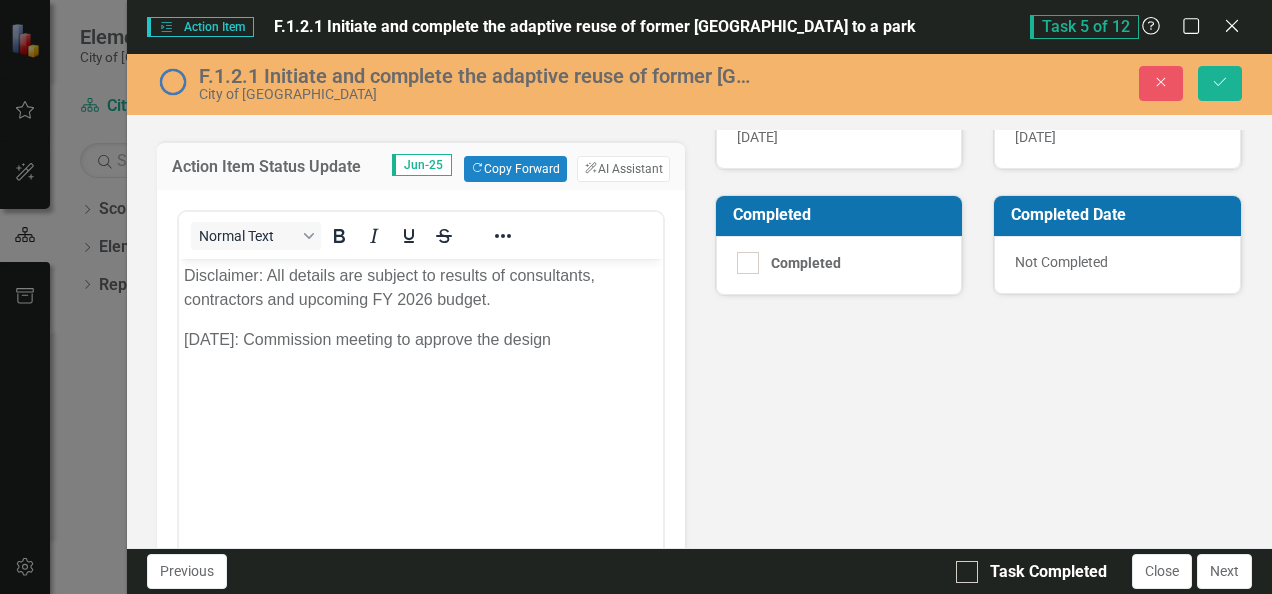 click on "[DATE]: Commission meeting to approve the design" at bounding box center [420, 340] 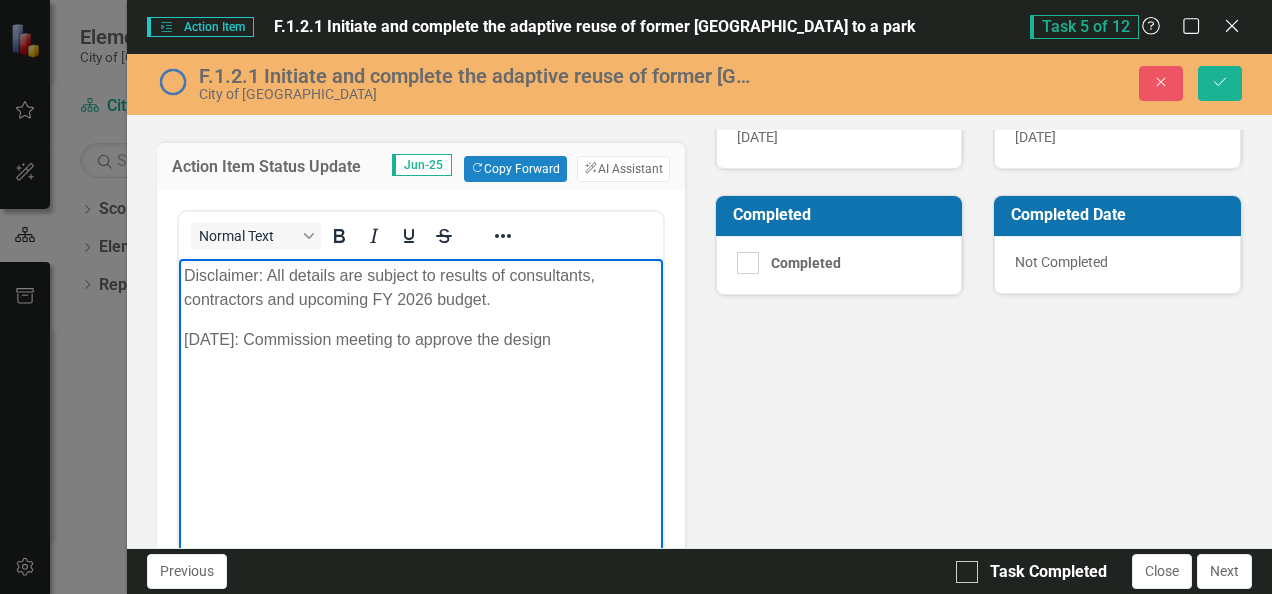 type 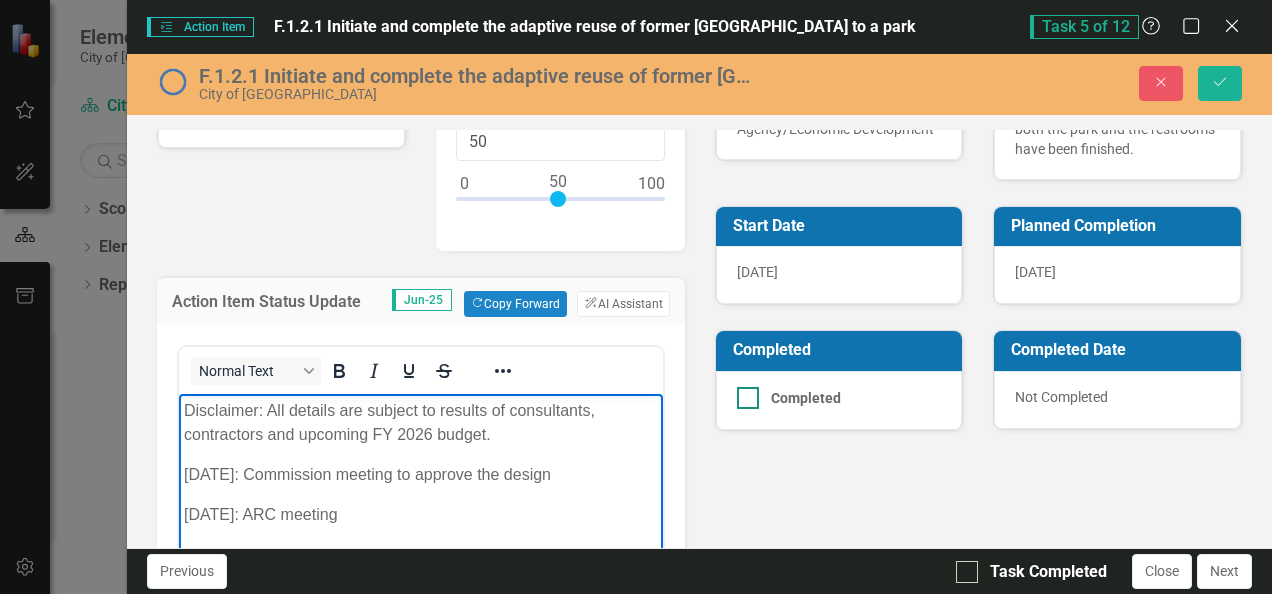scroll, scrollTop: 125, scrollLeft: 0, axis: vertical 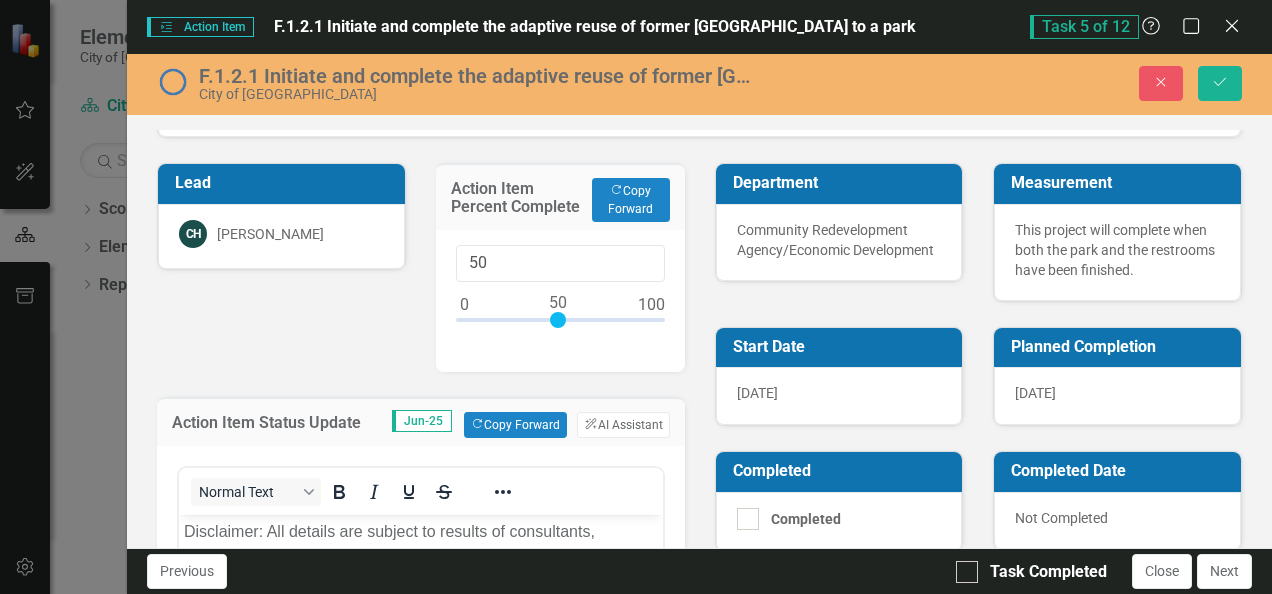 click on "[DATE]" at bounding box center [1035, 393] 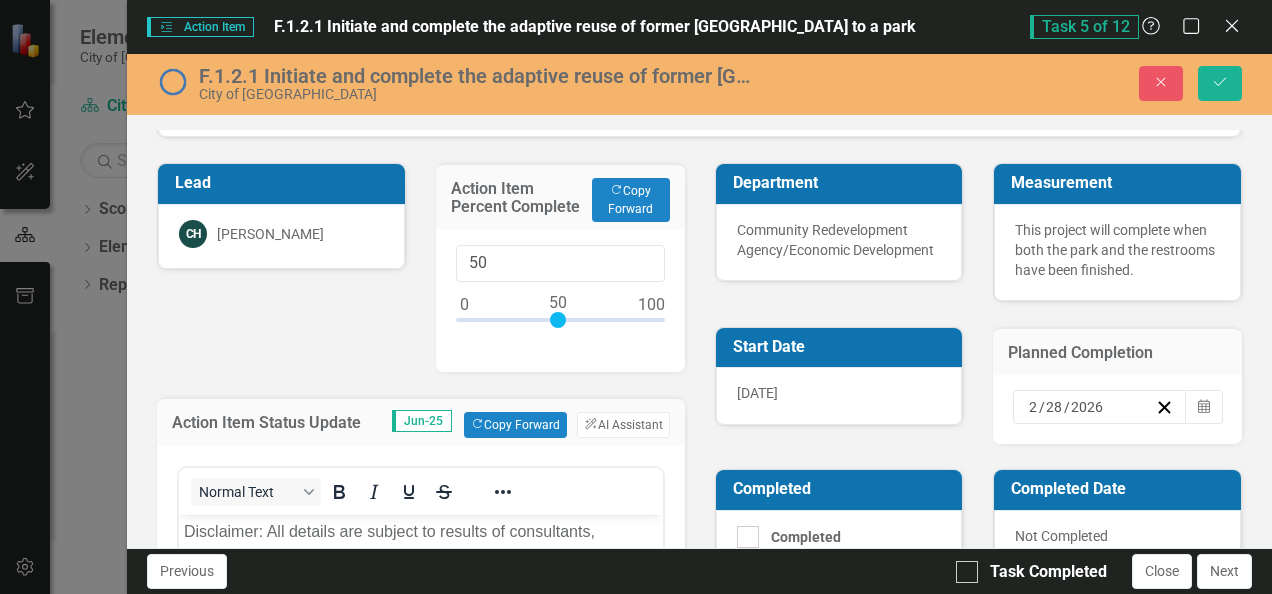 click on "[DATE]" at bounding box center [1090, 407] 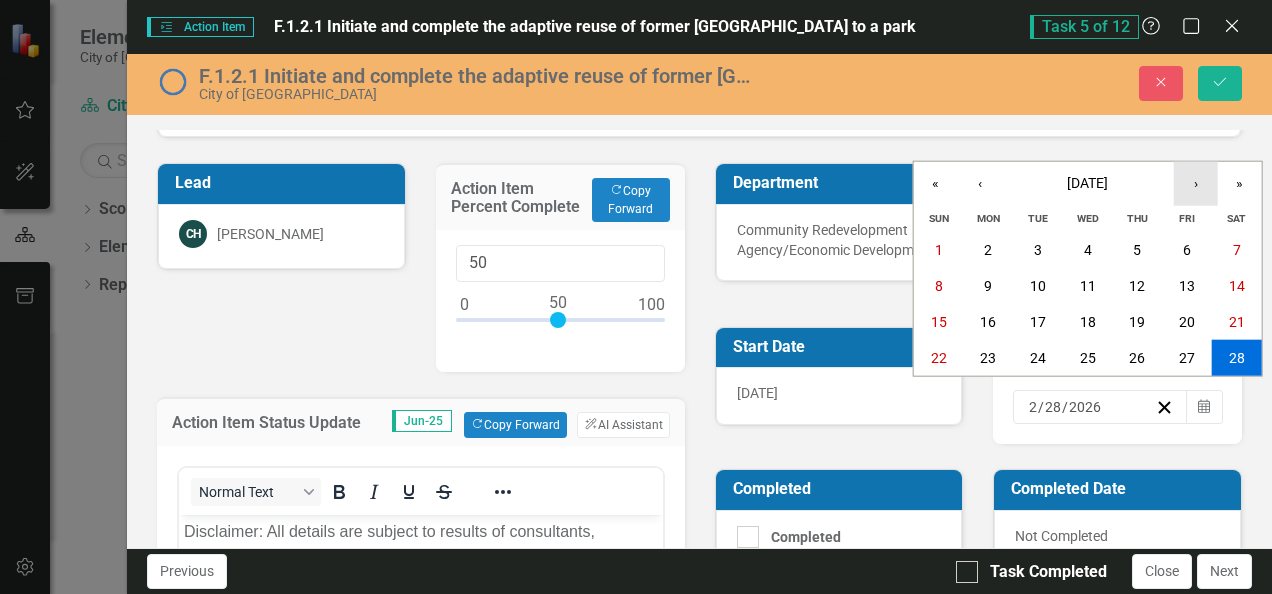 click on "›" at bounding box center [1196, 184] 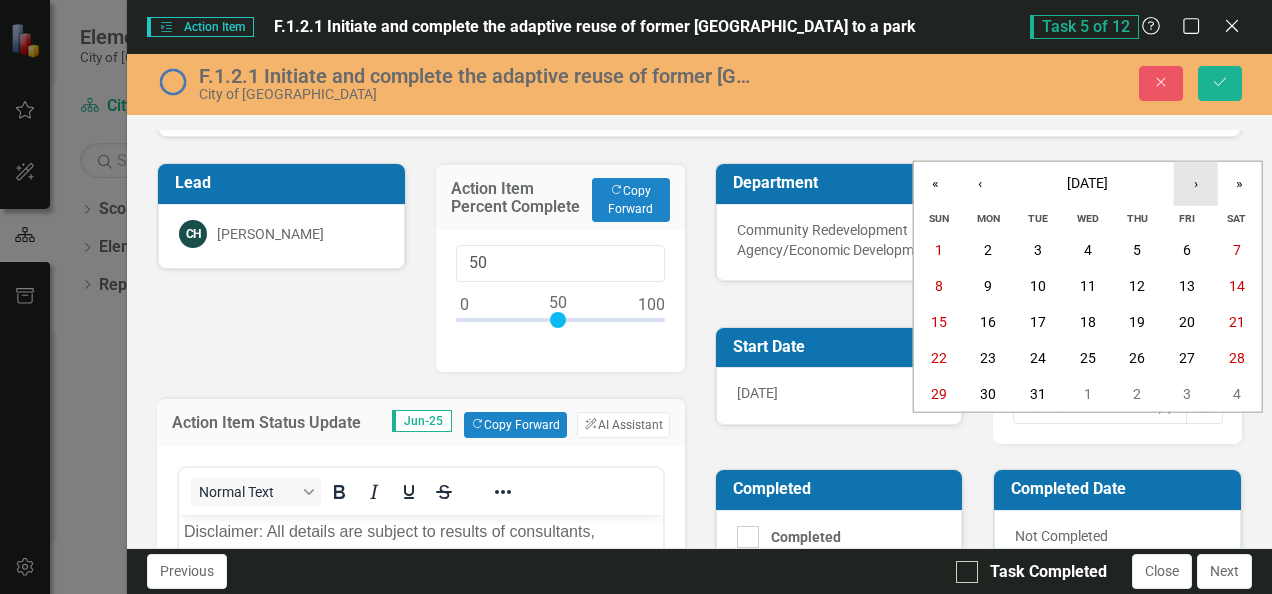 click on "›" at bounding box center (1196, 184) 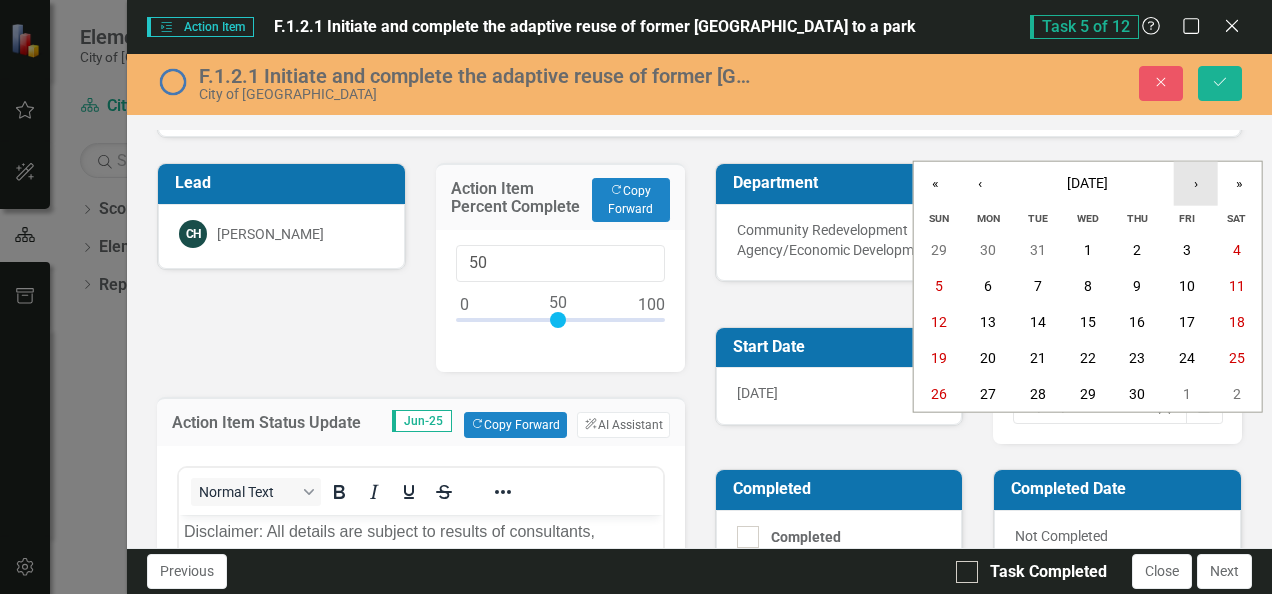 click on "›" at bounding box center (1196, 184) 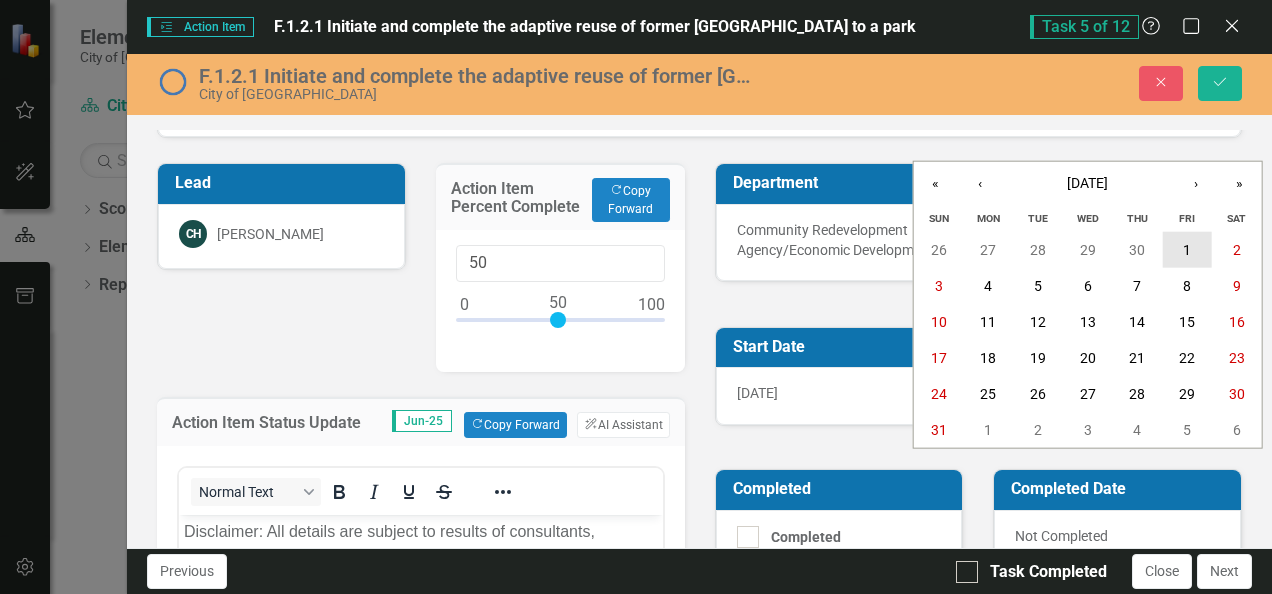 click on "1" at bounding box center [1187, 250] 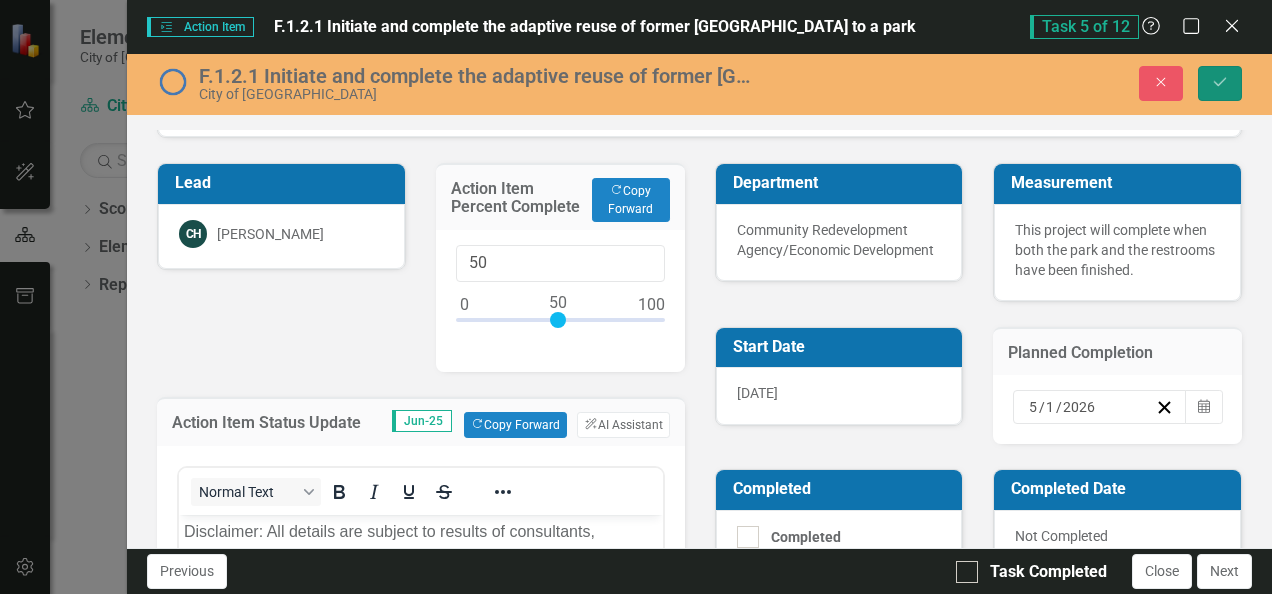 click on "Save" 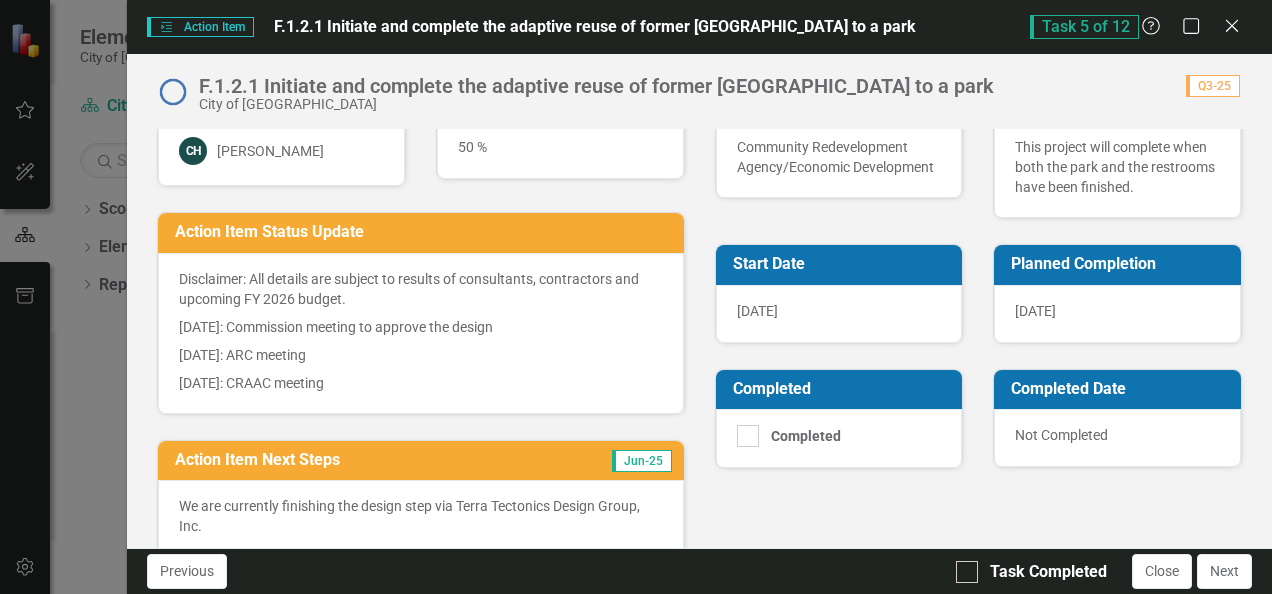scroll, scrollTop: 300, scrollLeft: 0, axis: vertical 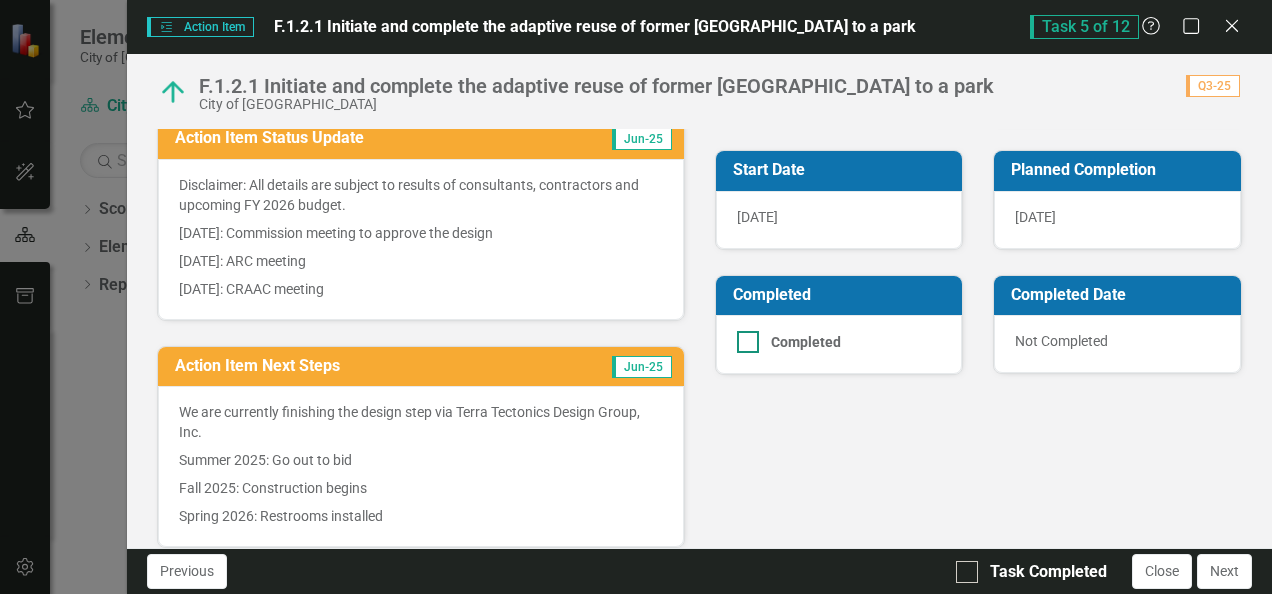 click on "Completed" at bounding box center [743, 337] 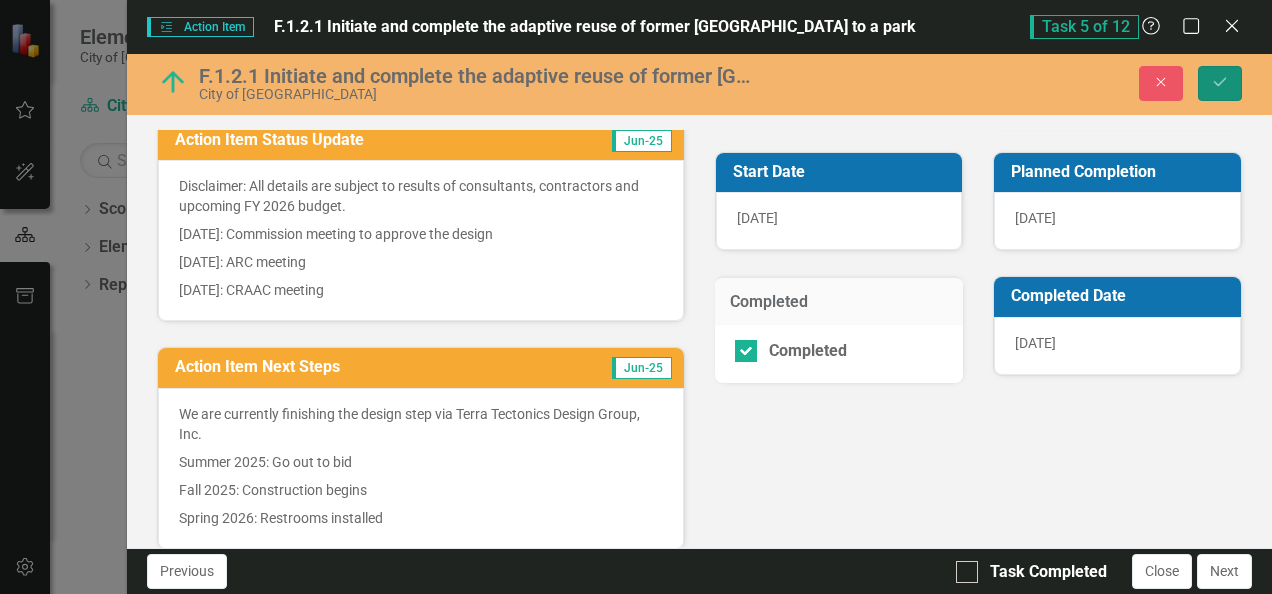 click on "Save" 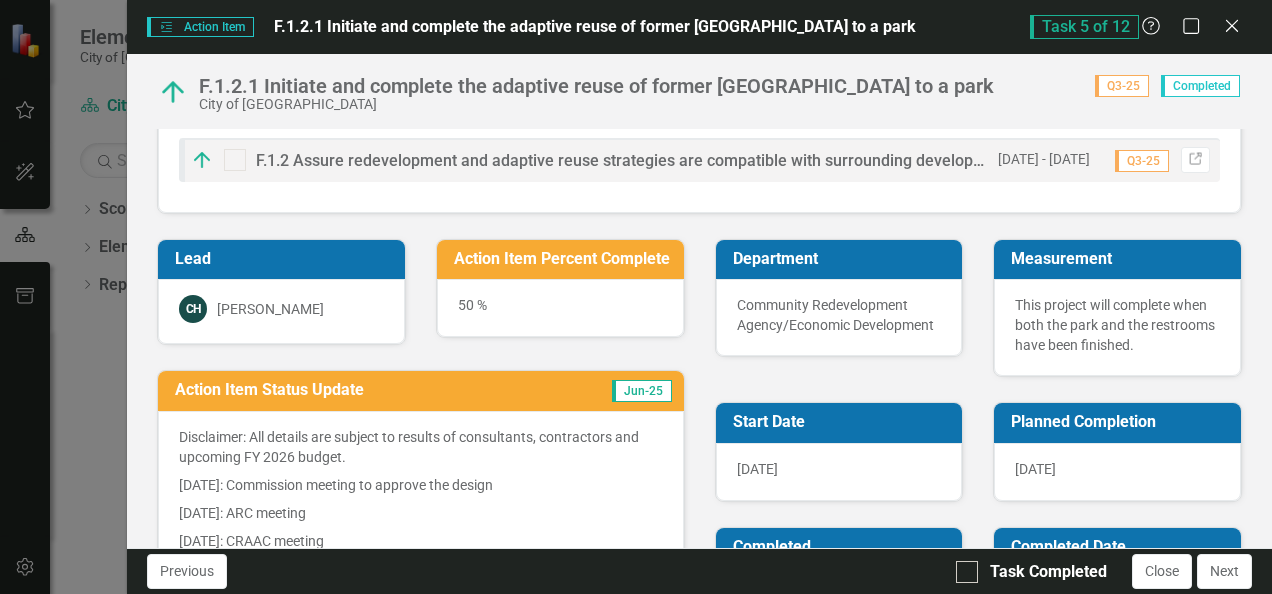 scroll, scrollTop: 0, scrollLeft: 0, axis: both 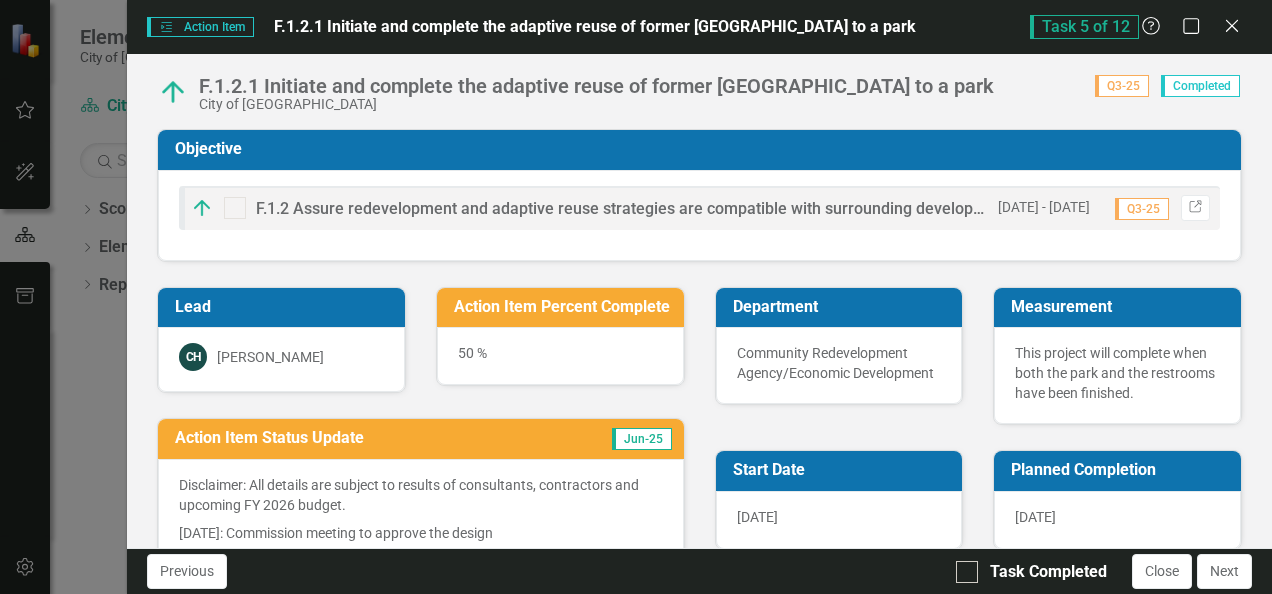 drag, startPoint x: 1231, startPoint y: 22, endPoint x: 1214, endPoint y: 22, distance: 17 